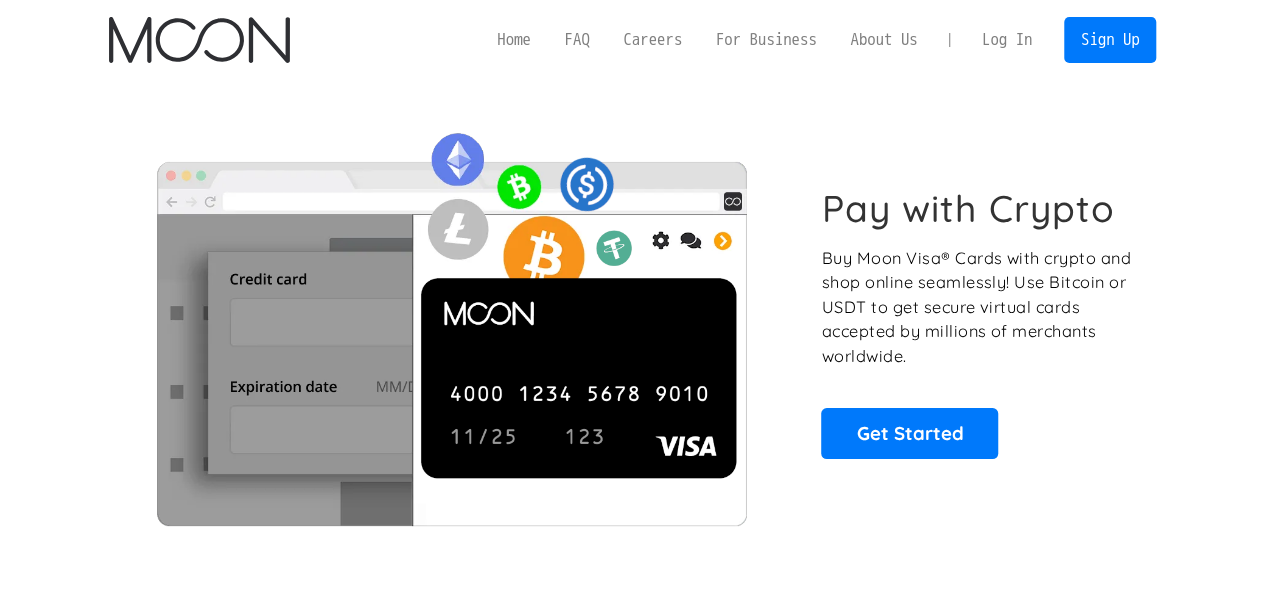scroll, scrollTop: 0, scrollLeft: 0, axis: both 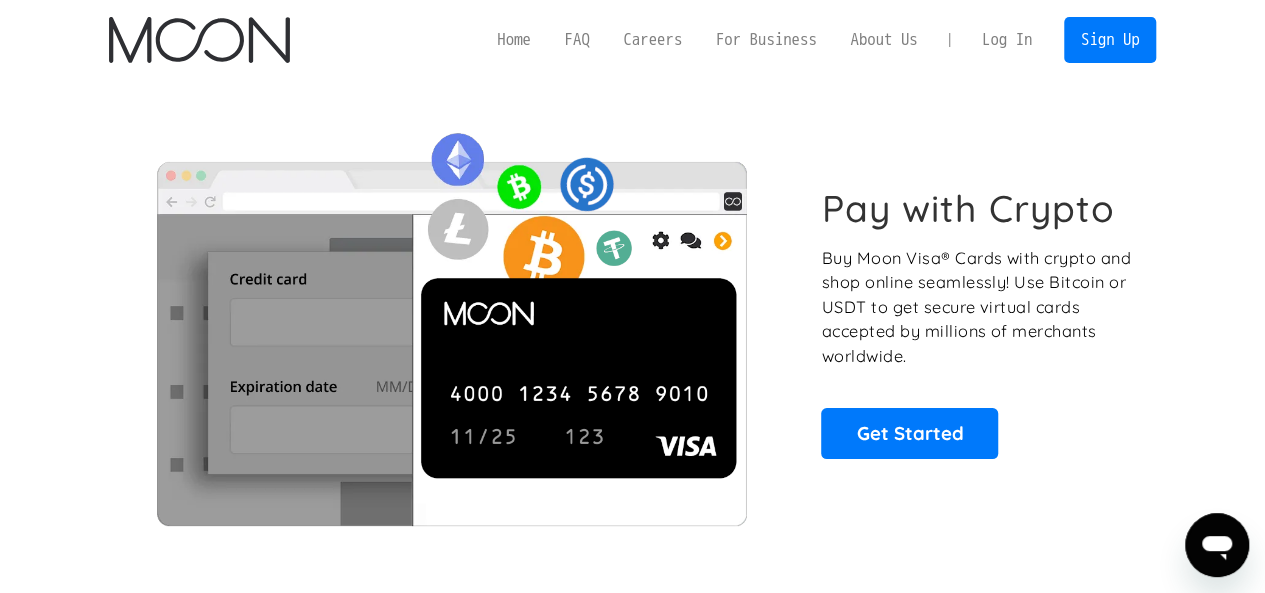 click on "Log In" at bounding box center (1007, 40) 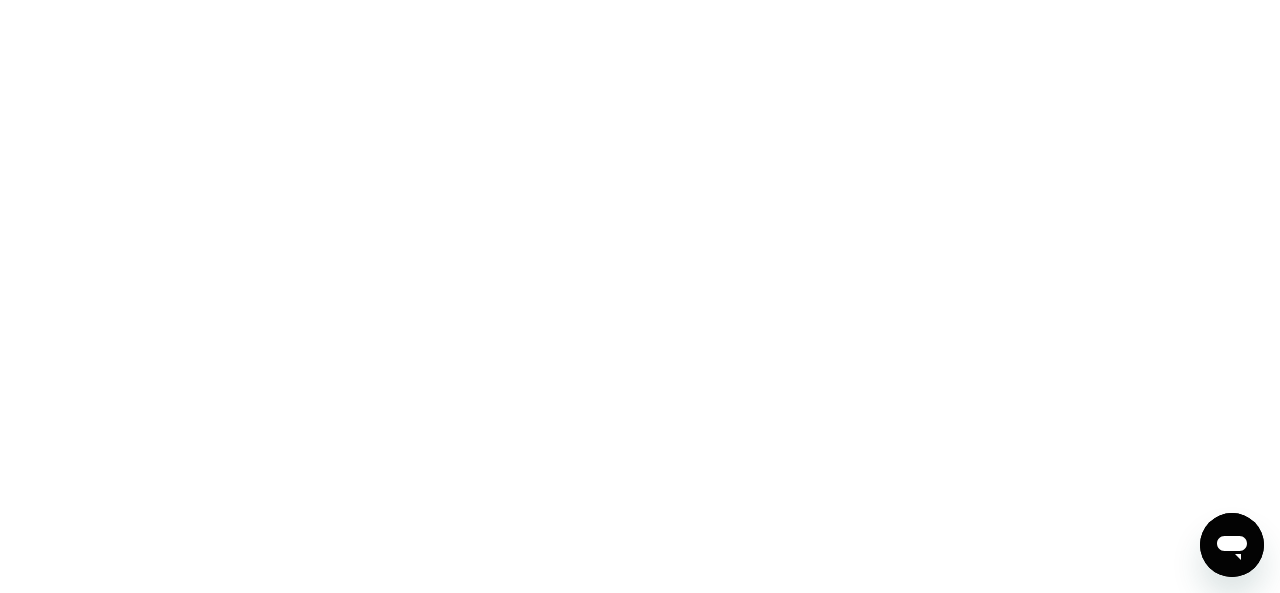 scroll, scrollTop: 0, scrollLeft: 0, axis: both 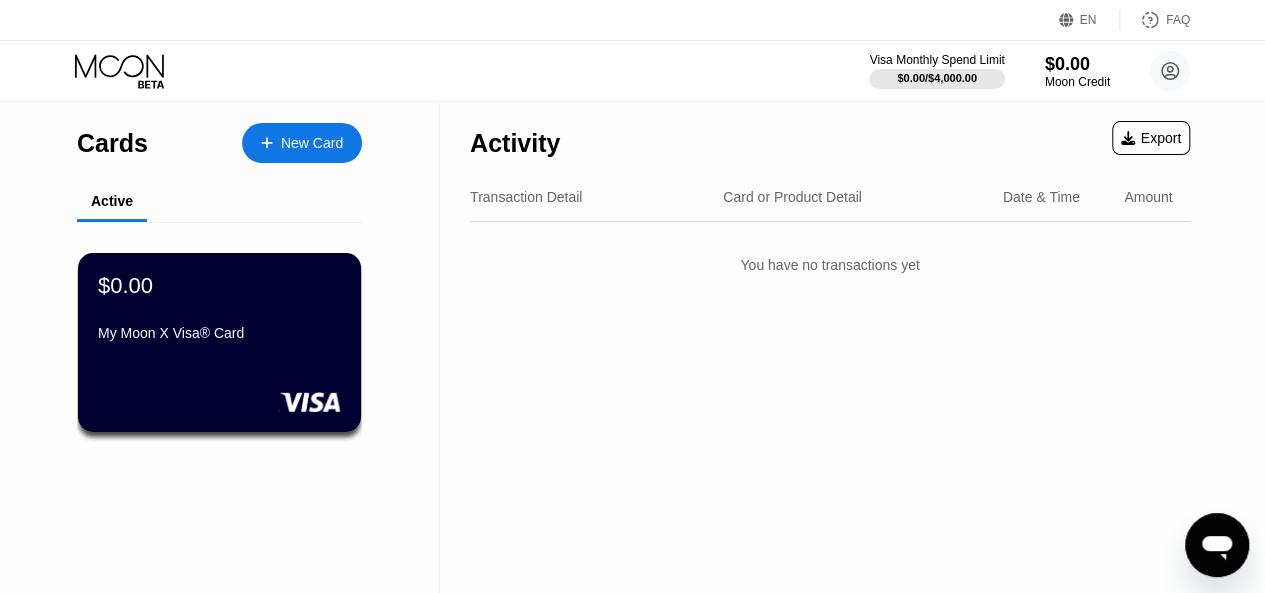 click on "FAQ" at bounding box center [1178, 20] 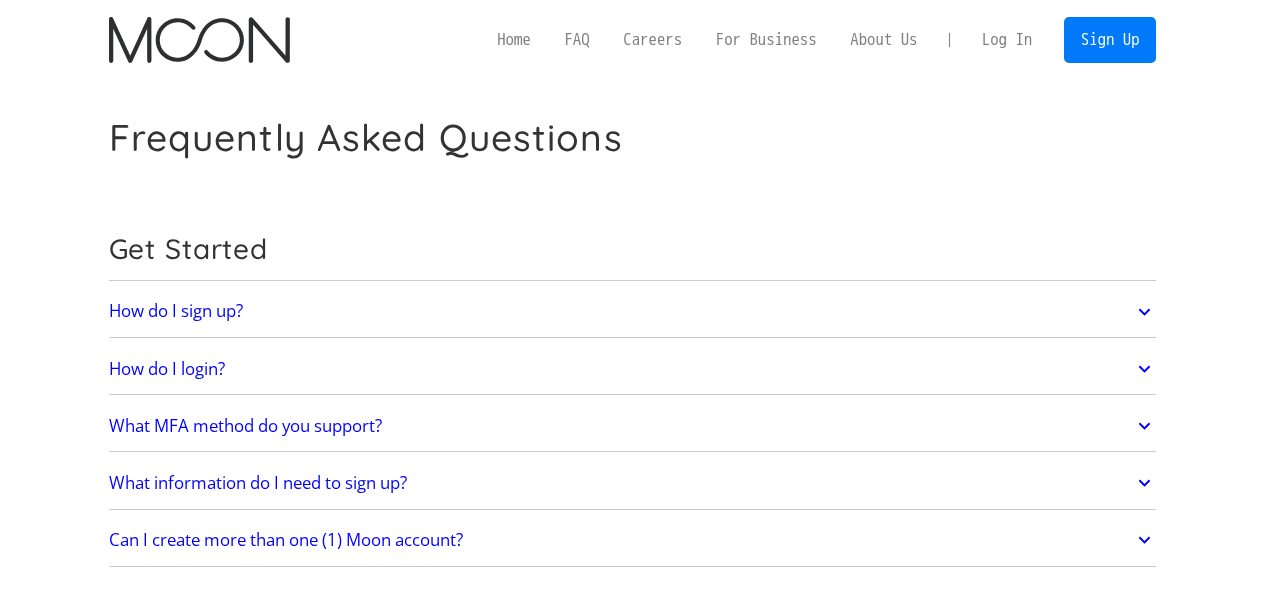 scroll, scrollTop: 0, scrollLeft: 0, axis: both 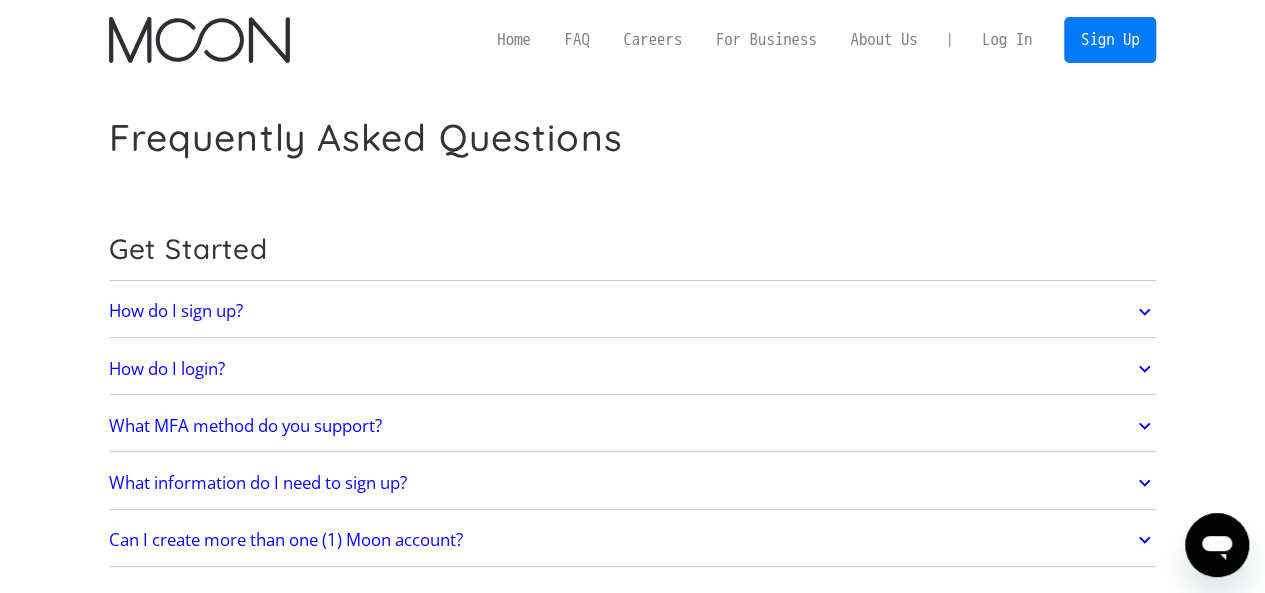 click on "Get Started" at bounding box center [633, 254] 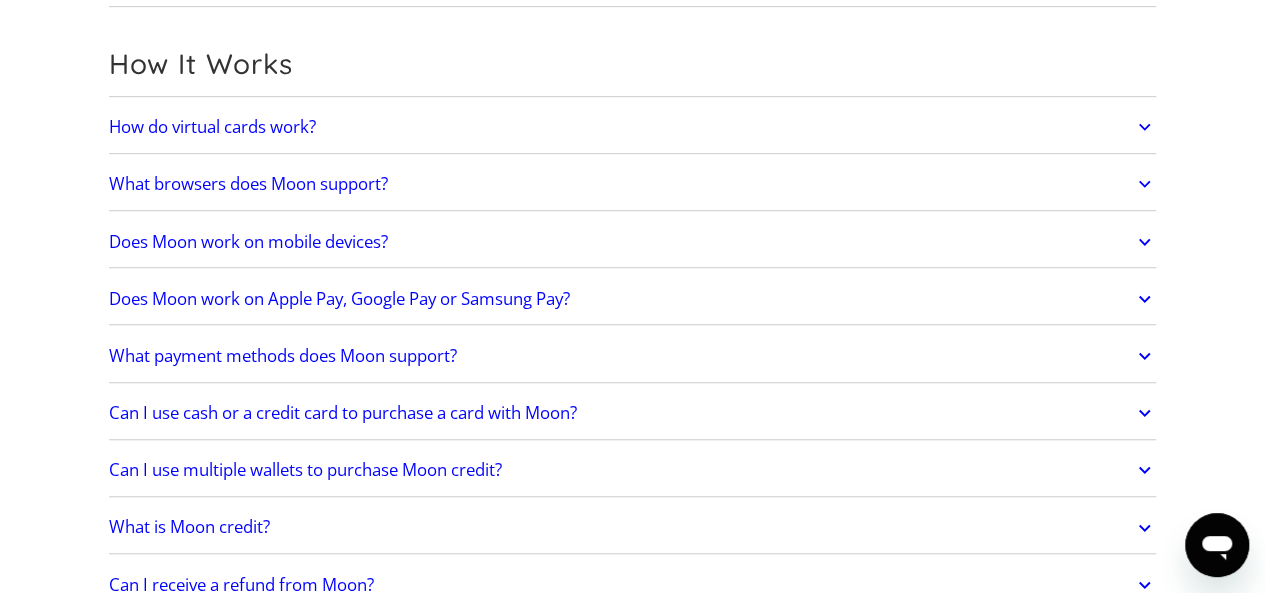 scroll, scrollTop: 600, scrollLeft: 0, axis: vertical 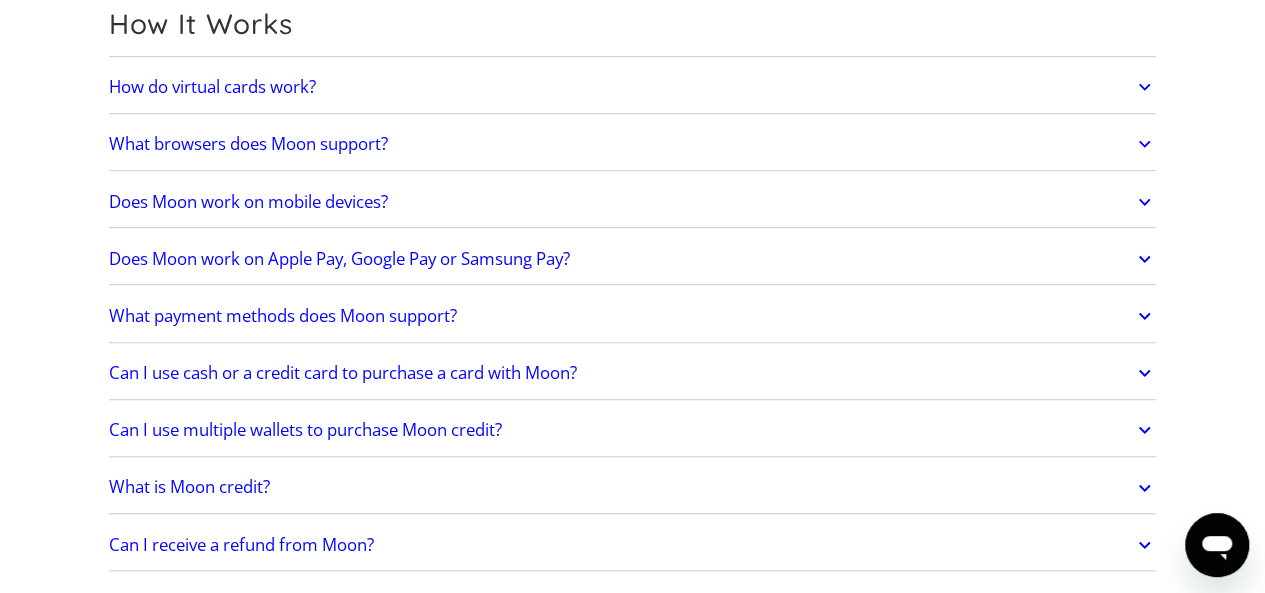 click on "Does Moon work on Apple Pay, Google Pay or Samsung Pay?" at bounding box center (339, 259) 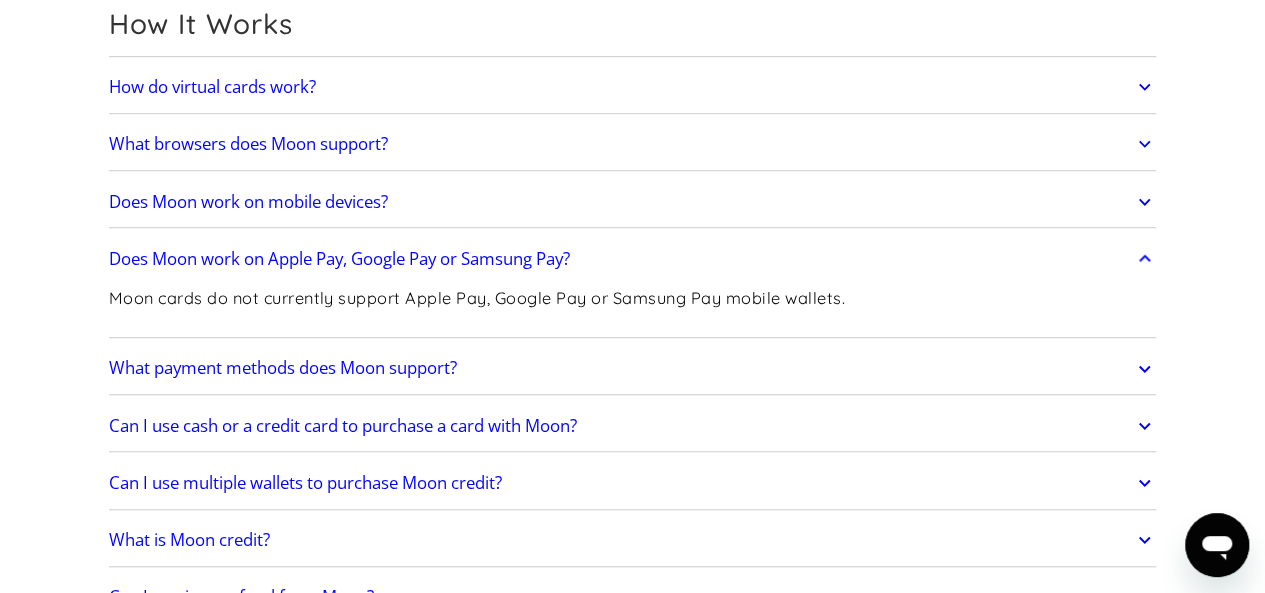 click on "Frequently Asked Questions Get Started
How do I sign up? Head to  paywithmoon.com/signup  to get started.
How do I login? Head to  paywithmoon.com/login  to get started.
What MFA method do you support? Moon supports account verification via email only. Email account verification is not needed for "Log in with Google".
What information do I need to sign up? To create a Moon account you need to provide an email address and a password. The email address you use to create your account will be used to receive 2FA codes, so please ensure you do not lose access to your email inbox.
Can I create more than one (1) Moon account? No. Each user may only have one account.
How It Works
How do virtual cards work? Virtual cards are just like regular cards, except there is no physical plastic. By entering virtual card details where you would normally input your credit or debit card details, you can complete purchases without giving out your personal card details.
What browsers does Moon support? Safari" at bounding box center [632, 1903] 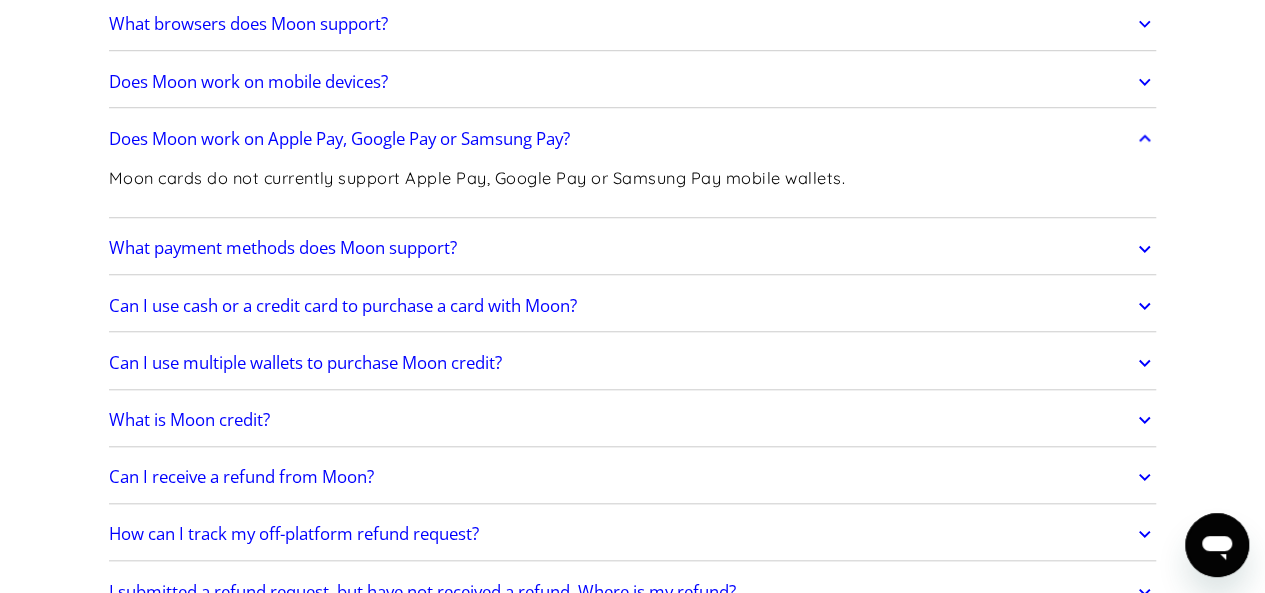 scroll, scrollTop: 760, scrollLeft: 0, axis: vertical 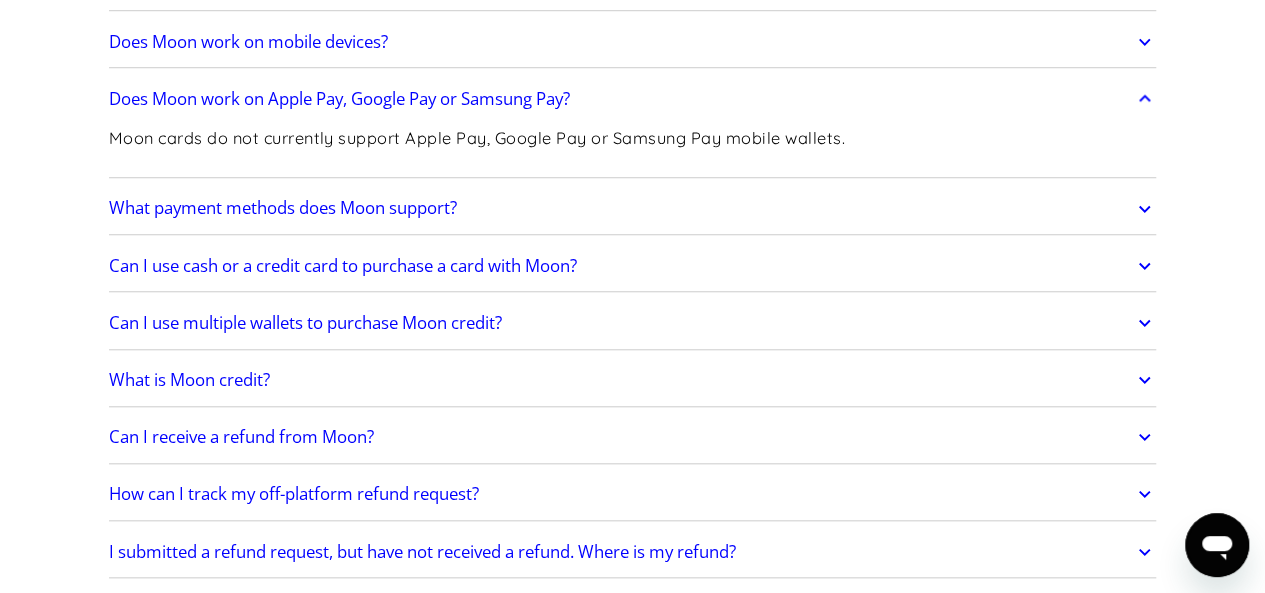 click on "What payment methods does Moon support?" at bounding box center [633, 209] 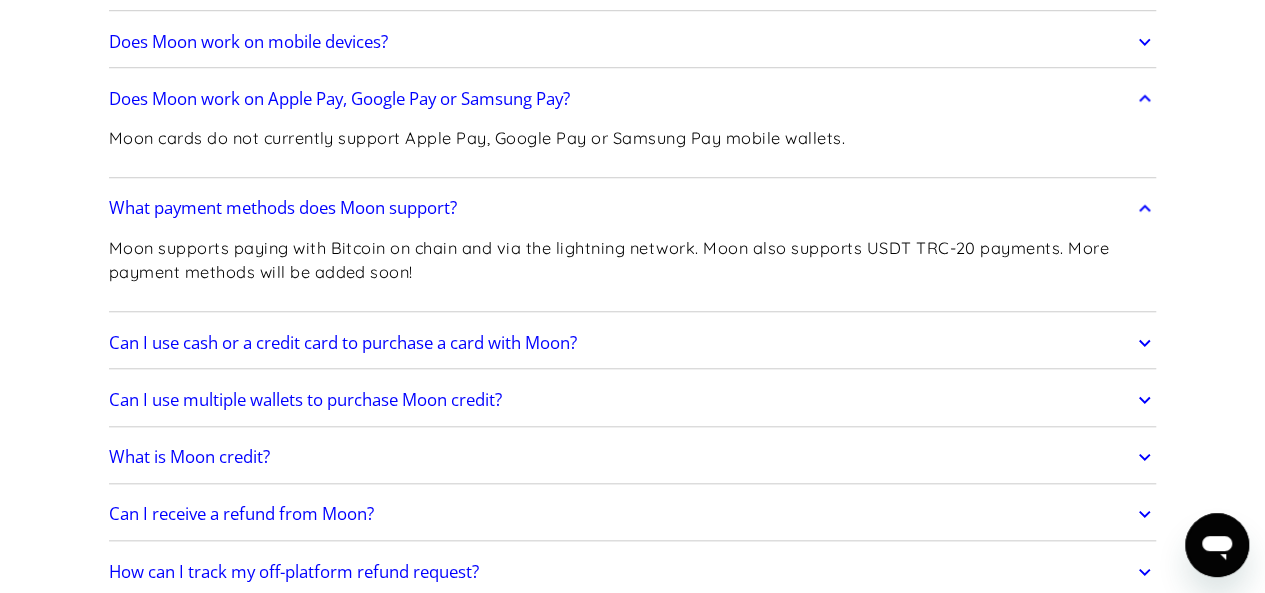 click on "Frequently Asked Questions Get Started
How do I sign up? Head to  paywithmoon.com/signup  to get started.
How do I login? Head to  paywithmoon.com/login  to get started.
What MFA method do you support? Moon supports account verification via email only. Email account verification is not needed for "Log in with Google".
What information do I need to sign up? To create a Moon account you need to provide an email address and a password. The email address you use to create your account will be used to receive 2FA codes, so please ensure you do not lose access to your email inbox.
Can I create more than one (1) Moon account? No. Each user may only have one account.
How It Works
How do virtual cards work? Virtual cards are just like regular cards, except there is no physical plastic. By entering virtual card details where you would normally input your credit or debit card details, you can complete purchases without giving out your personal card details.
What browsers does Moon support? Safari" at bounding box center [632, 1781] 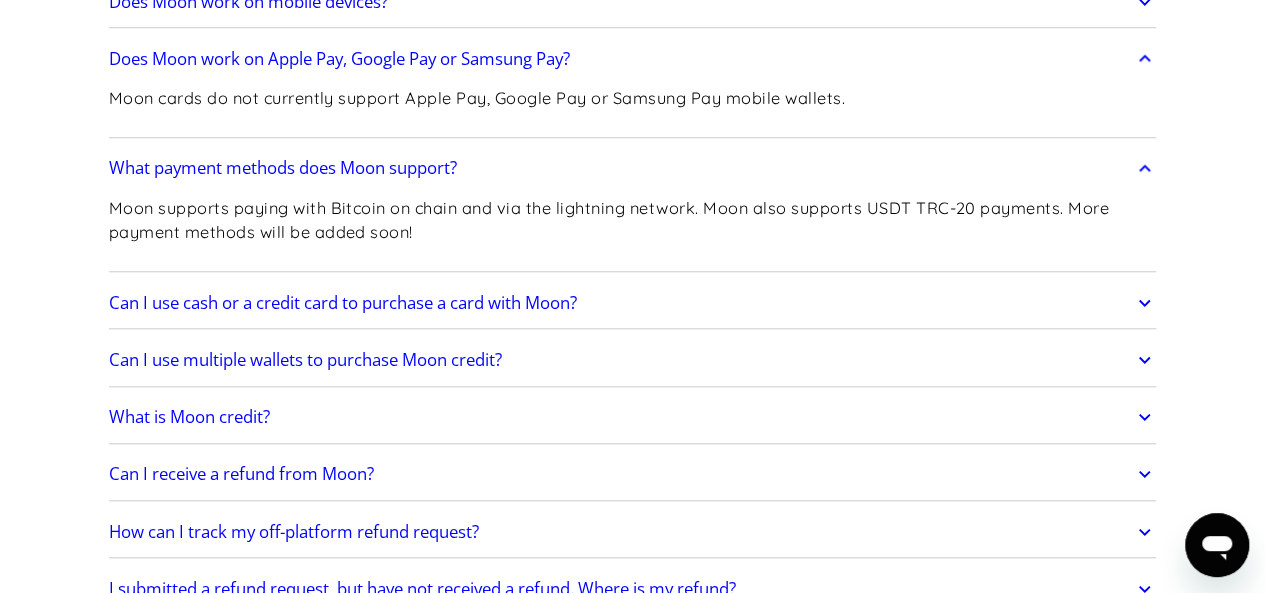 scroll, scrollTop: 840, scrollLeft: 0, axis: vertical 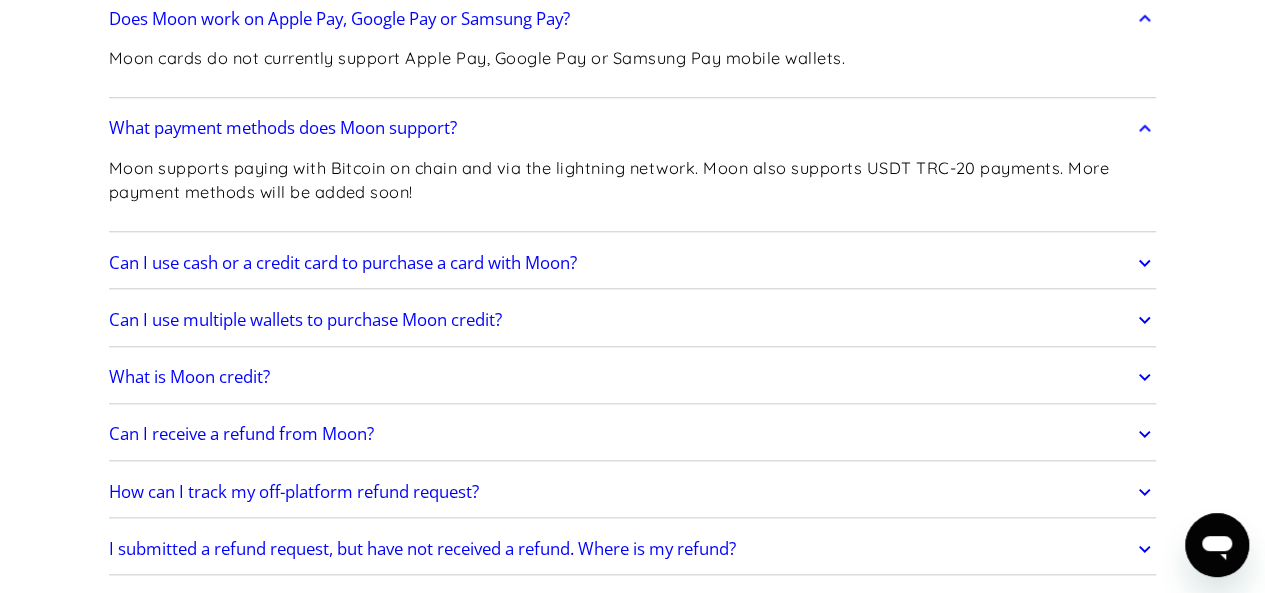 click on "Can I use cash or a credit card to purchase a card with Moon?" at bounding box center (343, 263) 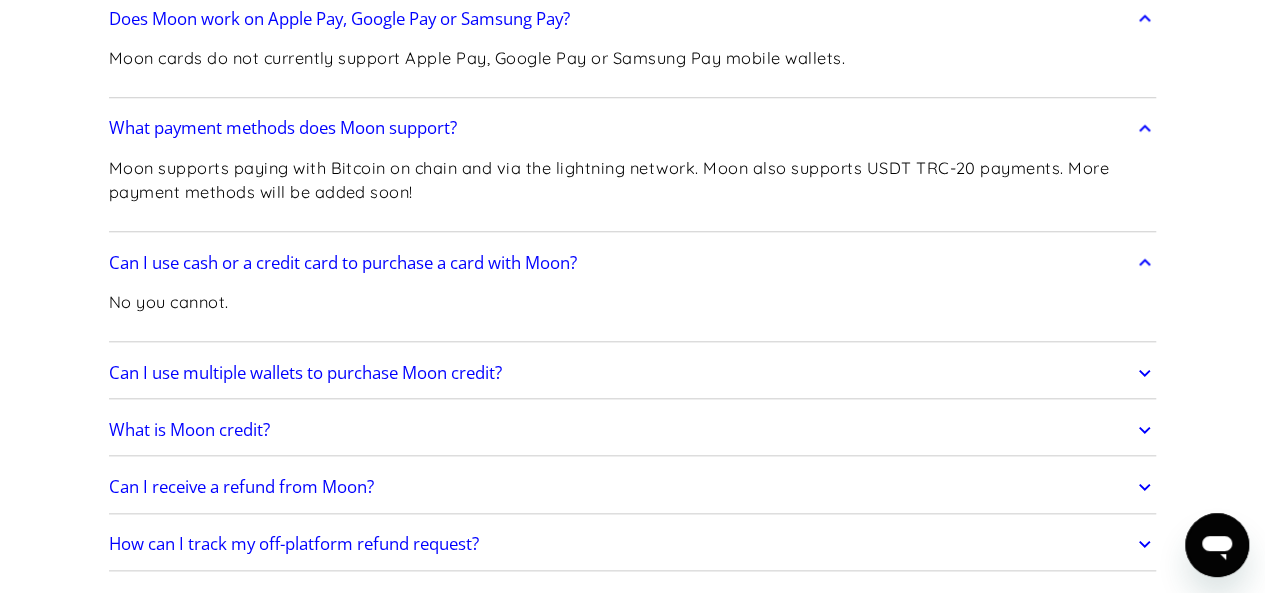 click on "Frequently Asked Questions Get Started
How do I sign up? Head to  paywithmoon.com/signup  to get started.
How do I login? Head to  paywithmoon.com/login  to get started.
What MFA method do you support? Moon supports account verification via email only. Email account verification is not needed for "Log in with Google".
What information do I need to sign up? To create a Moon account you need to provide an email address and a password. The email address you use to create your account will be used to receive 2FA codes, so please ensure you do not lose access to your email inbox.
Can I create more than one (1) Moon account? No. Each user may only have one account.
How It Works
How do virtual cards work? Virtual cards are just like regular cards, except there is no physical plastic. By entering virtual card details where you would normally input your credit or debit card details, you can complete purchases without giving out your personal card details.
What browsers does Moon support? Safari" at bounding box center (632, 1727) 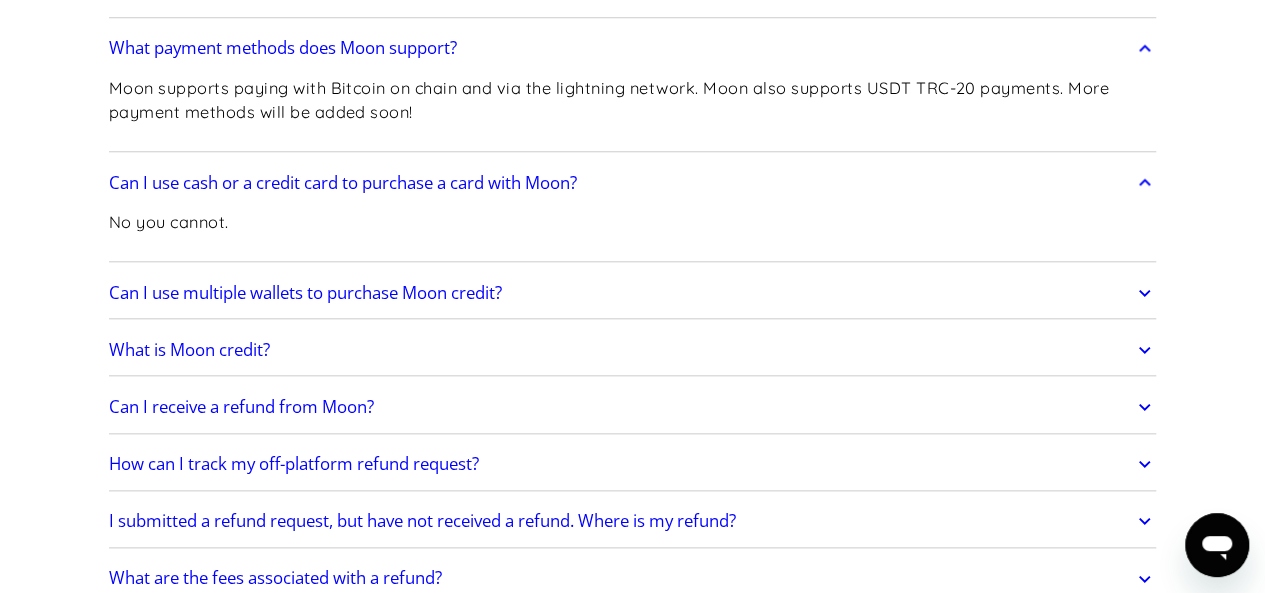 scroll, scrollTop: 960, scrollLeft: 0, axis: vertical 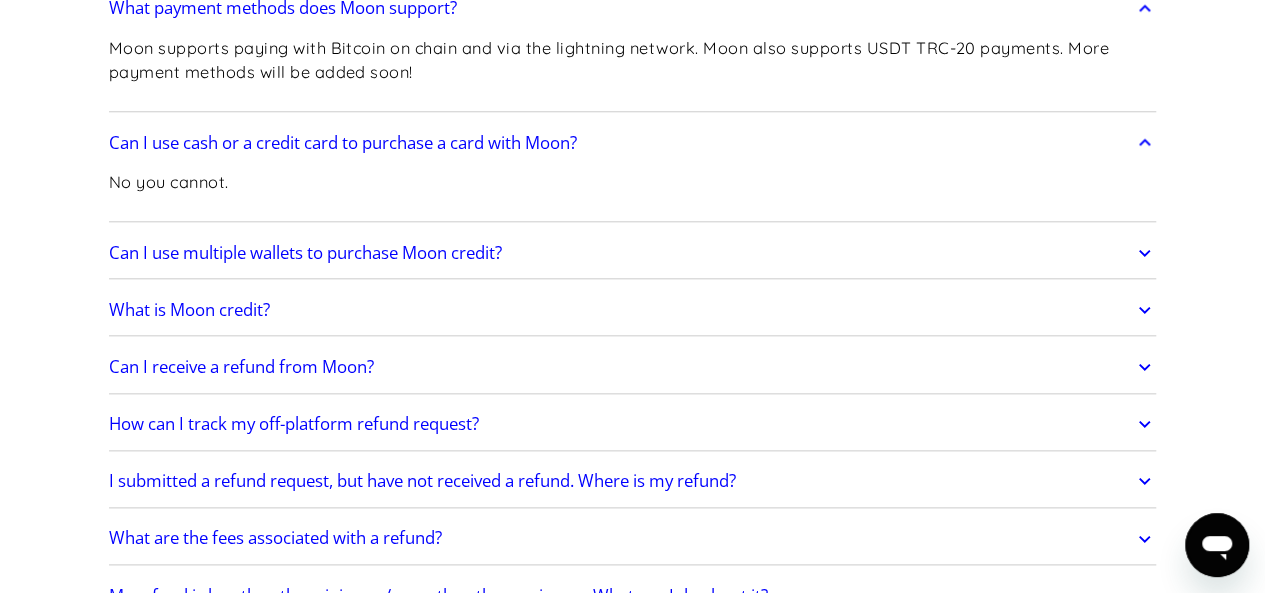 click on "Can I use multiple wallets to purchase Moon credit?" at bounding box center (305, 253) 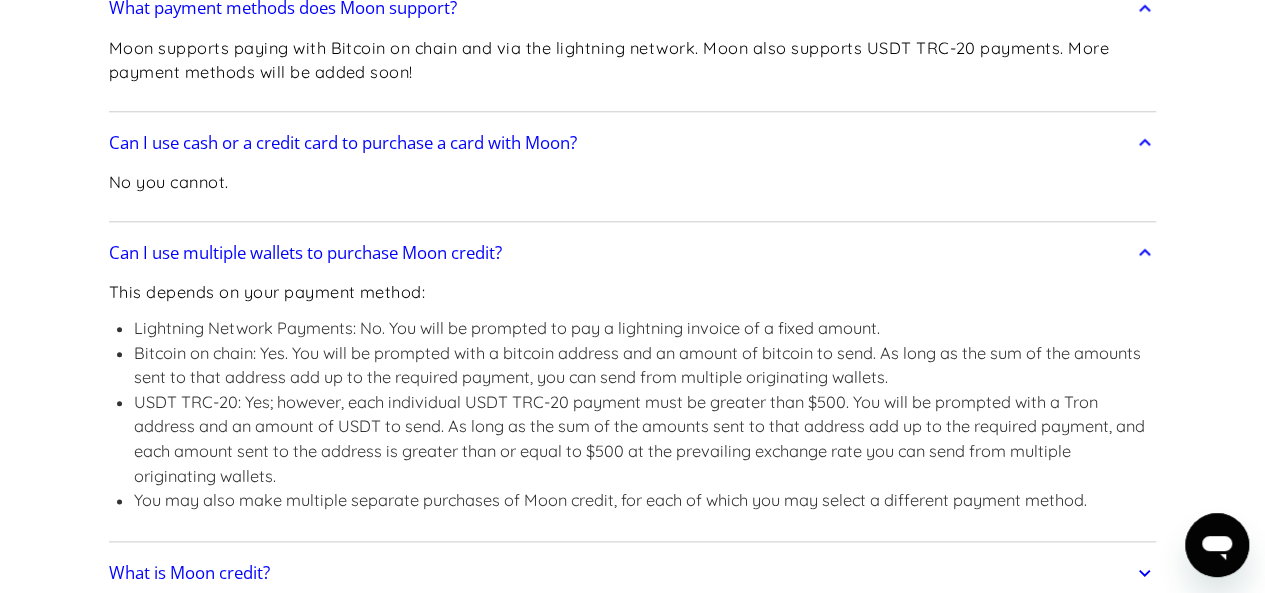 click on "Frequently Asked Questions Get Started
How do I sign up? Head to  paywithmoon.com/signup  to get started.
How do I login? Head to  paywithmoon.com/login  to get started.
What MFA method do you support? Moon supports account verification via email only. Email account verification is not needed for "Log in with Google".
What information do I need to sign up? To create a Moon account you need to provide an email address and a password. The email address you use to create your account will be used to receive 2FA codes, so please ensure you do not lose access to your email inbox.
Can I create more than one (1) Moon account? No. Each user may only have one account.
How It Works
How do virtual cards work? Virtual cards are just like regular cards, except there is no physical plastic. By entering virtual card details where you would normally input your credit or debit card details, you can complete purchases without giving out your personal card details.
What browsers does Moon support? Safari" at bounding box center (632, 1739) 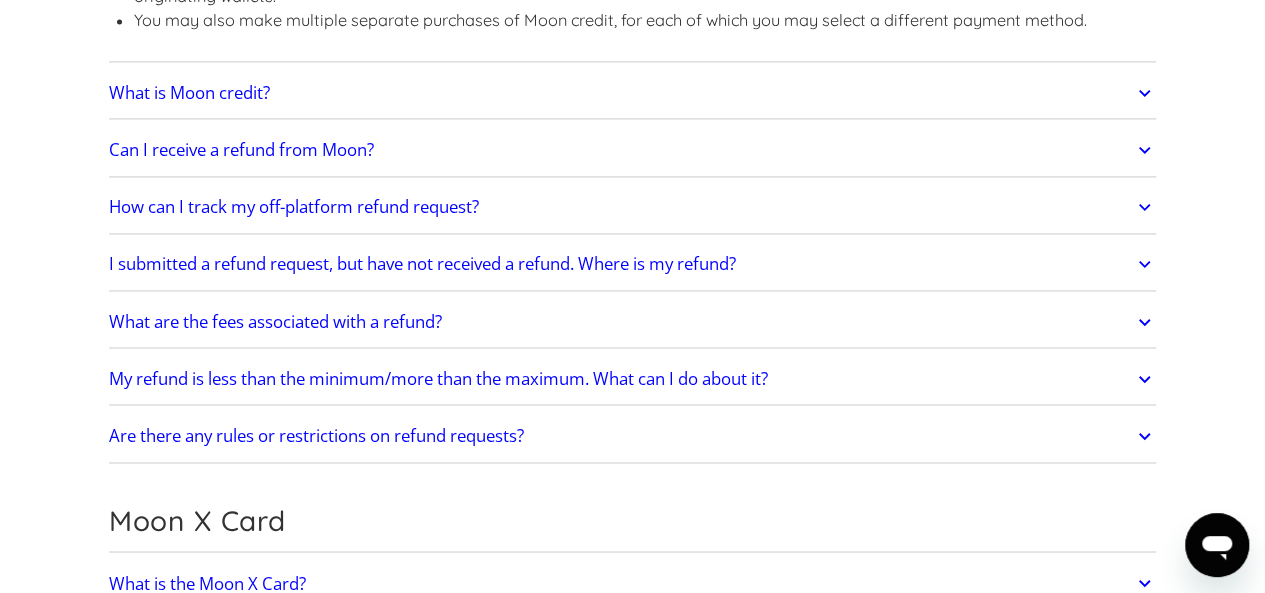 scroll, scrollTop: 1480, scrollLeft: 0, axis: vertical 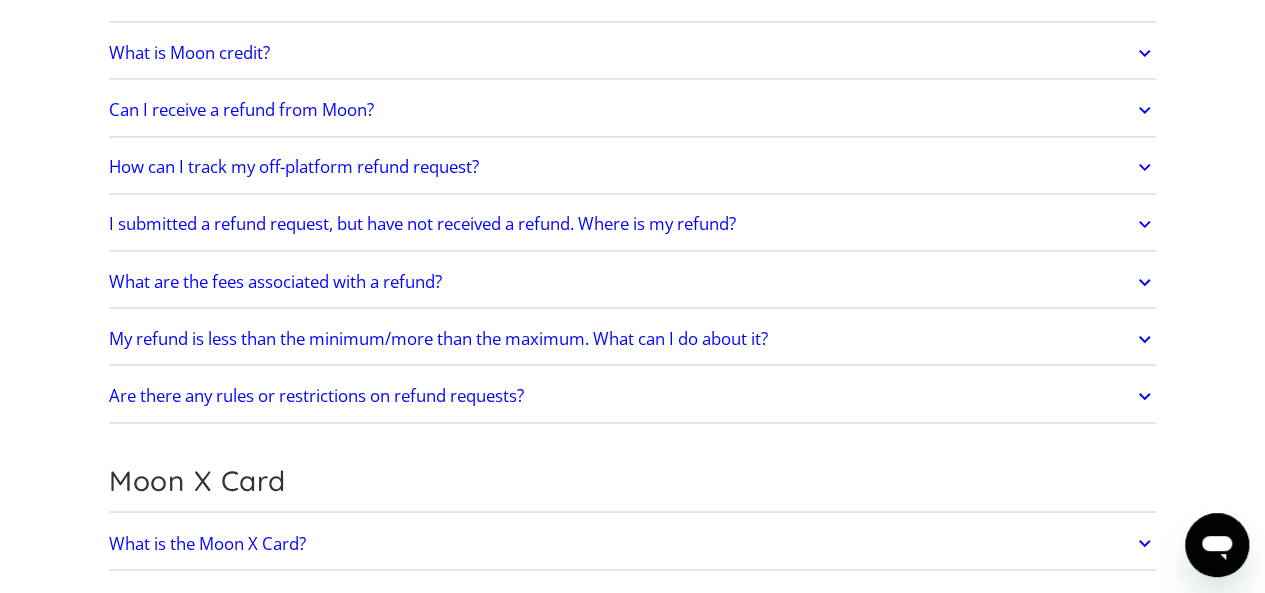click on "Frequently Asked Questions Get Started
How do I sign up? Head to  paywithmoon.com/signup  to get started.
How do I login? Head to  paywithmoon.com/login  to get started.
What MFA method do you support? Moon supports account verification via email only. Email account verification is not needed for "Log in with Google".
What information do I need to sign up? To create a Moon account you need to provide an email address and a password. The email address you use to create your account will be used to receive 2FA codes, so please ensure you do not lose access to your email inbox.
Can I create more than one (1) Moon account? No. Each user may only have one account.
How It Works
How do virtual cards work? Virtual cards are just like regular cards, except there is no physical plastic. By entering virtual card details where you would normally input your credit or debit card details, you can complete purchases without giving out your personal card details.
What browsers does Moon support? Safari" at bounding box center (632, 1219) 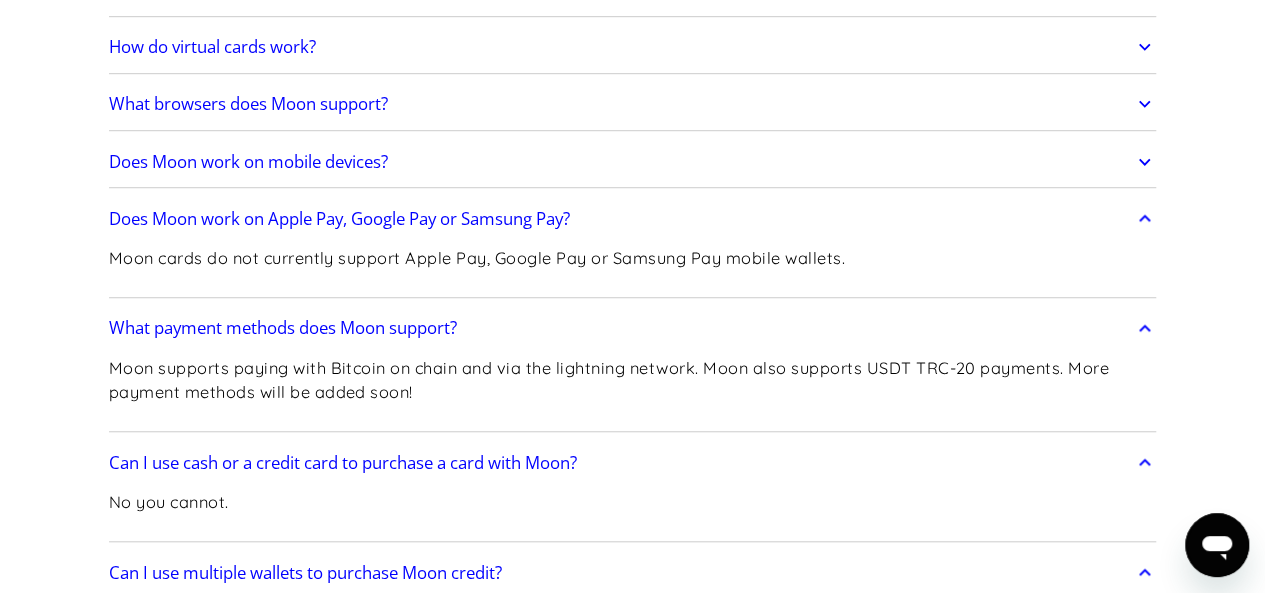 scroll, scrollTop: 520, scrollLeft: 0, axis: vertical 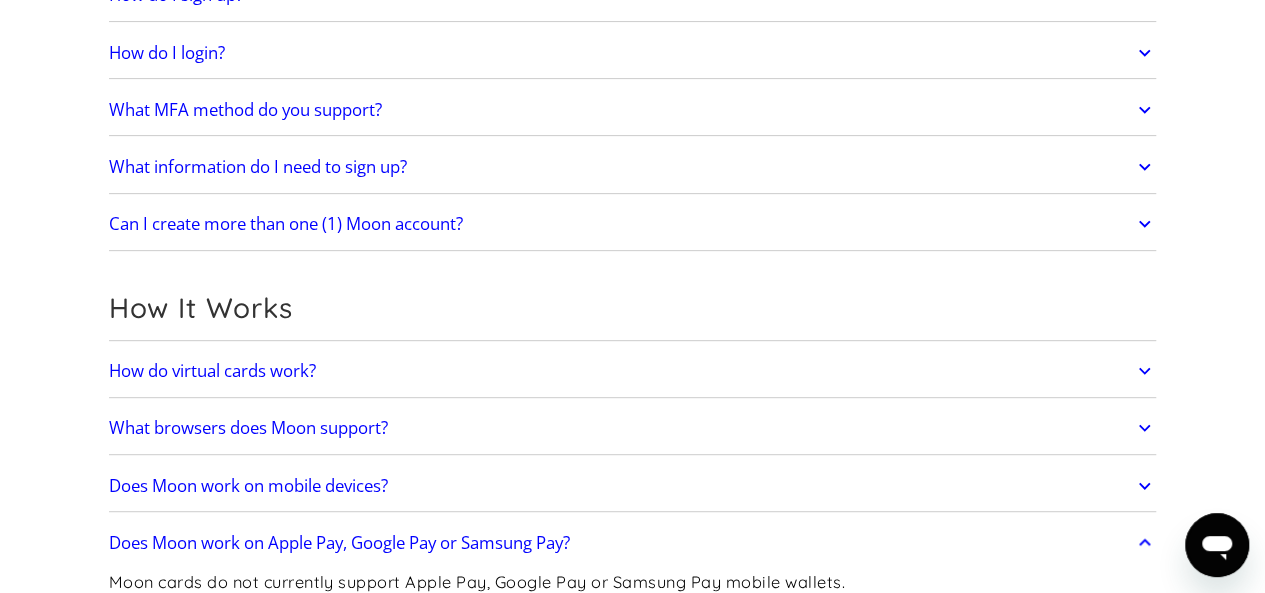 click on "Can I create more than one (1) Moon account?" at bounding box center [286, 224] 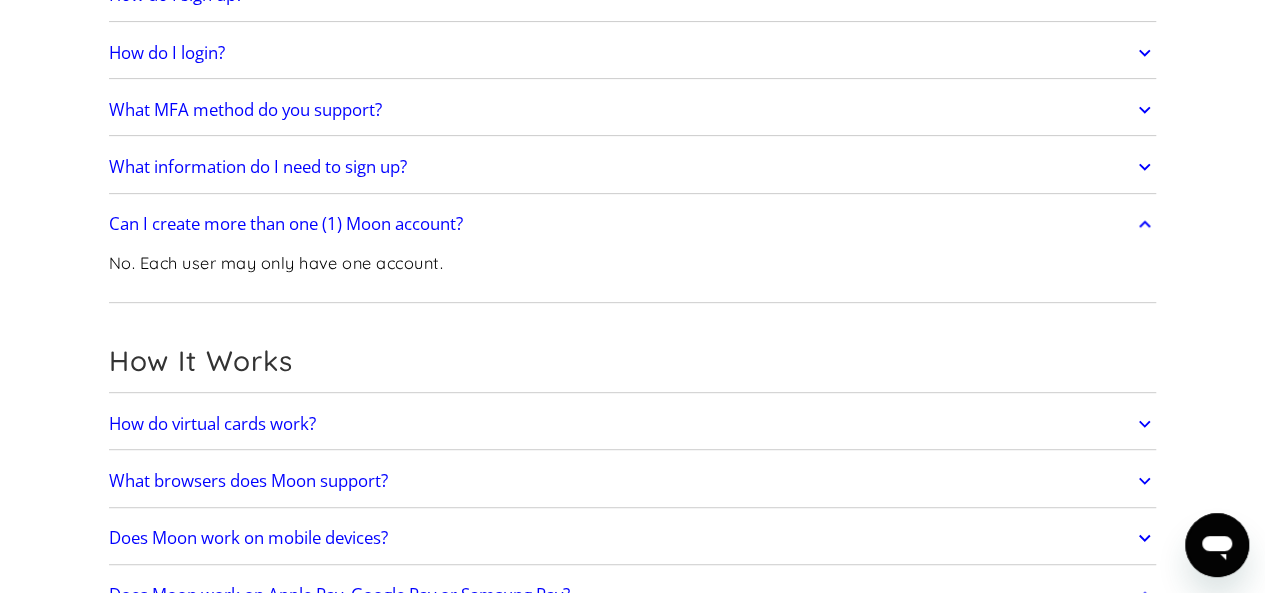 click on "Get Started
How do I sign up? Head to  paywithmoon.com/signup  to get started.
How do I login? Head to  paywithmoon.com/login  to get started.
What MFA method do you support? Moon supports account verification via email only. Email account verification is not needed for "Log in with Google".
What information do I need to sign up? To create a Moon account you need to provide an email address and a password. The email address you use to create your account will be used to receive 2FA codes, so please ensure you do not lose access to your email inbox.
Can I create more than one (1) Moon account? No. Each user may only have one account.
How It Works
How do virtual cards work? Virtual cards are just like regular cards, except there is no physical plastic. By entering virtual card details where you would normally input your credit or debit card details, you can complete purchases without giving out your personal card details.
What browsers does Moon support? Safari Chrome Firefox Brave Opera" at bounding box center (633, 2447) 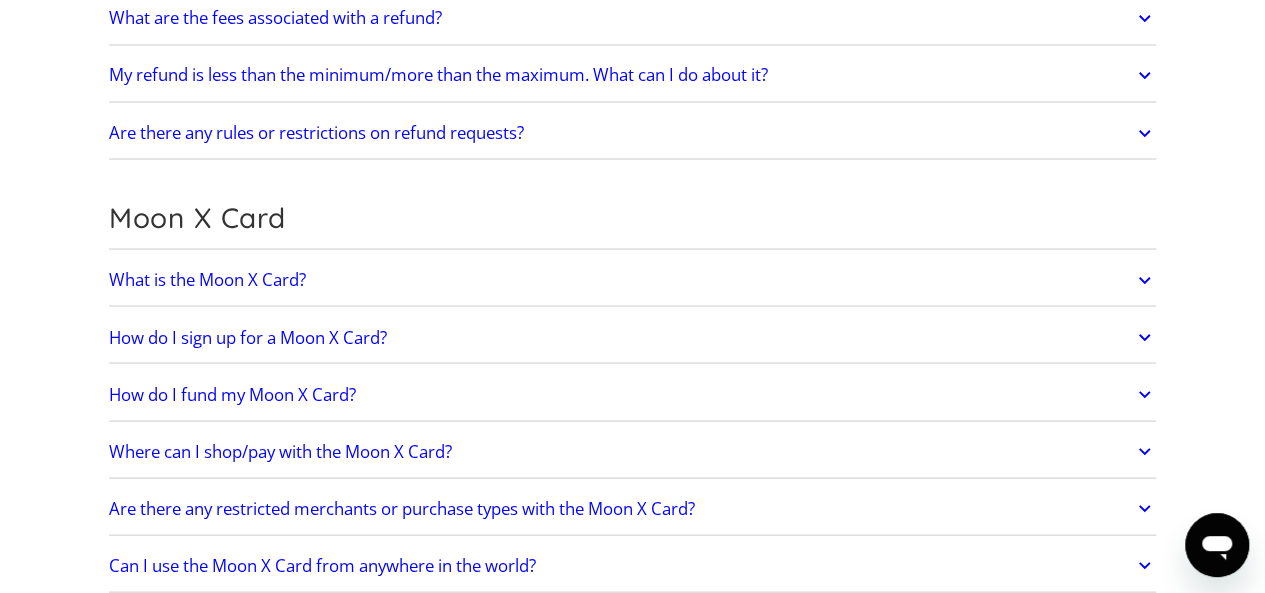 scroll, scrollTop: 1876, scrollLeft: 0, axis: vertical 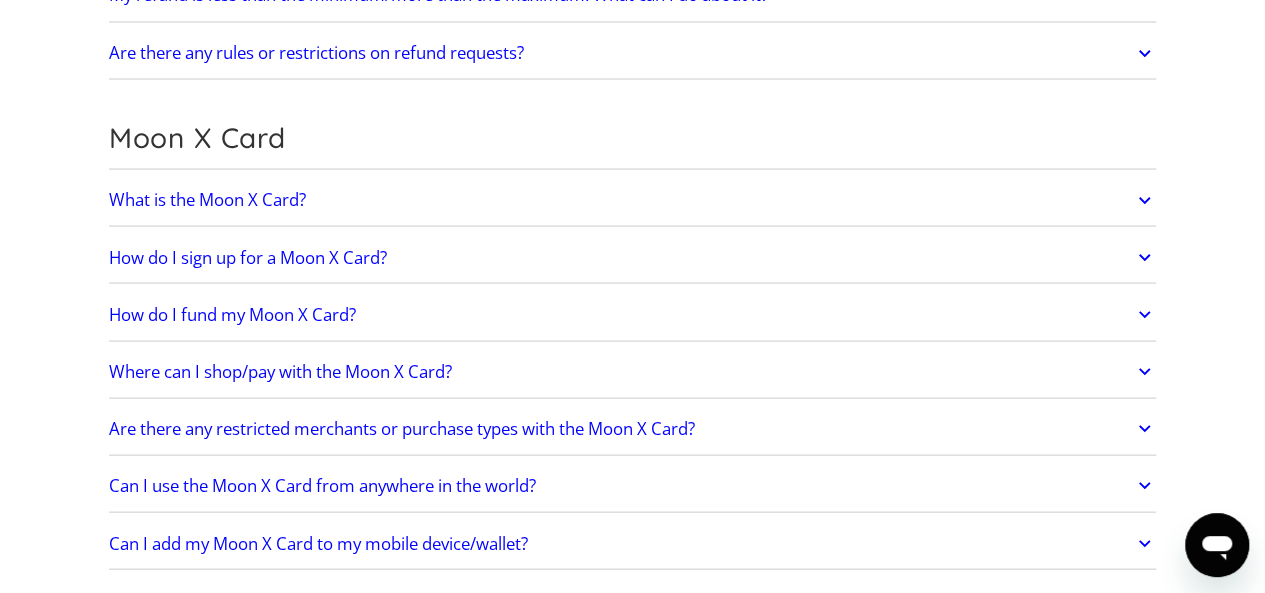 click on "What is the Moon X Card?" at bounding box center [633, 200] 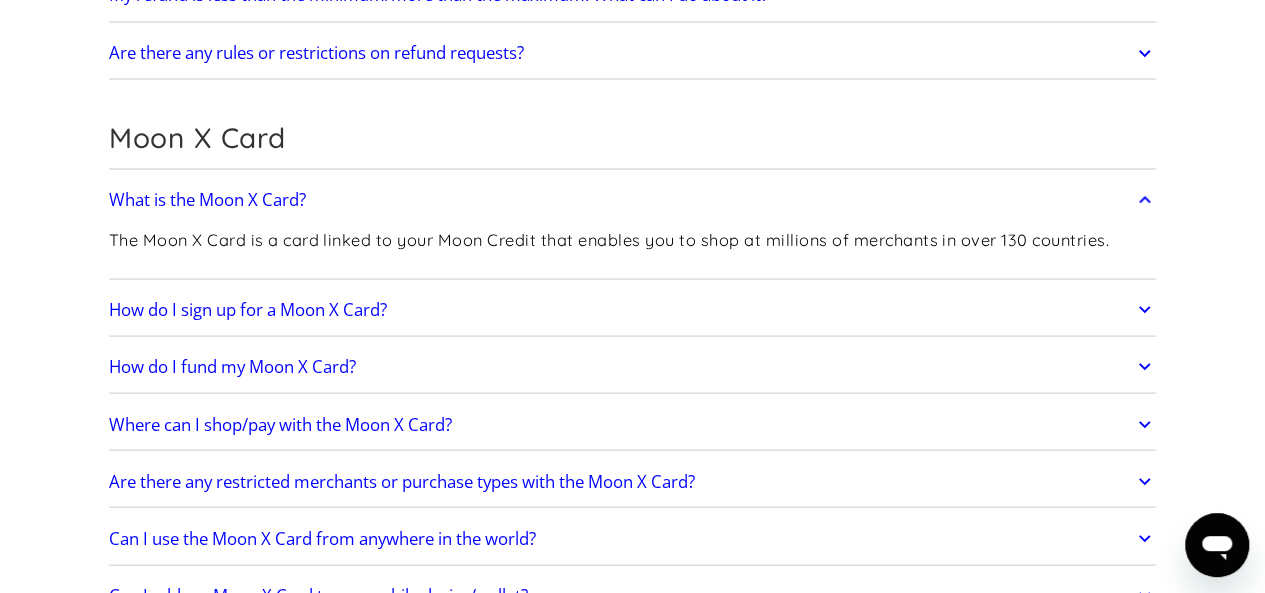 click on "Frequently Asked Questions Get Started
How do I sign up? Head to  paywithmoon.com/signup  to get started.
How do I login? Head to  paywithmoon.com/login  to get started.
What MFA method do you support? Moon supports account verification via email only. Email account verification is not needed for "Log in with Google".
What information do I need to sign up? To create a Moon account you need to provide an email address and a password. The email address you use to create your account will be used to receive 2FA codes, so please ensure you do not lose access to your email inbox.
Can I create more than one (1) Moon account? No. Each user may only have one account.
How It Works
How do virtual cards work? Virtual cards are just like regular cards, except there is no physical plastic. By entering virtual card details where you would normally input your credit or debit card details, you can complete purchases without giving out your personal card details.
What browsers does Moon support? Safari" at bounding box center [632, 876] 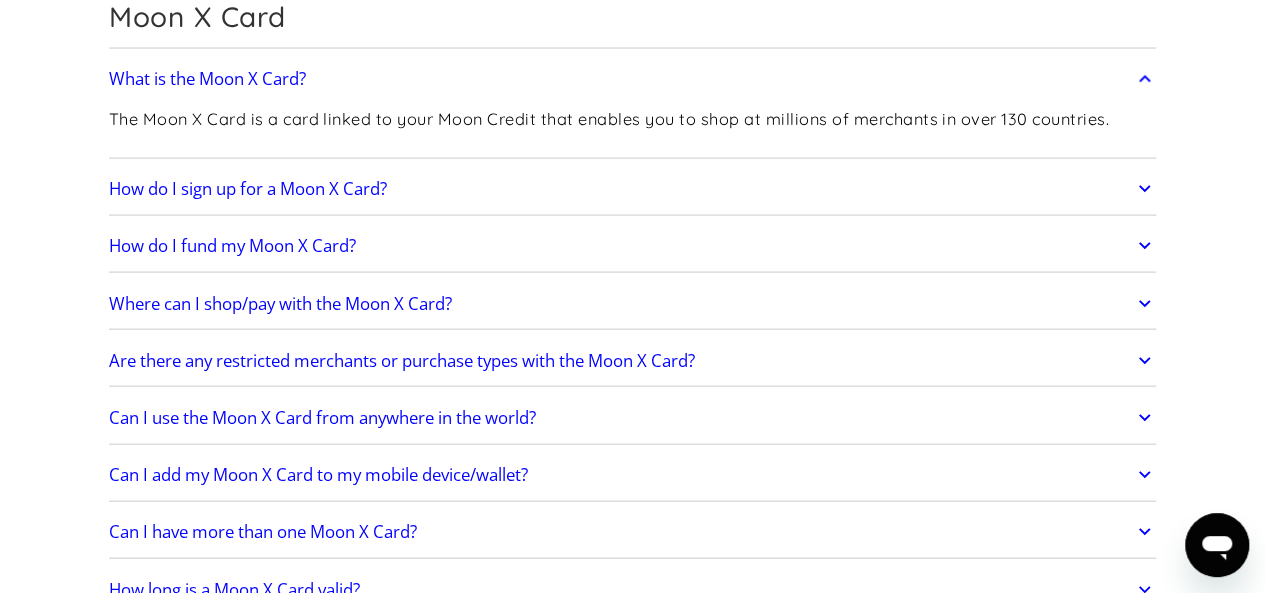 scroll, scrollTop: 2036, scrollLeft: 0, axis: vertical 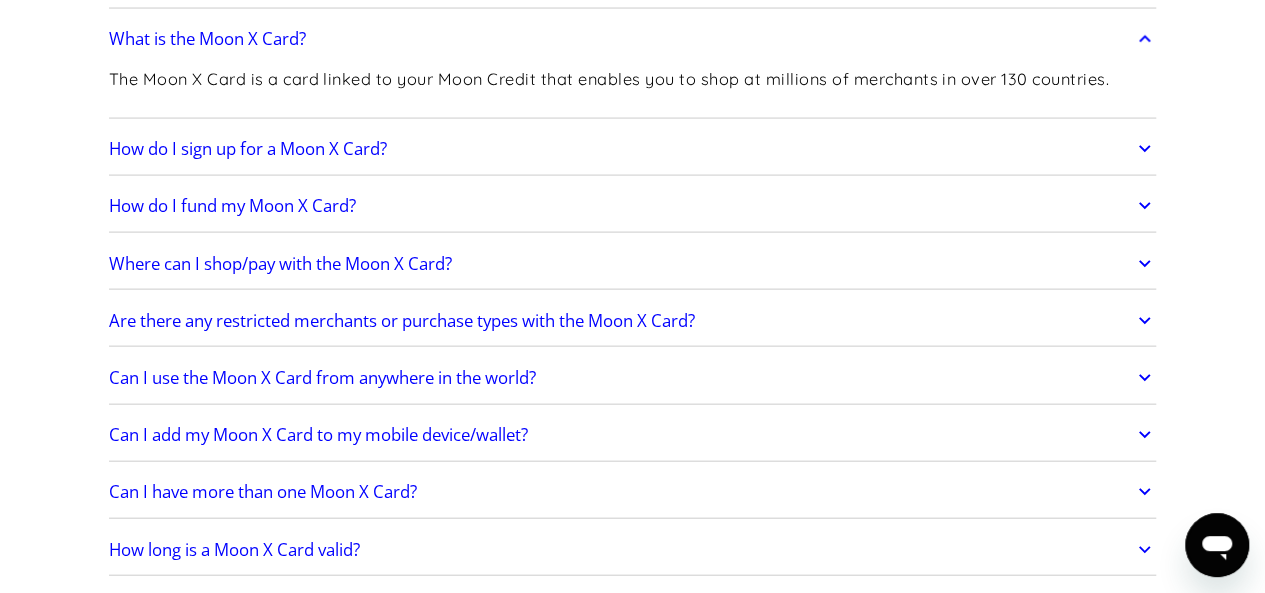 click on "How do I sign up for a Moon X Card?" at bounding box center [248, 149] 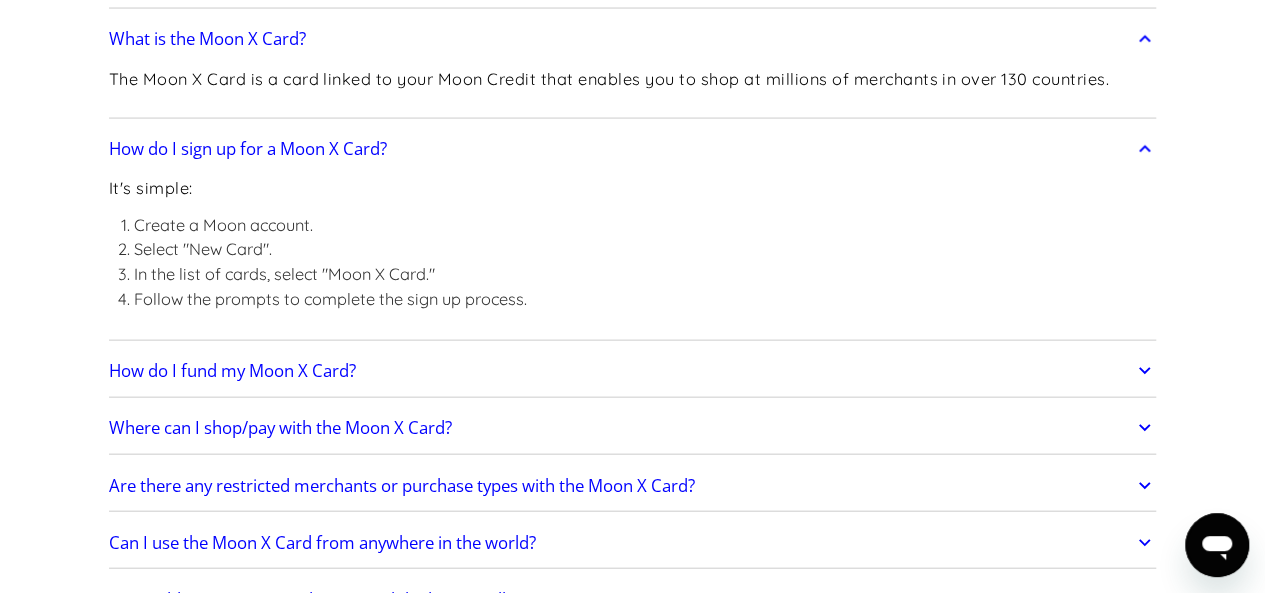 click on "Frequently Asked Questions Get Started
How do I sign up? Head to  paywithmoon.com/signup  to get started.
How do I login? Head to  paywithmoon.com/login  to get started.
What MFA method do you support? Moon supports account verification via email only. Email account verification is not needed for "Log in with Google".
What information do I need to sign up? To create a Moon account you need to provide an email address and a password. The email address you use to create your account will be used to receive 2FA codes, so please ensure you do not lose access to your email inbox.
Can I create more than one (1) Moon account? No. Each user may only have one account.
How It Works
How do virtual cards work? Virtual cards are just like regular cards, except there is no physical plastic. By entering virtual card details where you would normally input your credit or debit card details, you can complete purchases without giving out your personal card details.
What browsers does Moon support? Safari" at bounding box center (632, 798) 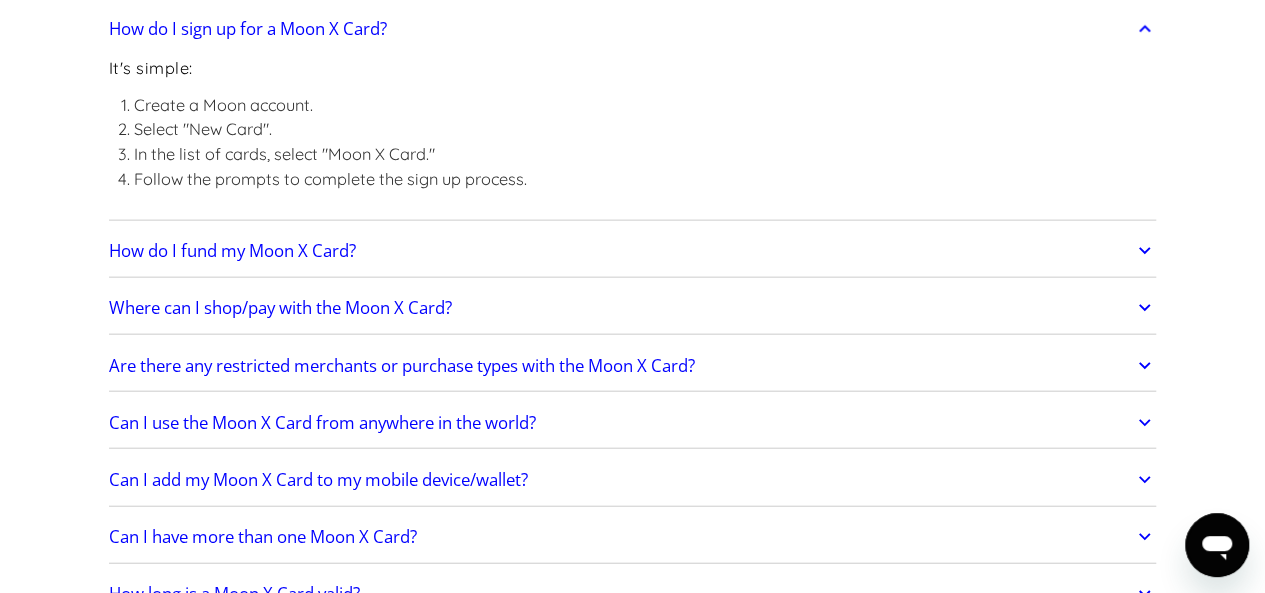 scroll, scrollTop: 2196, scrollLeft: 0, axis: vertical 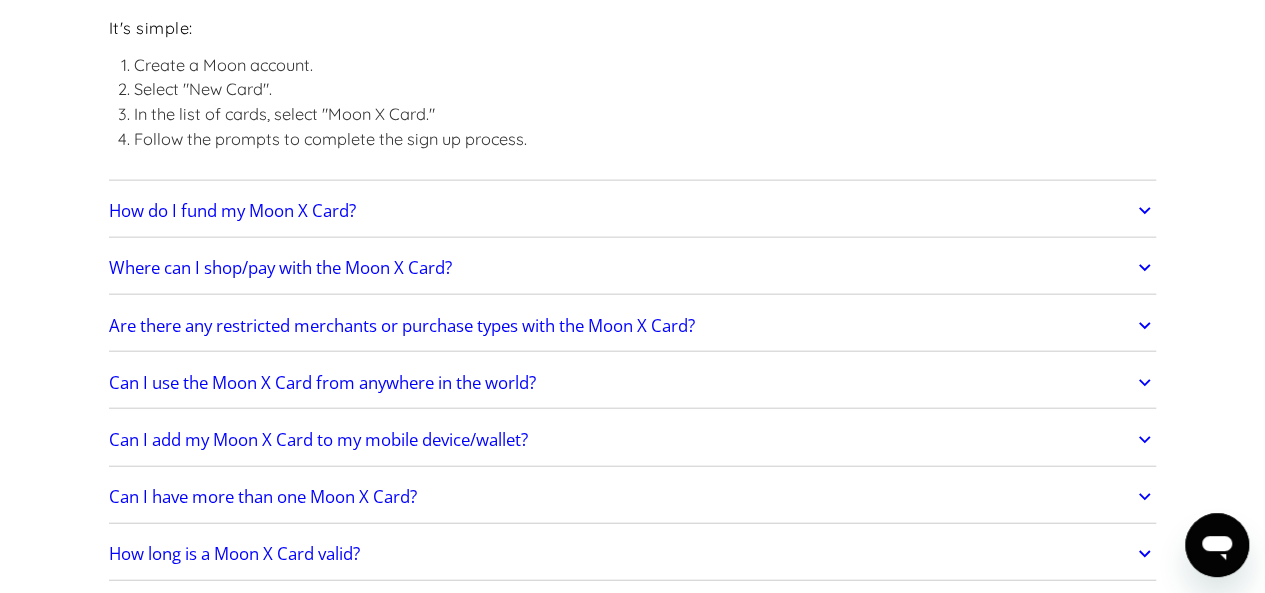 click on "Can I add my Moon X Card to my mobile device/wallet?" at bounding box center (318, 440) 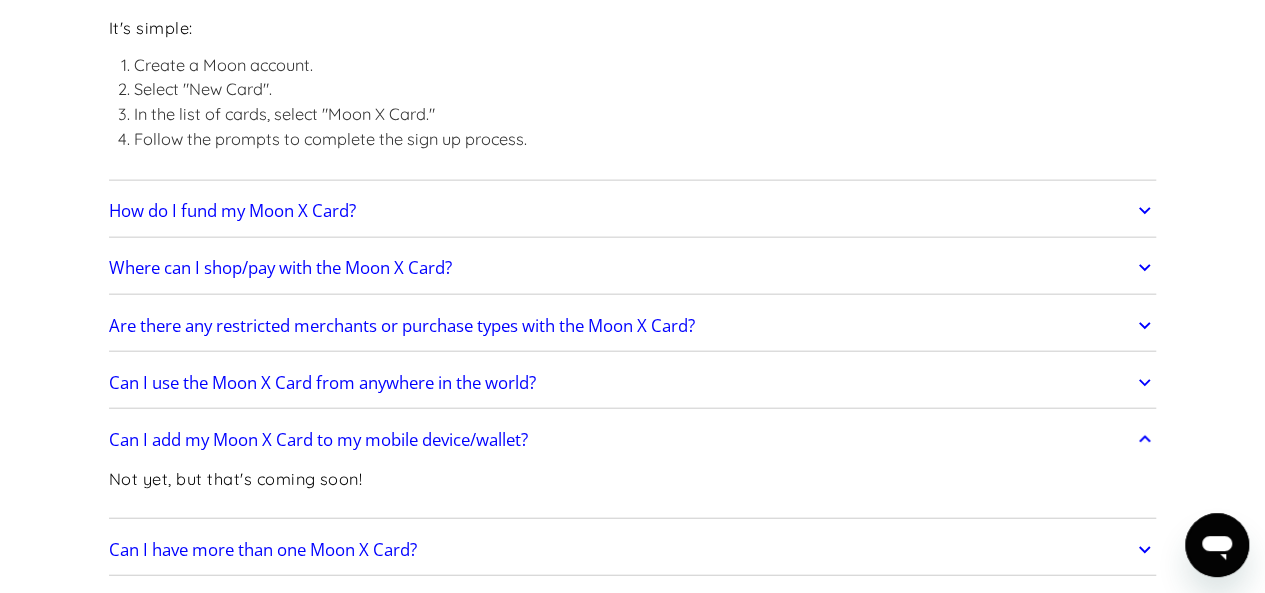 click on "Frequently Asked Questions Get Started
How do I sign up? Head to  paywithmoon.com/signup  to get started.
How do I login? Head to  paywithmoon.com/login  to get started.
What MFA method do you support? Moon supports account verification via email only. Email account verification is not needed for "Log in with Google".
What information do I need to sign up? To create a Moon account you need to provide an email address and a password. The email address you use to create your account will be used to receive 2FA codes, so please ensure you do not lose access to your email inbox.
Can I create more than one (1) Moon account? No. Each user may only have one account.
How It Works
How do virtual cards work? Virtual cards are just like regular cards, except there is no physical plastic. By entering virtual card details where you would normally input your credit or debit card details, you can complete purchases without giving out your personal card details.
What browsers does Moon support? Safari" at bounding box center [632, 664] 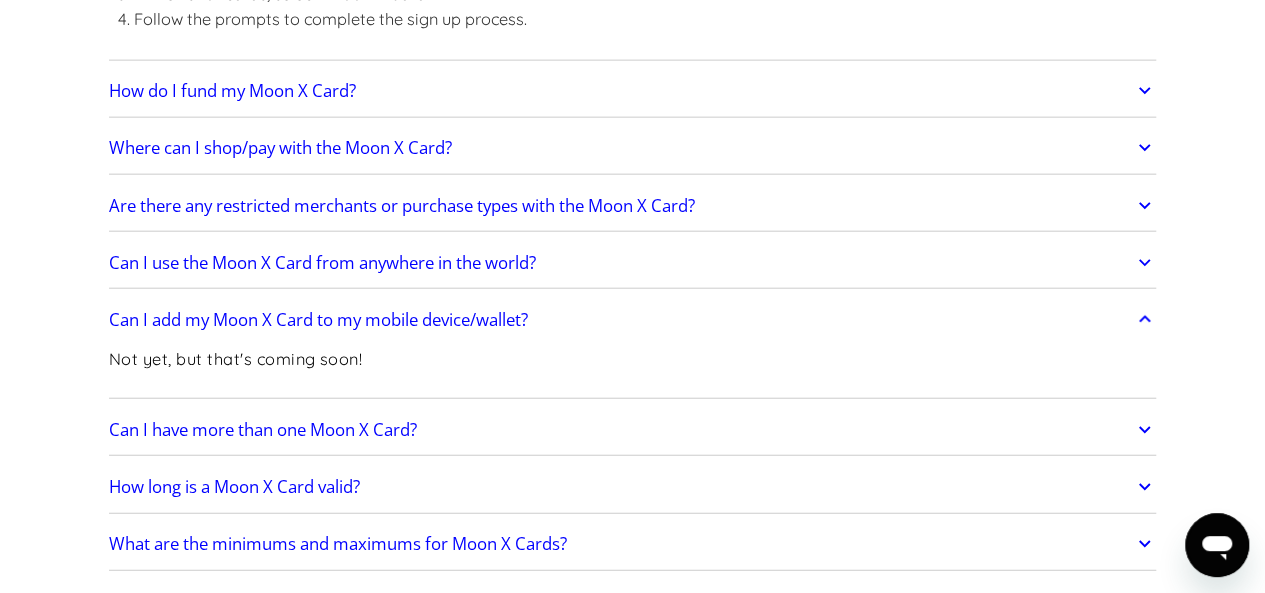 scroll, scrollTop: 2356, scrollLeft: 0, axis: vertical 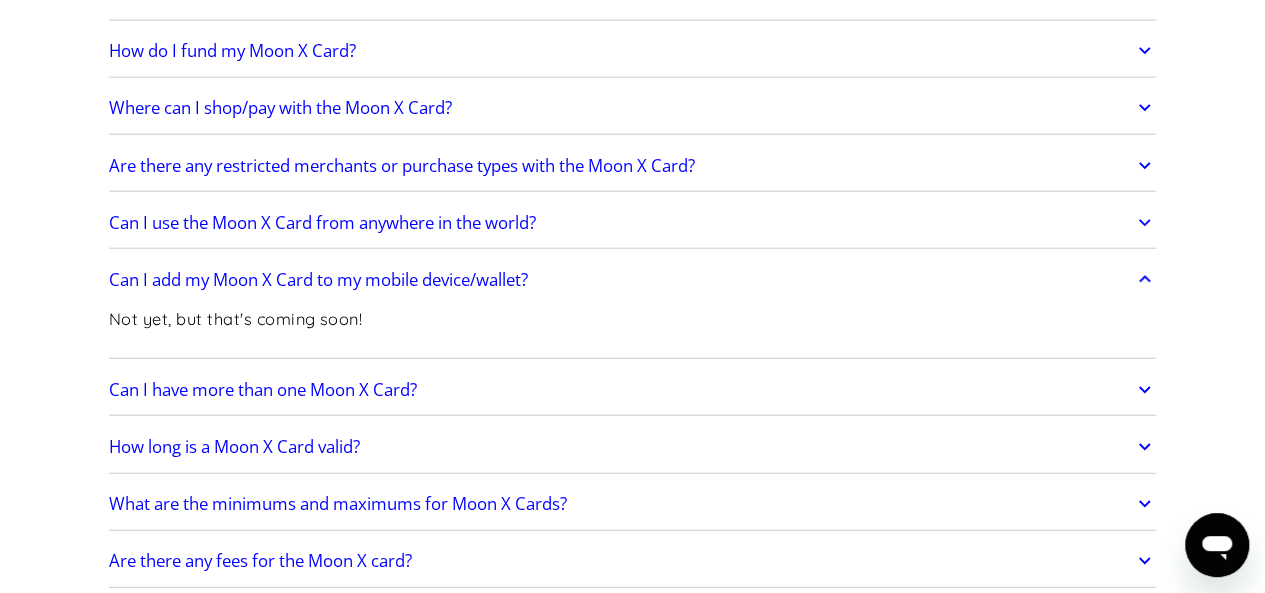 click on "Can I have more than one Moon X Card?" at bounding box center [263, 390] 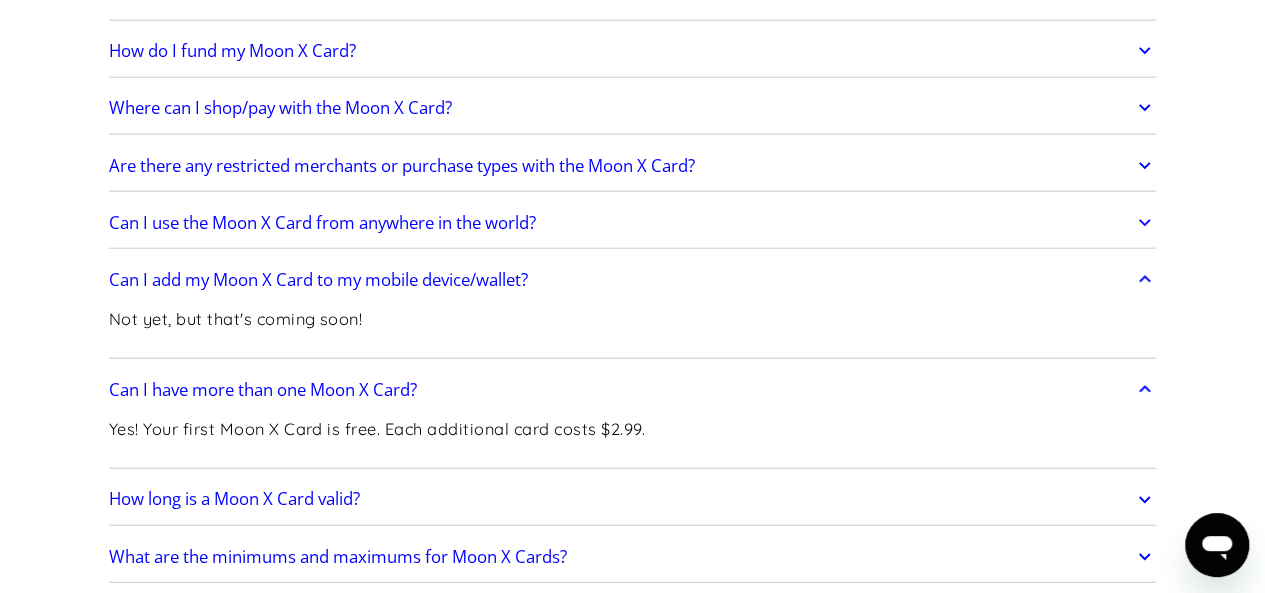 click on "Frequently Asked Questions Get Started
How do I sign up? Head to  paywithmoon.com/signup  to get started.
How do I login? Head to  paywithmoon.com/login  to get started.
What MFA method do you support? Moon supports account verification via email only. Email account verification is not needed for "Log in with Google".
What information do I need to sign up? To create a Moon account you need to provide an email address and a password. The email address you use to create your account will be used to receive 2FA codes, so please ensure you do not lose access to your email inbox.
Can I create more than one (1) Moon account? No. Each user may only have one account.
How It Works
How do virtual cards work? Virtual cards are just like regular cards, except there is no physical plastic. By entering virtual card details where you would normally input your credit or debit card details, you can complete purchases without giving out your personal card details.
What browsers does Moon support? Safari" at bounding box center (632, 531) 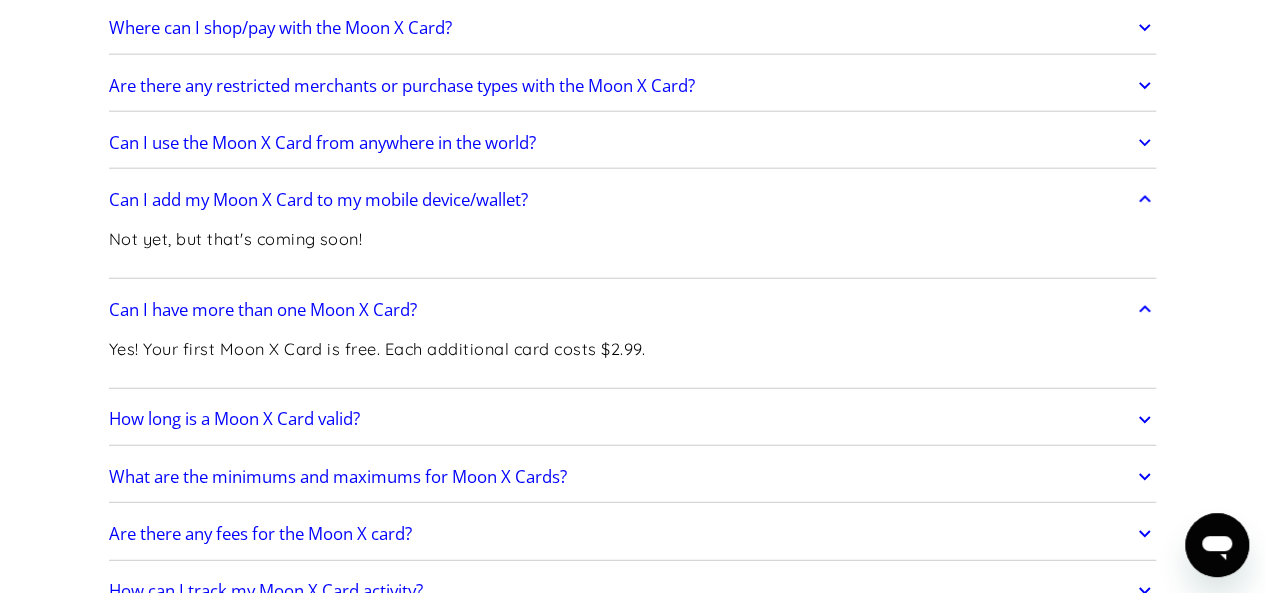 scroll, scrollTop: 2476, scrollLeft: 0, axis: vertical 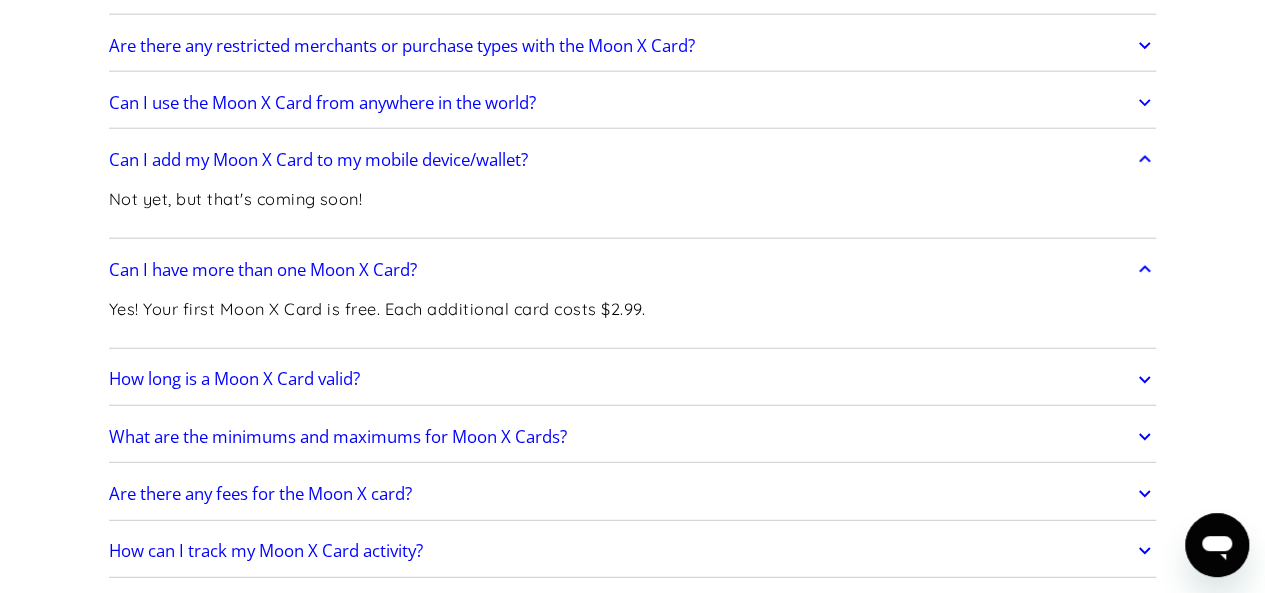 click on "How long is a Moon X Card valid?" at bounding box center [234, 379] 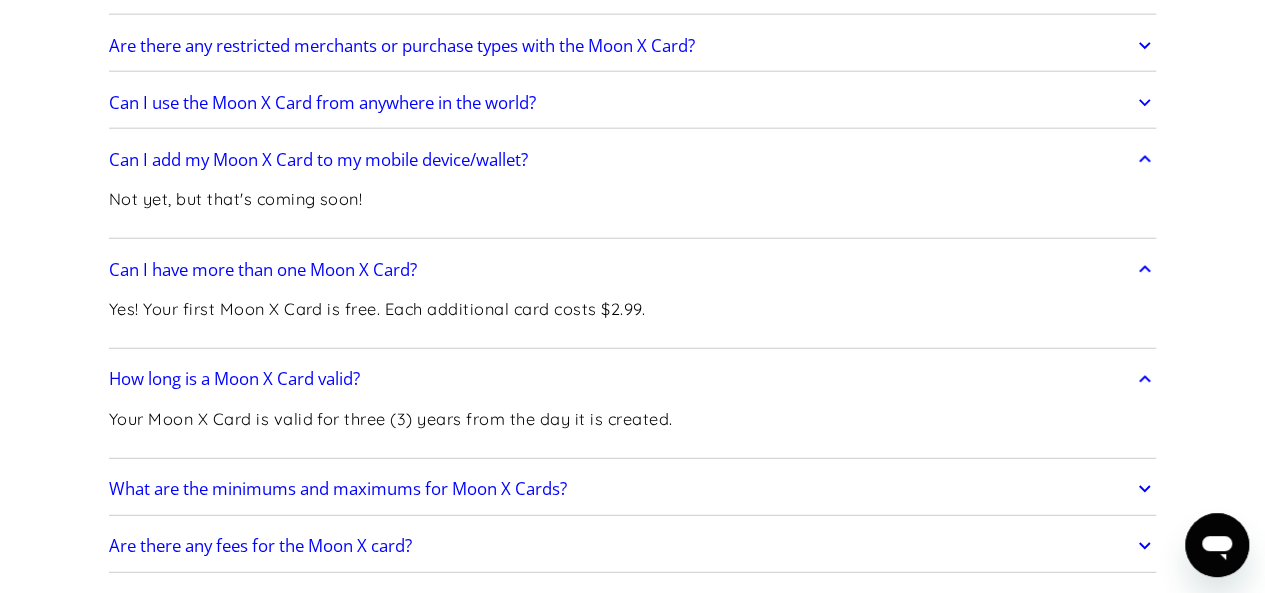 click on "Frequently Asked Questions Get Started
How do I sign up? Head to  paywithmoon.com/signup  to get started.
How do I login? Head to  paywithmoon.com/login  to get started.
What MFA method do you support? Moon supports account verification via email only. Email account verification is not needed for "Log in with Google".
What information do I need to sign up? To create a Moon account you need to provide an email address and a password. The email address you use to create your account will be used to receive 2FA codes, so please ensure you do not lose access to your email inbox.
Can I create more than one (1) Moon account? No. Each user may only have one account.
How It Works
How do virtual cards work? Virtual cards are just like regular cards, except there is no physical plastic. By entering virtual card details where you would normally input your credit or debit card details, you can complete purchases without giving out your personal card details.
What browsers does Moon support? Safari" at bounding box center [632, 437] 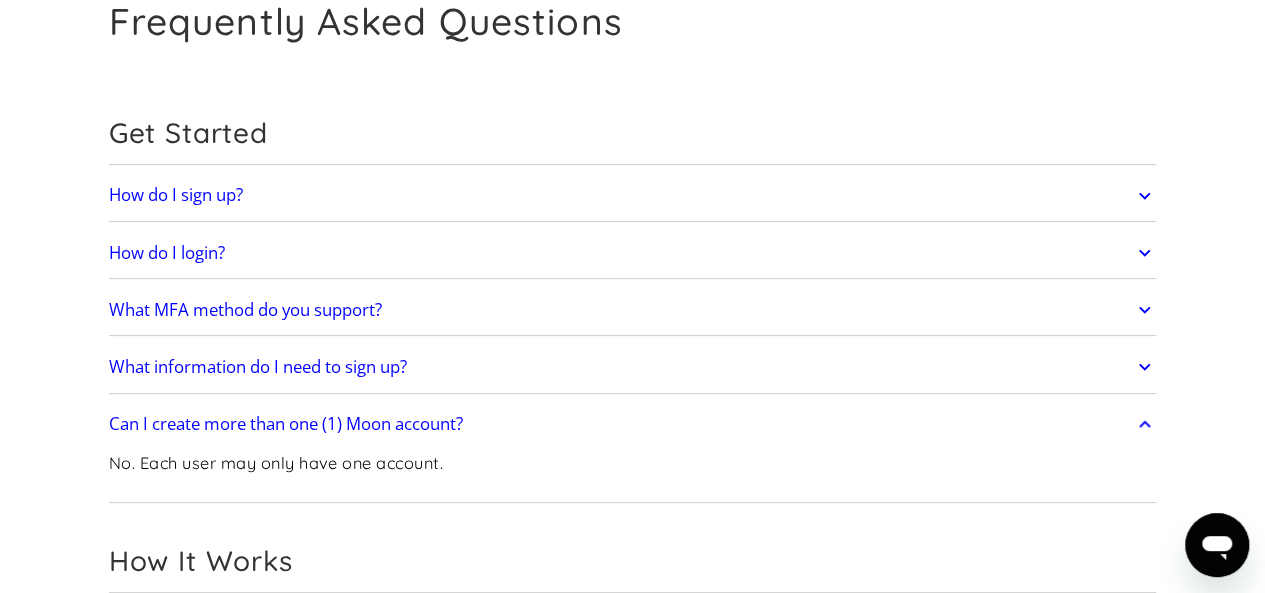 scroll, scrollTop: 0, scrollLeft: 0, axis: both 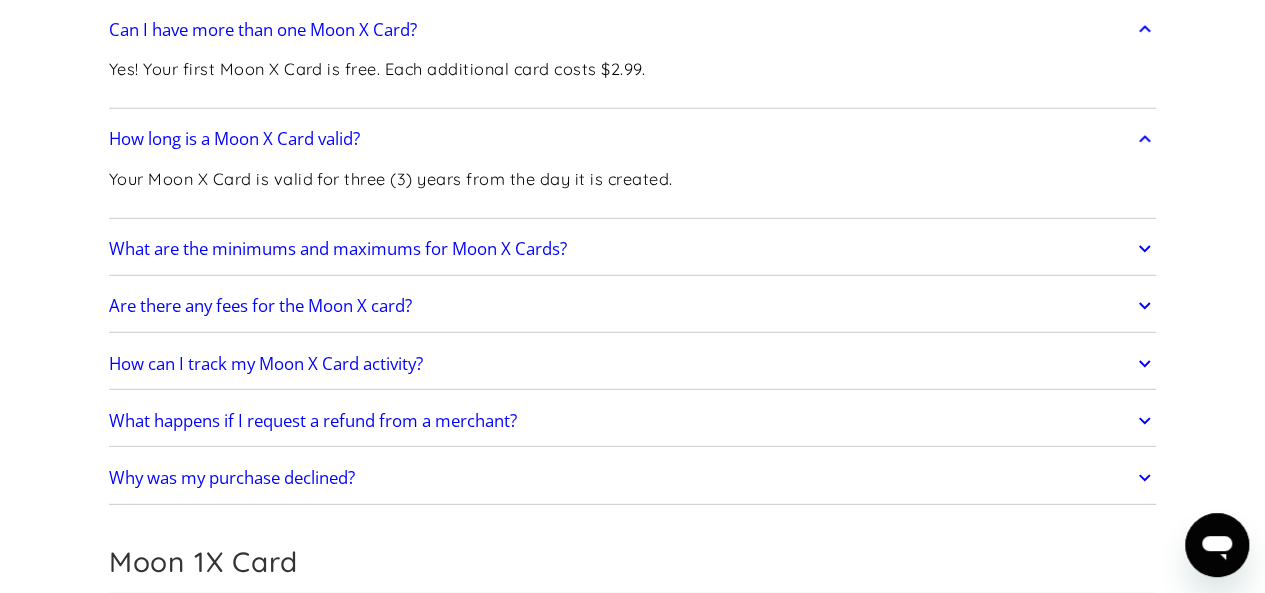 click on "Are there any fees for the Moon X card?" at bounding box center (260, 306) 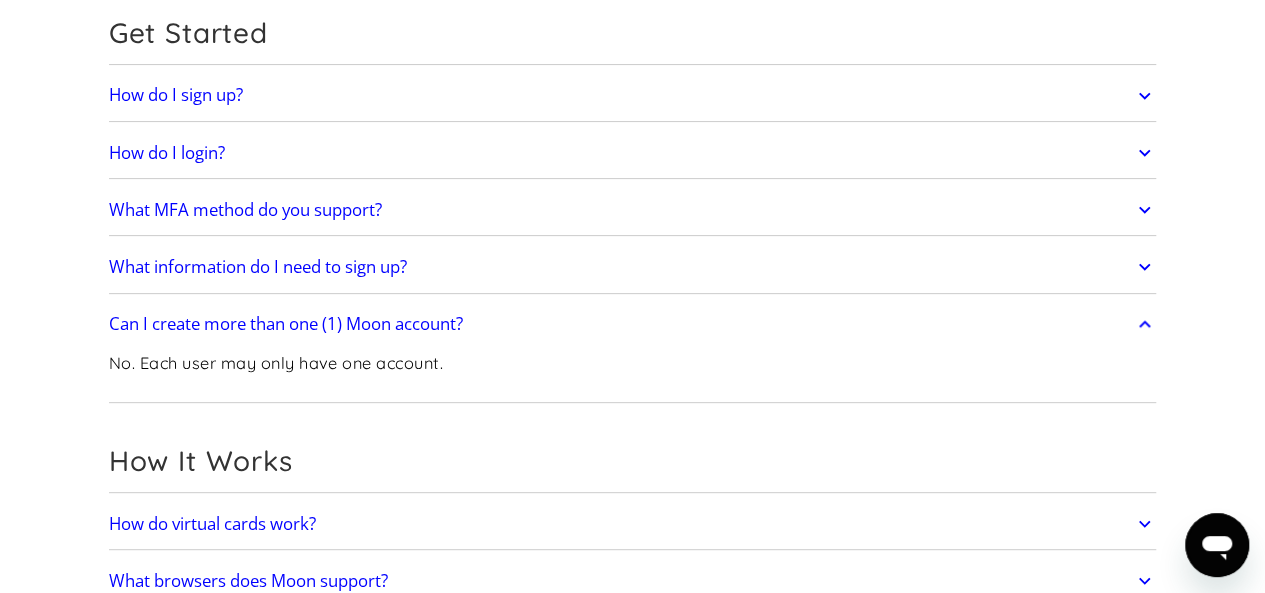 scroll, scrollTop: 0, scrollLeft: 0, axis: both 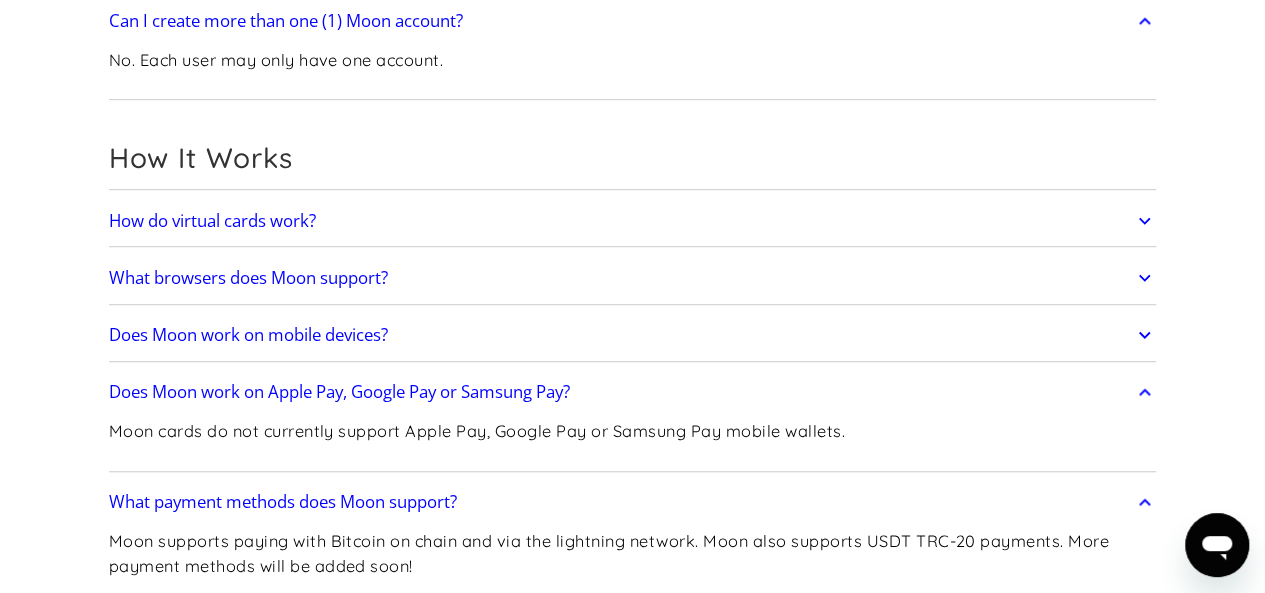 click on "No. Each user may only have one account." at bounding box center [633, 68] 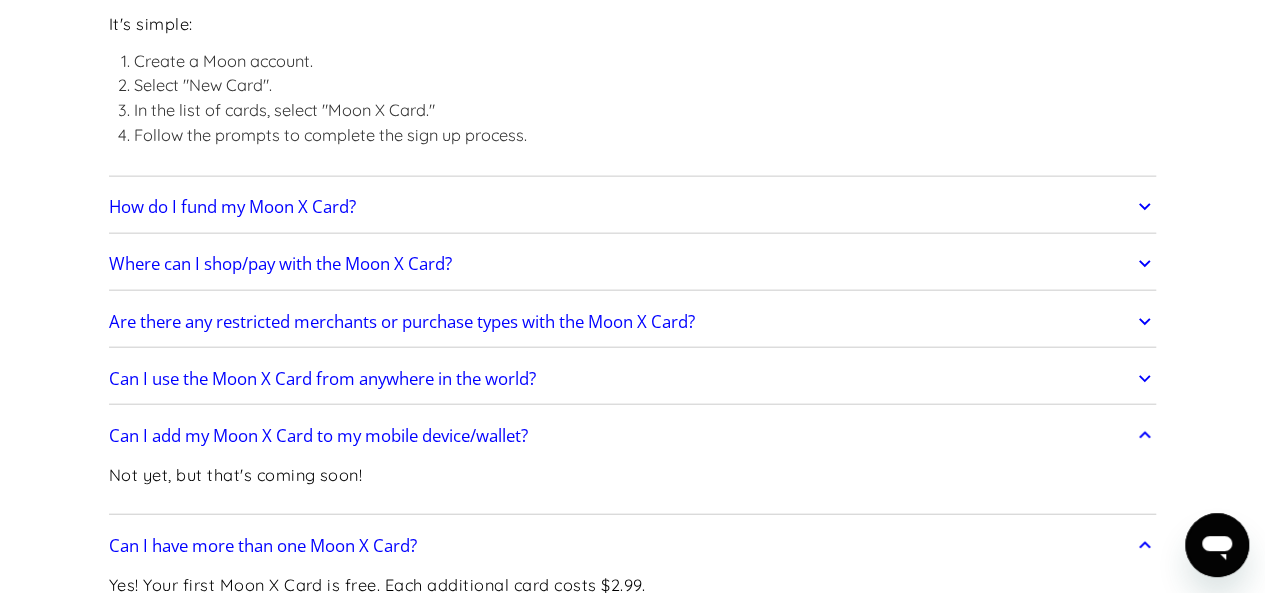 scroll, scrollTop: 519, scrollLeft: 0, axis: vertical 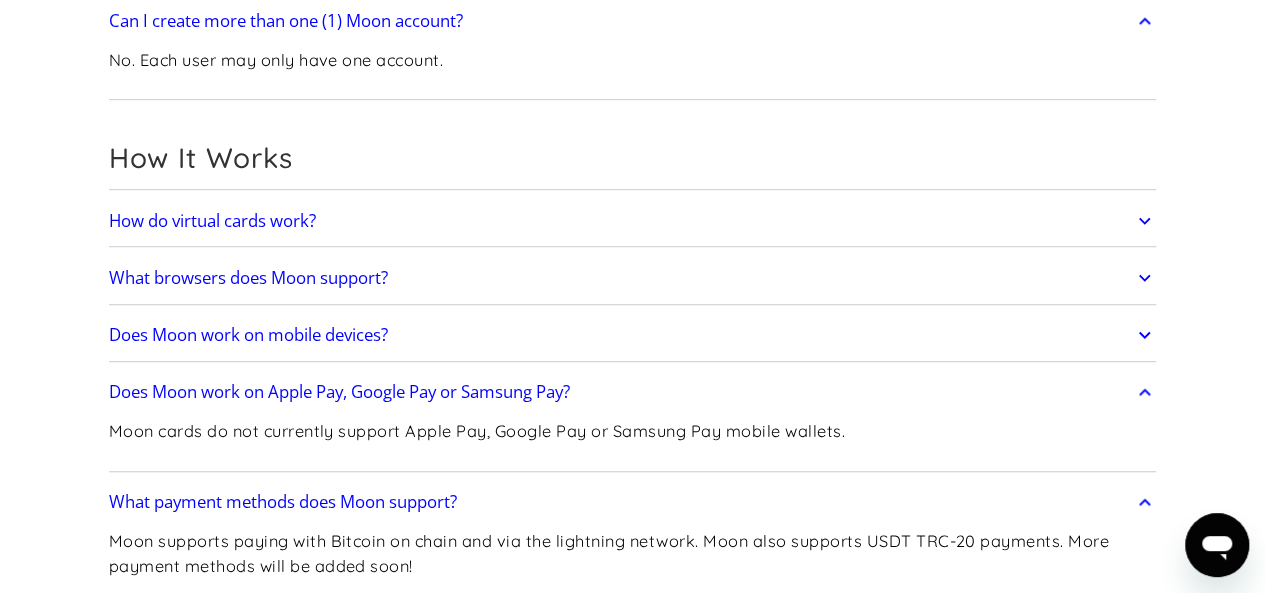 click on "How do virtual cards work?" at bounding box center [212, 221] 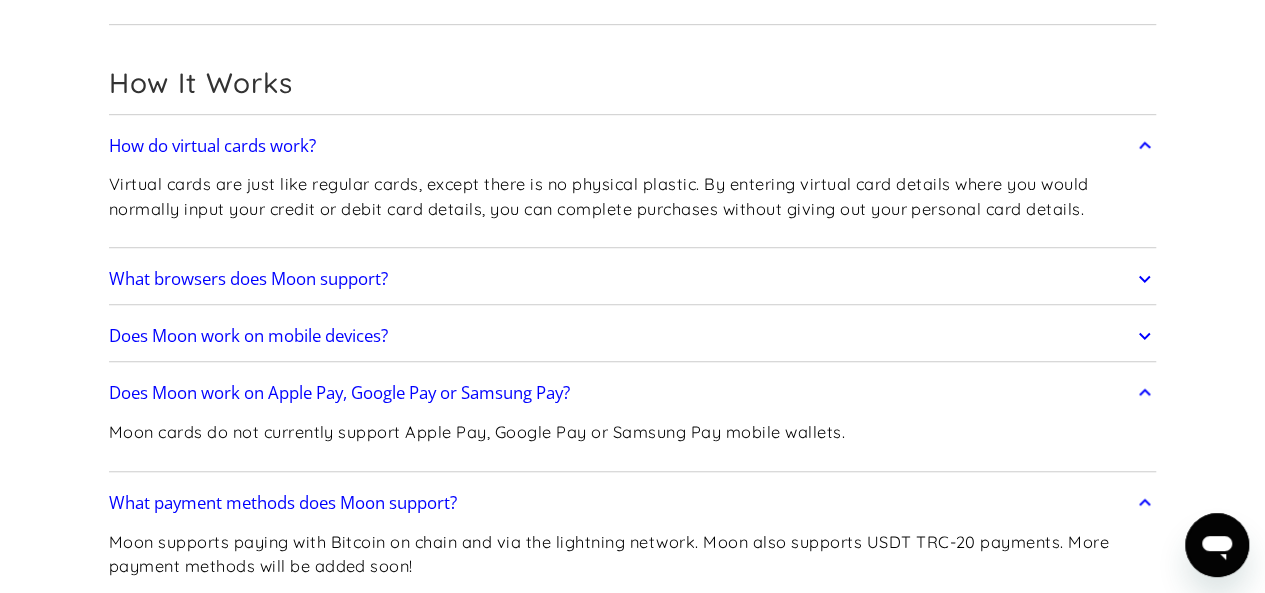 scroll, scrollTop: 596, scrollLeft: 0, axis: vertical 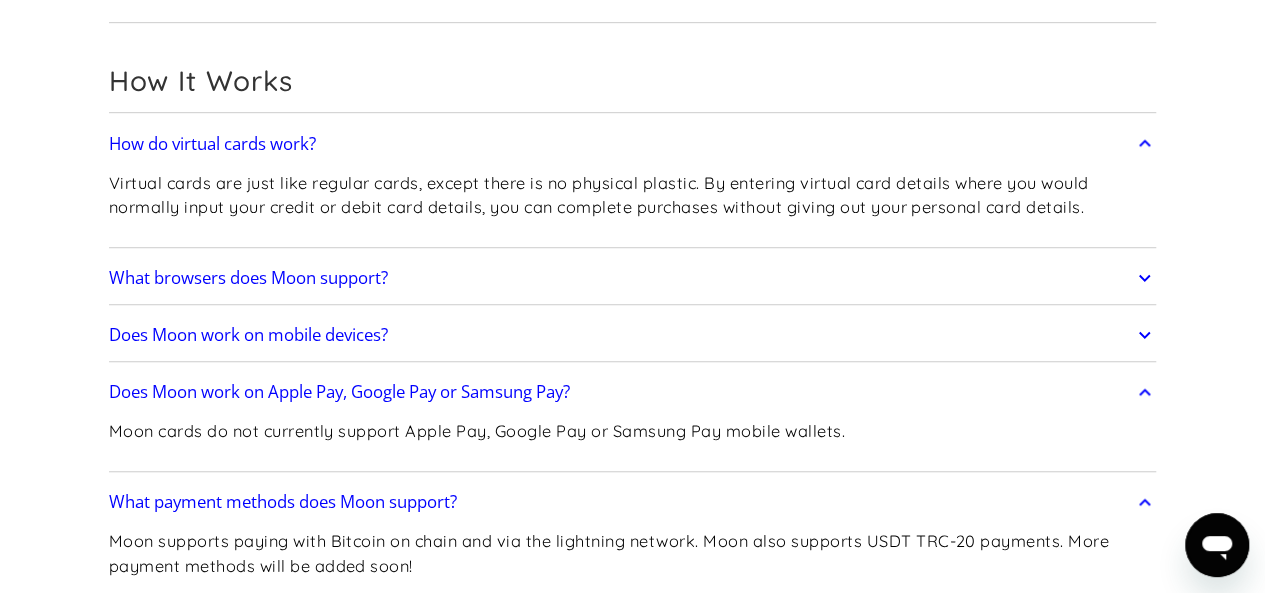 click on "What browsers does Moon support?" at bounding box center [248, 278] 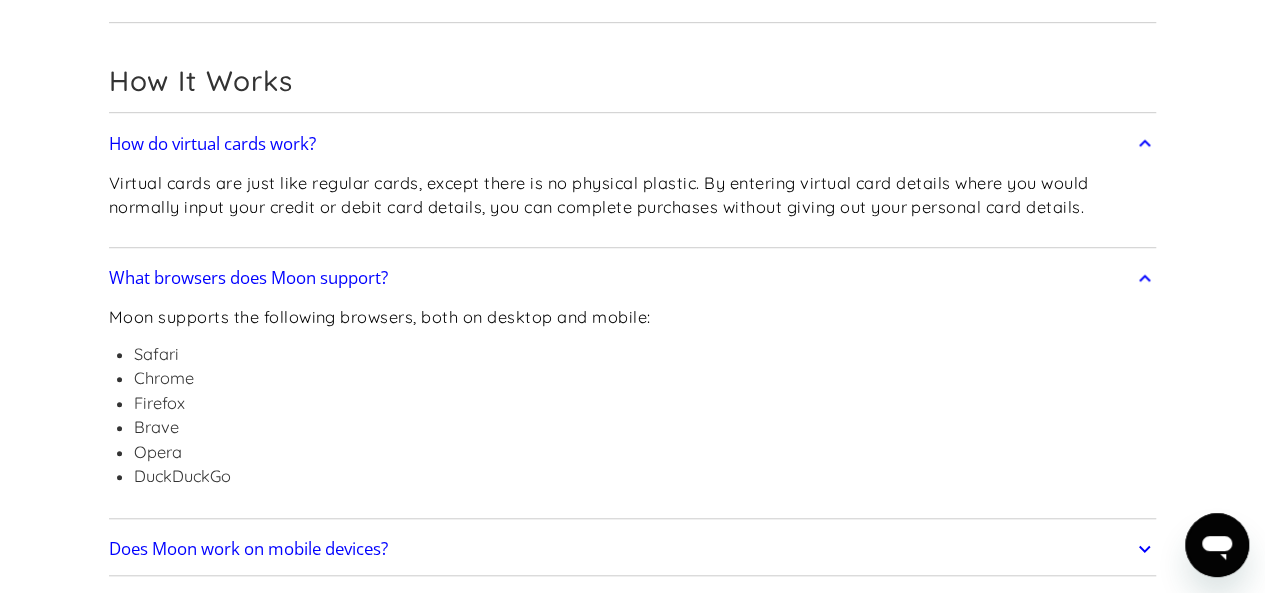 click on "Frequently Asked Questions Get Started
How do I sign up? Head to  paywithmoon.com/signup  to get started.
How do I login? Head to  paywithmoon.com/login  to get started.
What MFA method do you support? Moon supports account verification via email only. Email account verification is not needed for "Log in with Google".
What information do I need to sign up? To create a Moon account you need to provide an email address and a password. The email address you use to create your account will be used to receive 2FA codes, so please ensure you do not lose access to your email inbox.
Can I create more than one (1) Moon account? No. Each user may only have one account.
How It Works
How do virtual cards work? Virtual cards are just like regular cards, except there is no physical plastic. By entering virtual card details where you would normally input your credit or debit card details, you can complete purchases without giving out your personal card details.
What browsers does Moon support? Safari" at bounding box center [632, 2501] 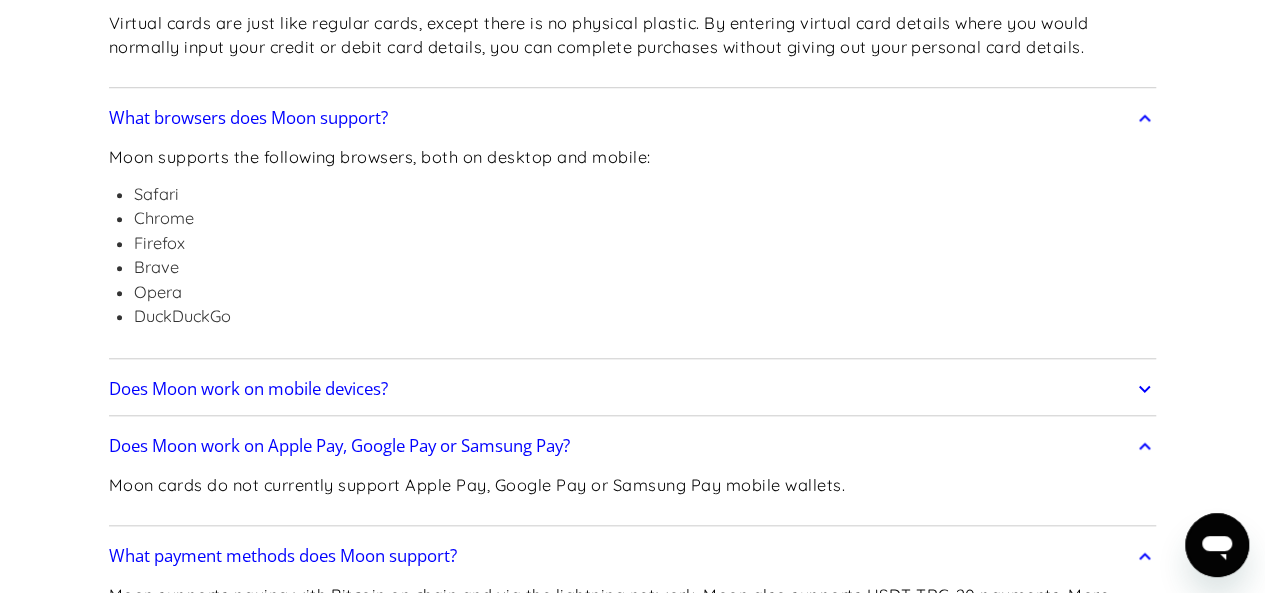 scroll, scrollTop: 796, scrollLeft: 0, axis: vertical 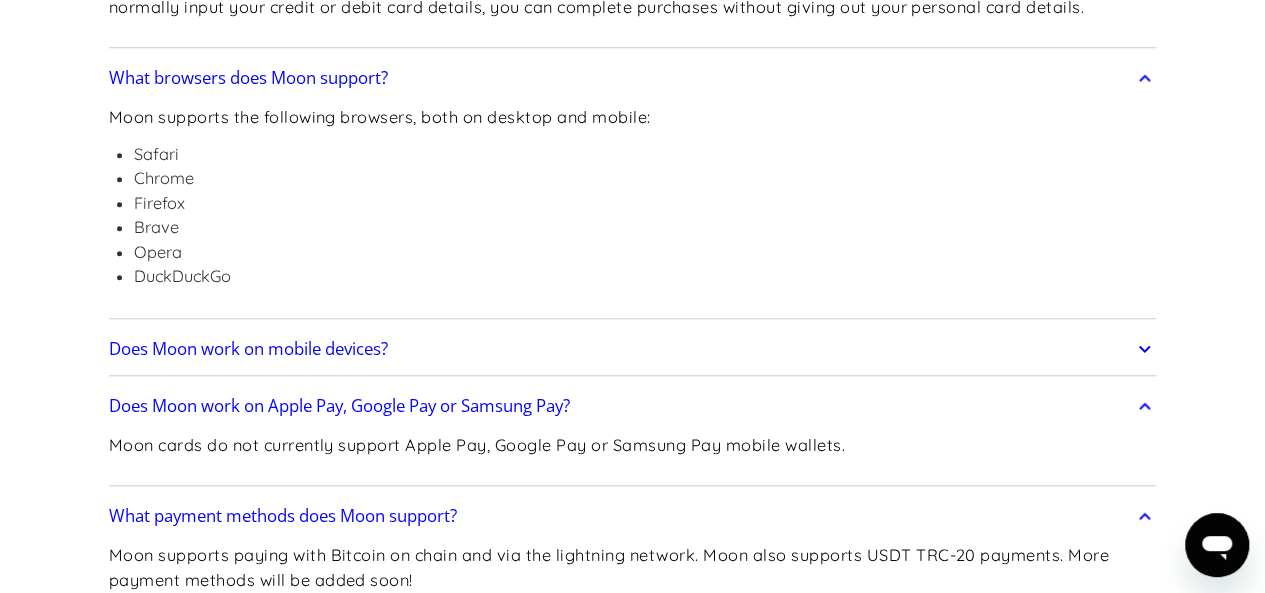 click on "Does Moon work on mobile devices?" at bounding box center (248, 349) 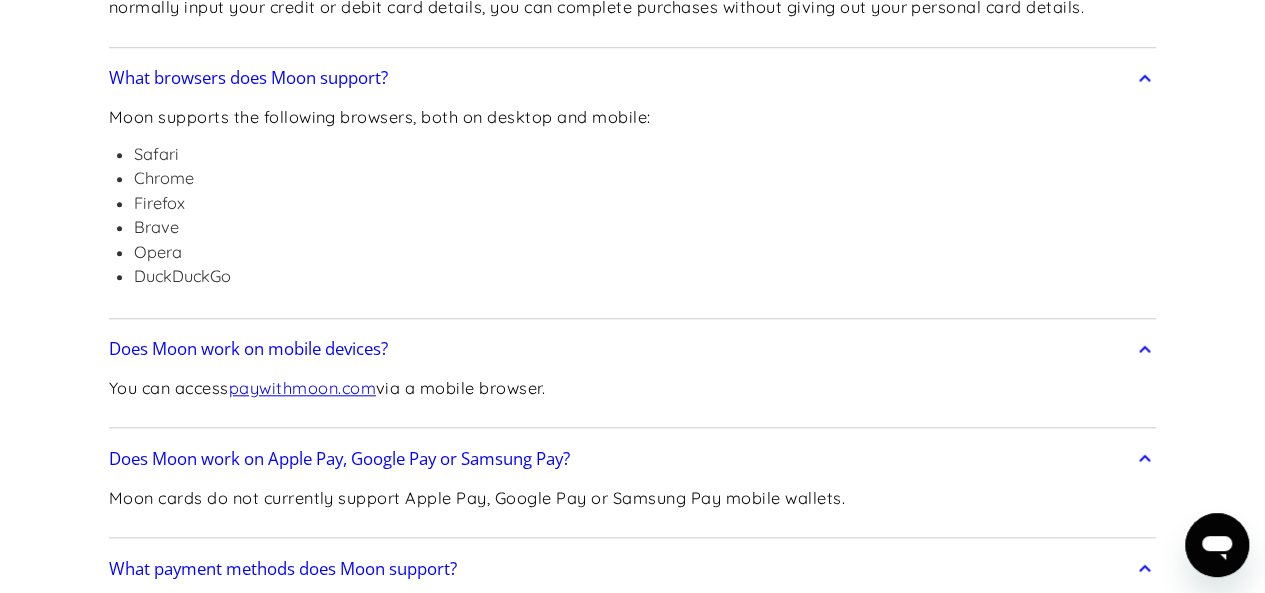 click on "Frequently Asked Questions Get Started
How do I sign up? Head to  paywithmoon.com/signup  to get started.
How do I login? Head to  paywithmoon.com/login  to get started.
What MFA method do you support? Moon supports account verification via email only. Email account verification is not needed for "Log in with Google".
What information do I need to sign up? To create a Moon account you need to provide an email address and a password. The email address you use to create your account will be used to receive 2FA codes, so please ensure you do not lose access to your email inbox.
Can I create more than one (1) Moon account? No. Each user may only have one account.
How It Works
How do virtual cards work? Virtual cards are just like regular cards, except there is no physical plastic. By entering virtual card details where you would normally input your credit or debit card details, you can complete purchases without giving out your personal card details.
What browsers does Moon support? Safari" at bounding box center [632, 2327] 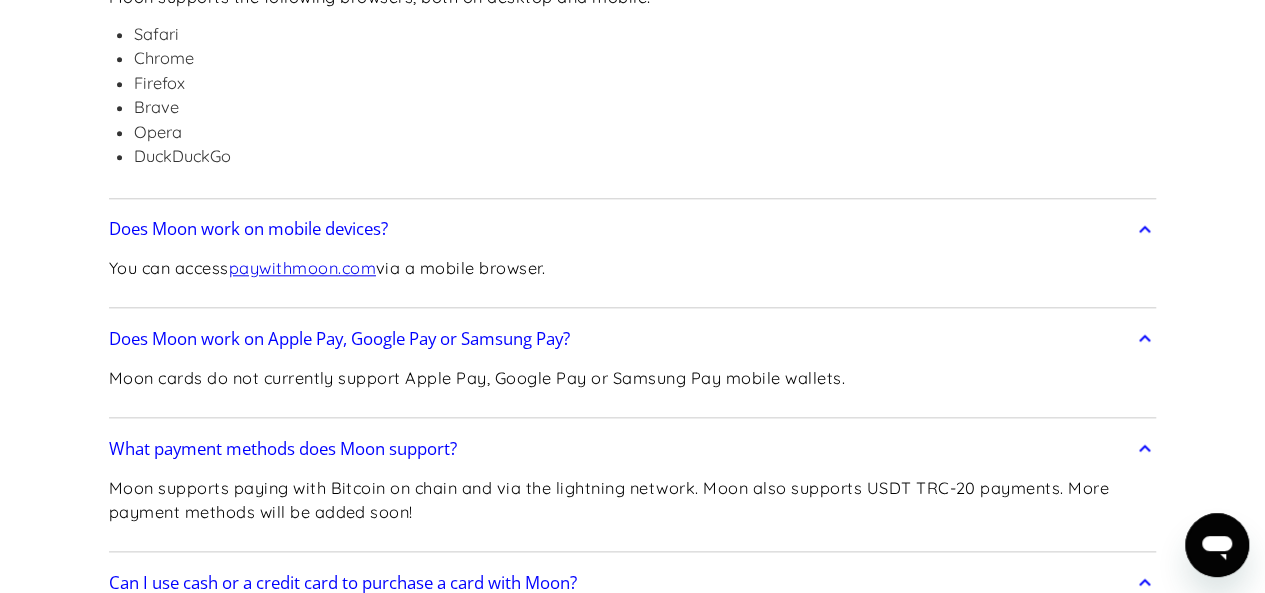 scroll, scrollTop: 956, scrollLeft: 0, axis: vertical 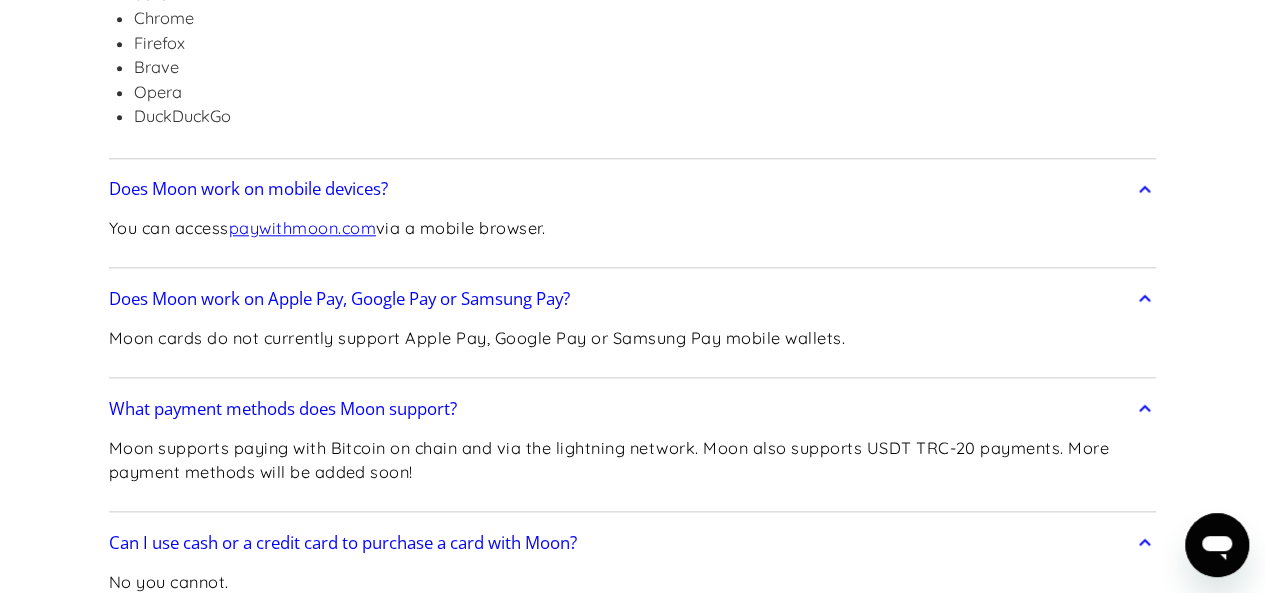 click on "Frequently Asked Questions Get Started
How do I sign up? Head to  paywithmoon.com/signup  to get started.
How do I login? Head to  paywithmoon.com/login  to get started.
What MFA method do you support? Moon supports account verification via email only. Email account verification is not needed for "Log in with Google".
What information do I need to sign up? To create a Moon account you need to provide an email address and a password. The email address you use to create your account will be used to receive 2FA codes, so please ensure you do not lose access to your email inbox.
Can I create more than one (1) Moon account? No. Each user may only have one account.
How It Works
How do virtual cards work? Virtual cards are just like regular cards, except there is no physical plastic. By entering virtual card details where you would normally input your credit or debit card details, you can complete purchases without giving out your personal card details.
What browsers does Moon support? Safari" at bounding box center [632, 2167] 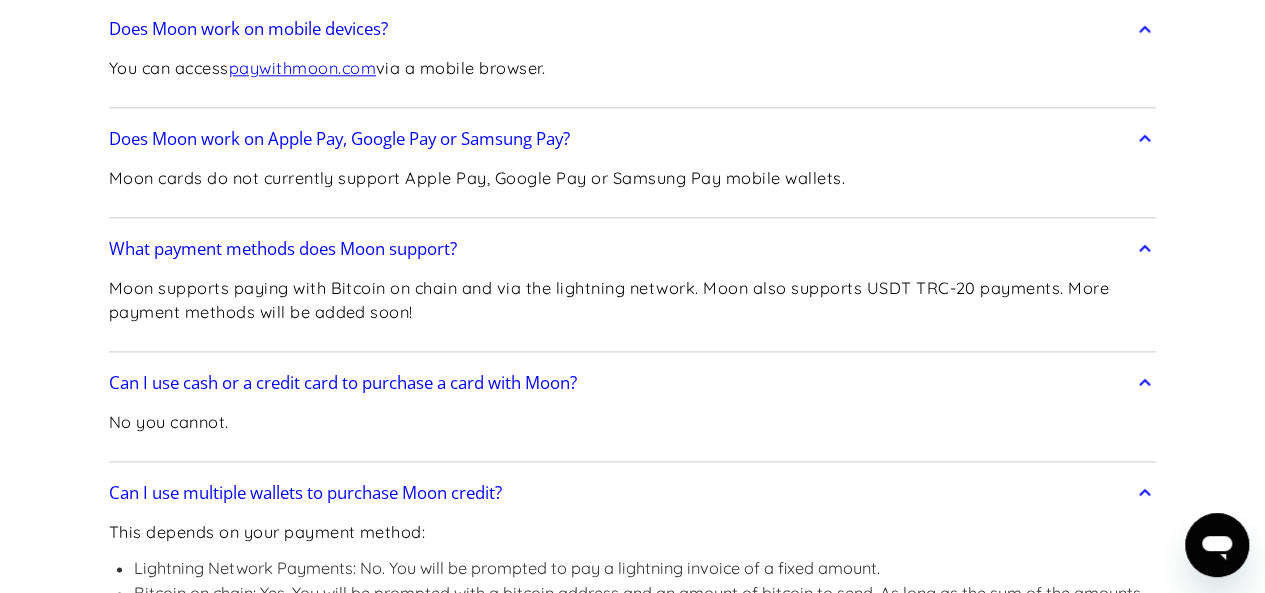 scroll, scrollTop: 1156, scrollLeft: 0, axis: vertical 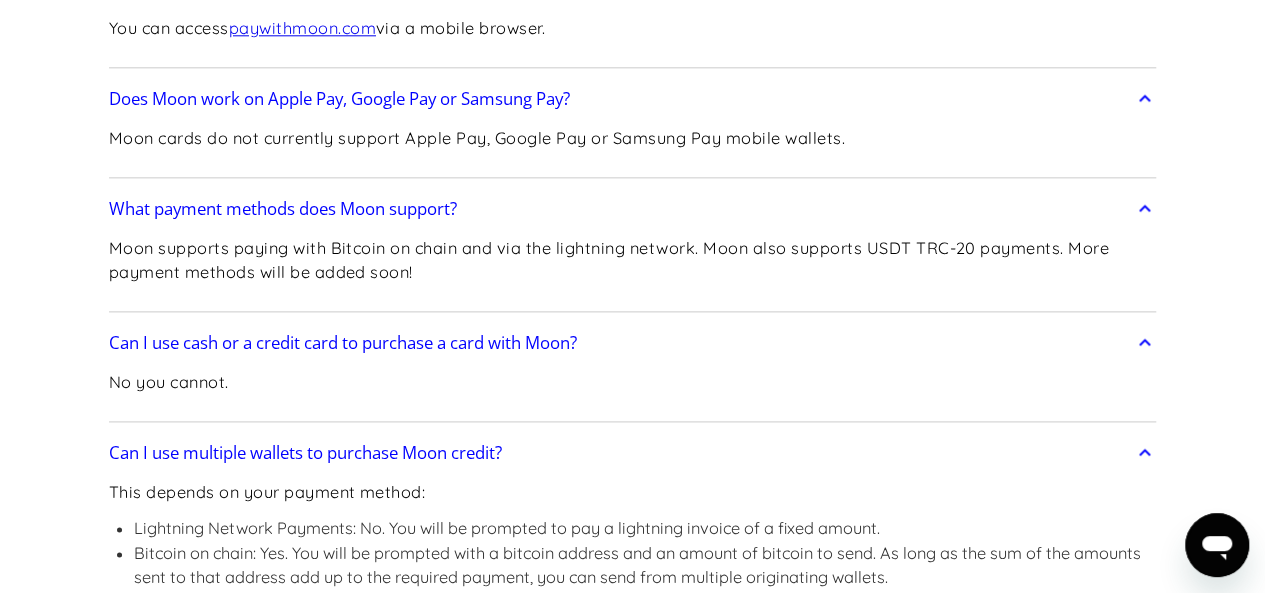 click on "Frequently Asked Questions Get Started
How do I sign up? Head to  paywithmoon.com/signup  to get started.
How do I login? Head to  paywithmoon.com/login  to get started.
What MFA method do you support? Moon supports account verification via email only. Email account verification is not needed for "Log in with Google".
What information do I need to sign up? To create a Moon account you need to provide an email address and a password. The email address you use to create your account will be used to receive 2FA codes, so please ensure you do not lose access to your email inbox.
Can I create more than one (1) Moon account? No. Each user may only have one account.
How It Works
How do virtual cards work? Virtual cards are just like regular cards, except there is no physical plastic. By entering virtual card details where you would normally input your credit or debit card details, you can complete purchases without giving out your personal card details.
What browsers does Moon support? Safari" at bounding box center (632, 1967) 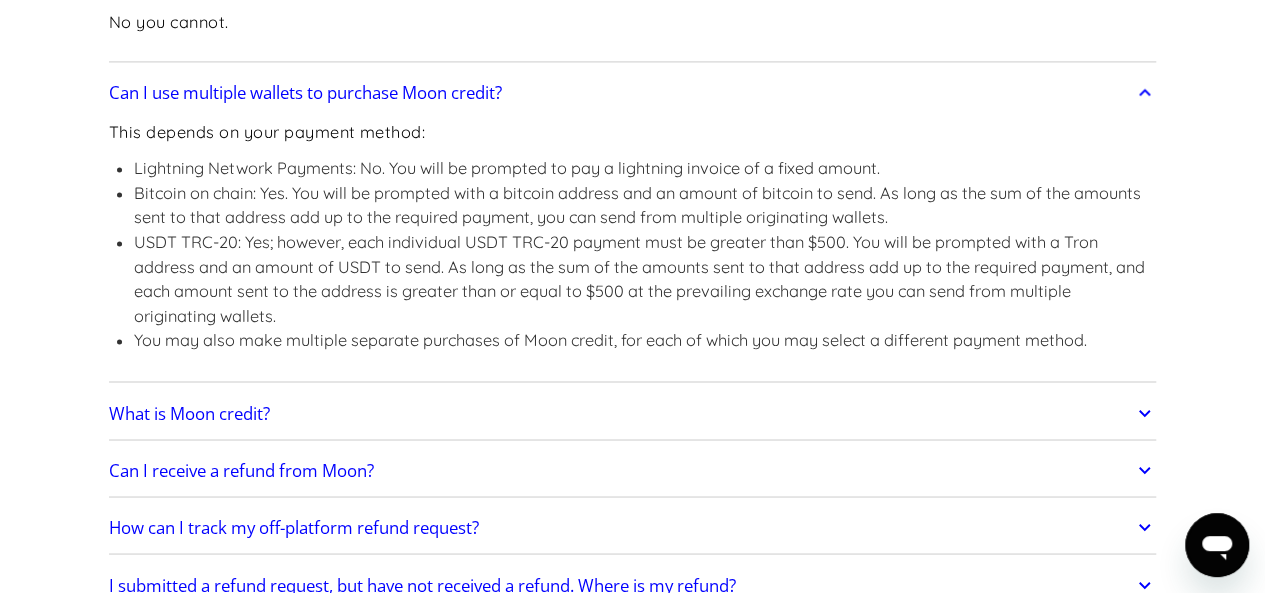 scroll, scrollTop: 1596, scrollLeft: 0, axis: vertical 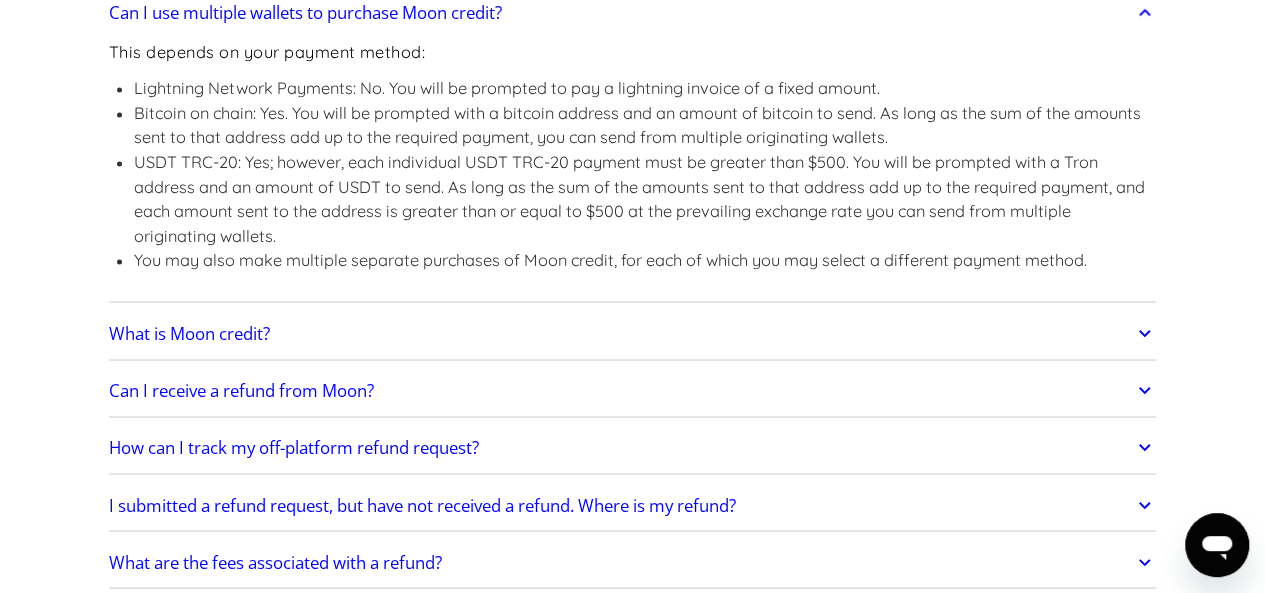 click on "What is Moon credit?" at bounding box center [189, 333] 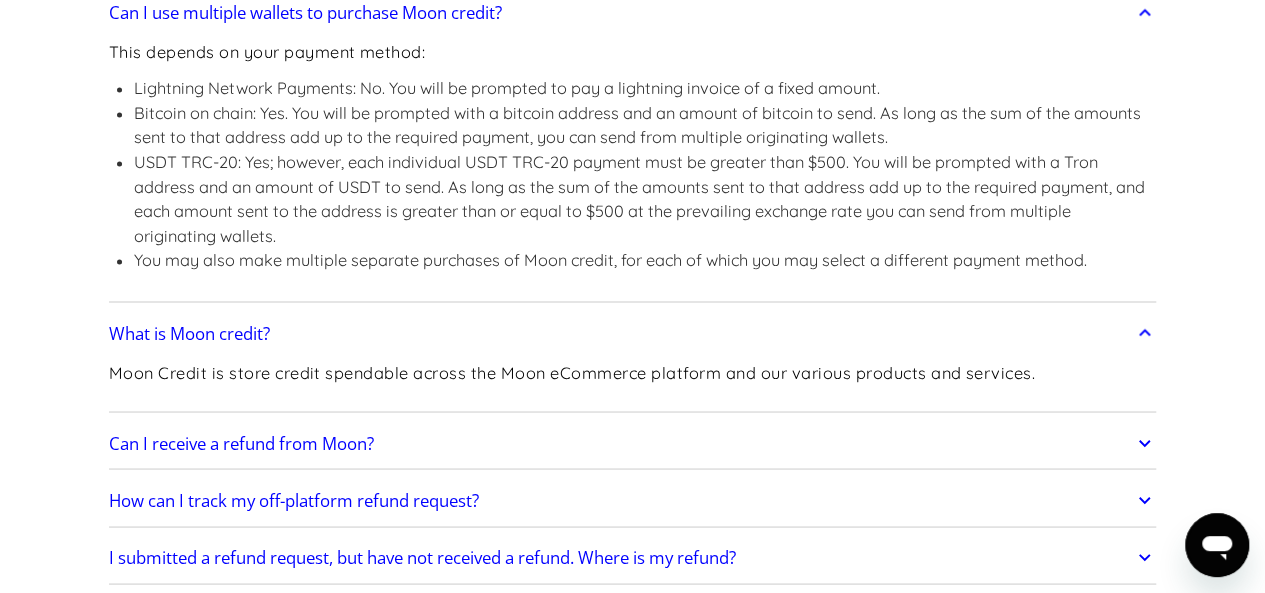 click on "Frequently Asked Questions Get Started
How do I sign up? Head to  paywithmoon.com/signup  to get started.
How do I login? Head to  paywithmoon.com/login  to get started.
What MFA method do you support? Moon supports account verification via email only. Email account verification is not needed for "Log in with Google".
What information do I need to sign up? To create a Moon account you need to provide an email address and a password. The email address you use to create your account will be used to receive 2FA codes, so please ensure you do not lose access to your email inbox.
Can I create more than one (1) Moon account? No. Each user may only have one account.
How It Works
How do virtual cards work? Virtual cards are just like regular cards, except there is no physical plastic. By entering virtual card details where you would normally input your credit or debit card details, you can complete purchases without giving out your personal card details.
What browsers does Moon support? Safari" at bounding box center (632, 1553) 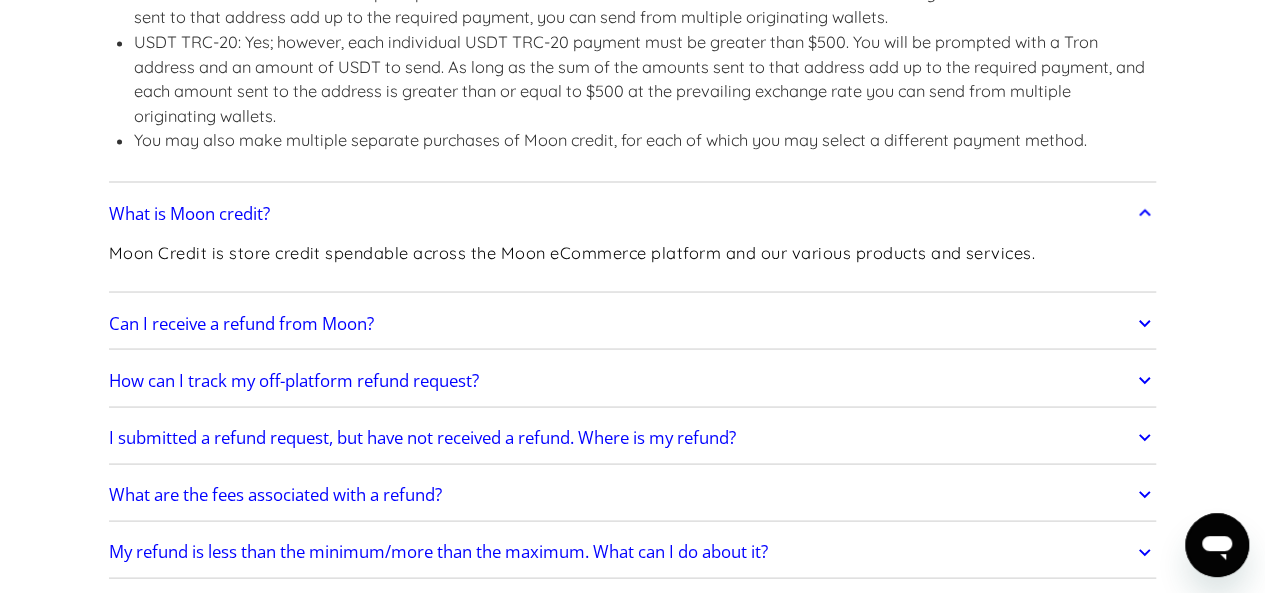 scroll, scrollTop: 1756, scrollLeft: 0, axis: vertical 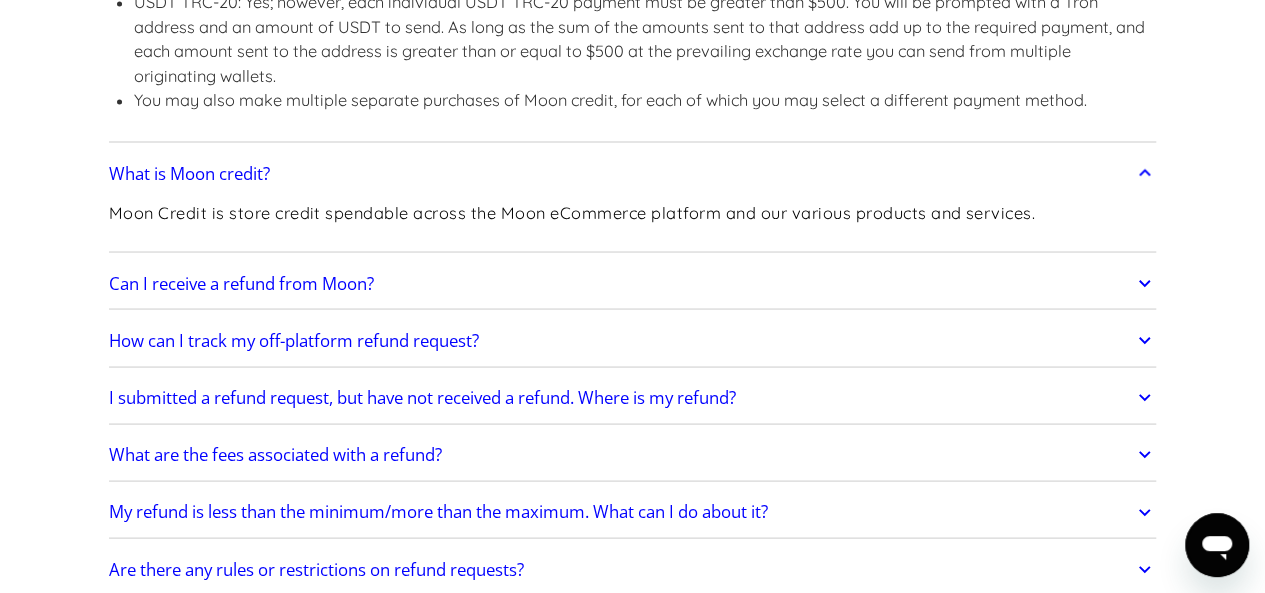 click on "Can I receive a refund from Moon?" at bounding box center (241, 283) 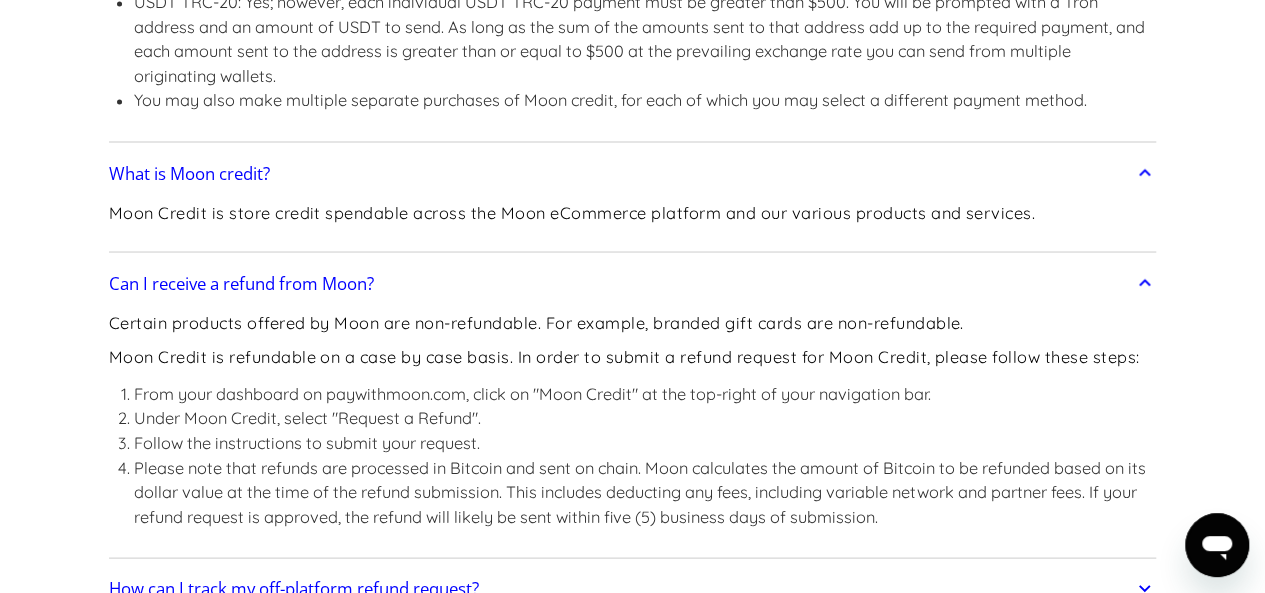 click on "Frequently Asked Questions Get Started
How do I sign up? Head to  paywithmoon.com/signup  to get started.
How do I login? Head to  paywithmoon.com/login  to get started.
What MFA method do you support? Moon supports account verification via email only. Email account verification is not needed for "Log in with Google".
What information do I need to sign up? To create a Moon account you need to provide an email address and a password. The email address you use to create your account will be used to receive 2FA codes, so please ensure you do not lose access to your email inbox.
Can I create more than one (1) Moon account? No. Each user may only have one account.
How It Works
How do virtual cards work? Virtual cards are just like regular cards, except there is no physical plastic. By entering virtual card details where you would normally input your credit or debit card details, you can complete purchases without giving out your personal card details.
What browsers does Moon support? Safari" at bounding box center (632, 1518) 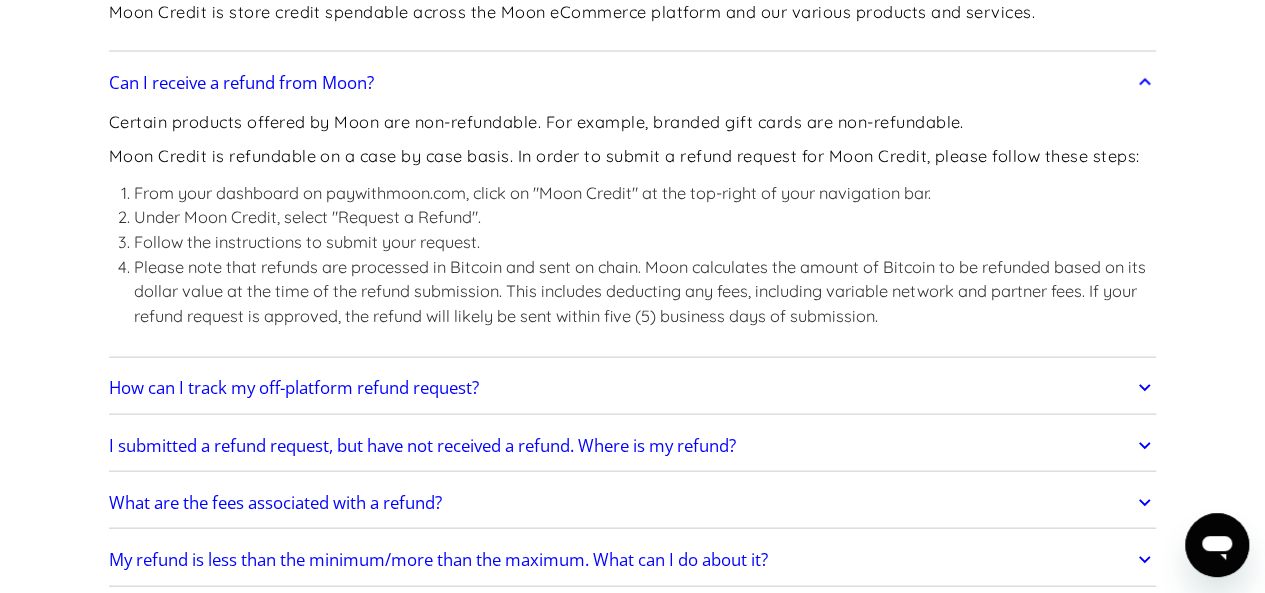 scroll, scrollTop: 1996, scrollLeft: 0, axis: vertical 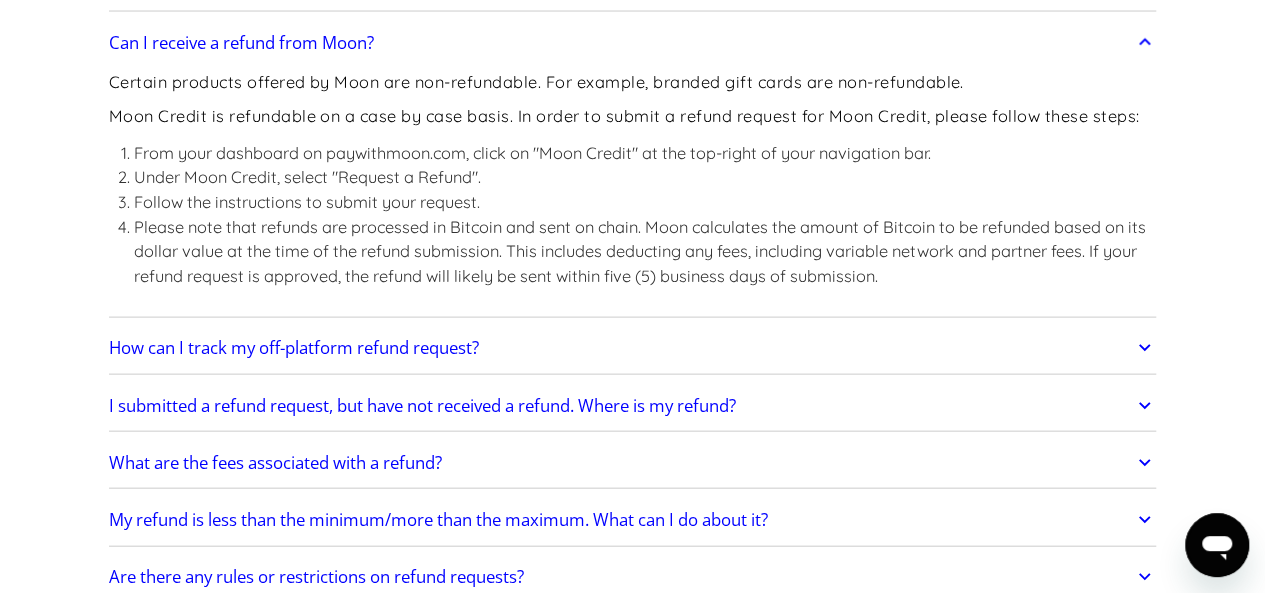 click on "How can I track my off-platform refund request?" at bounding box center [294, 348] 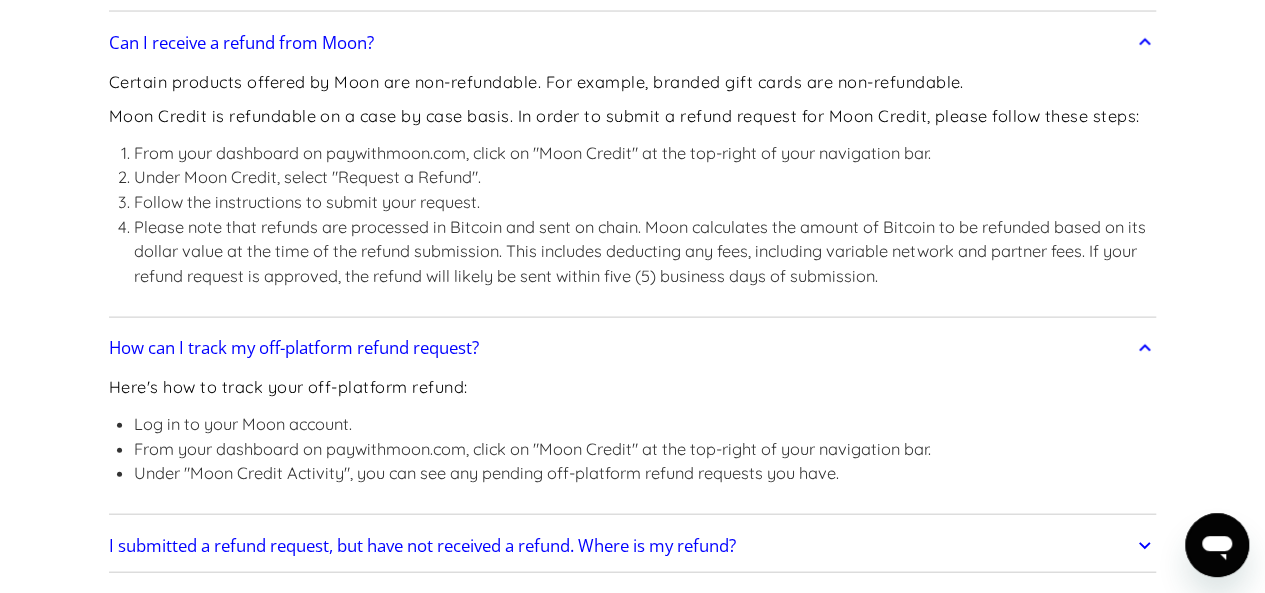 click on "Frequently Asked Questions Get Started
How do I sign up? Head to  paywithmoon.com/signup  to get started.
How do I login? Head to  paywithmoon.com/login  to get started.
What MFA method do you support? Moon supports account verification via email only. Email account verification is not needed for "Log in with Google".
What information do I need to sign up? To create a Moon account you need to provide an email address and a password. The email address you use to create your account will be used to receive 2FA codes, so please ensure you do not lose access to your email inbox.
Can I create more than one (1) Moon account? No. Each user may only have one account.
How It Works
How do virtual cards work? Virtual cards are just like regular cards, except there is no physical plastic. By entering virtual card details where you would normally input your credit or debit card details, you can complete purchases without giving out your personal card details.
What browsers does Moon support? Safari" at bounding box center (632, 1348) 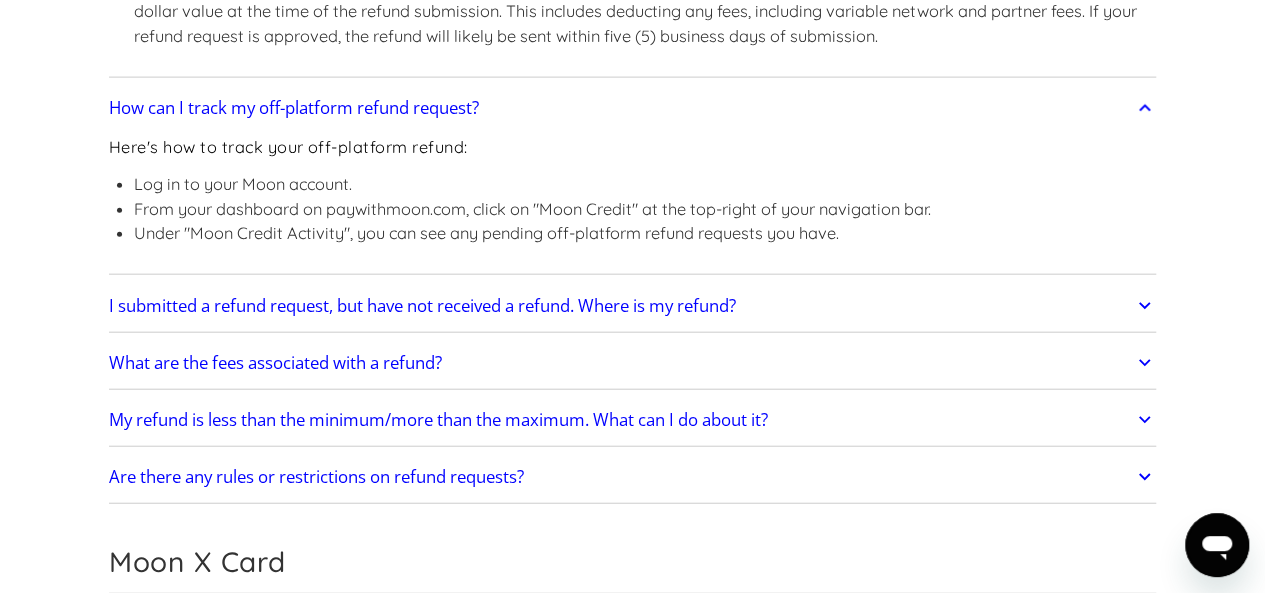 scroll, scrollTop: 2316, scrollLeft: 0, axis: vertical 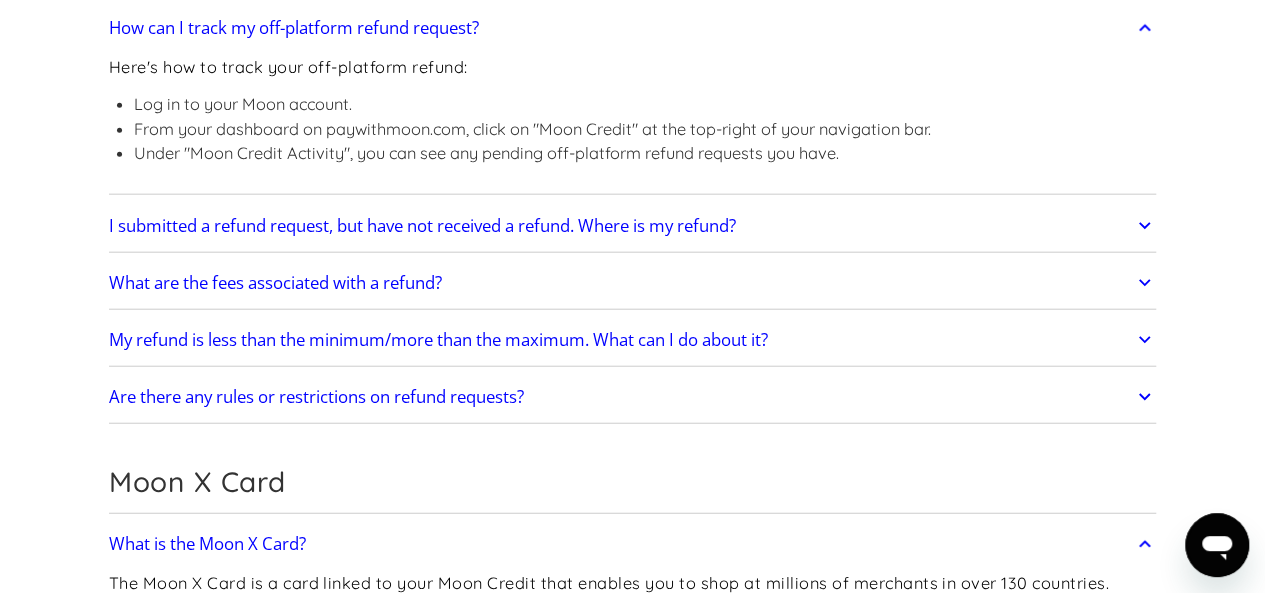 click on "Frequently Asked Questions Get Started
How do I sign up? Head to  paywithmoon.com/signup  to get started.
How do I login? Head to  paywithmoon.com/login  to get started.
What MFA method do you support? Moon supports account verification via email only. Email account verification is not needed for "Log in with Google".
What information do I need to sign up? To create a Moon account you need to provide an email address and a password. The email address you use to create your account will be used to receive 2FA codes, so please ensure you do not lose access to your email inbox.
Can I create more than one (1) Moon account? No. Each user may only have one account.
How It Works
How do virtual cards work? Virtual cards are just like regular cards, except there is no physical plastic. By entering virtual card details where you would normally input your credit or debit card details, you can complete purchases without giving out your personal card details.
What browsers does Moon support? Safari" at bounding box center (632, 1028) 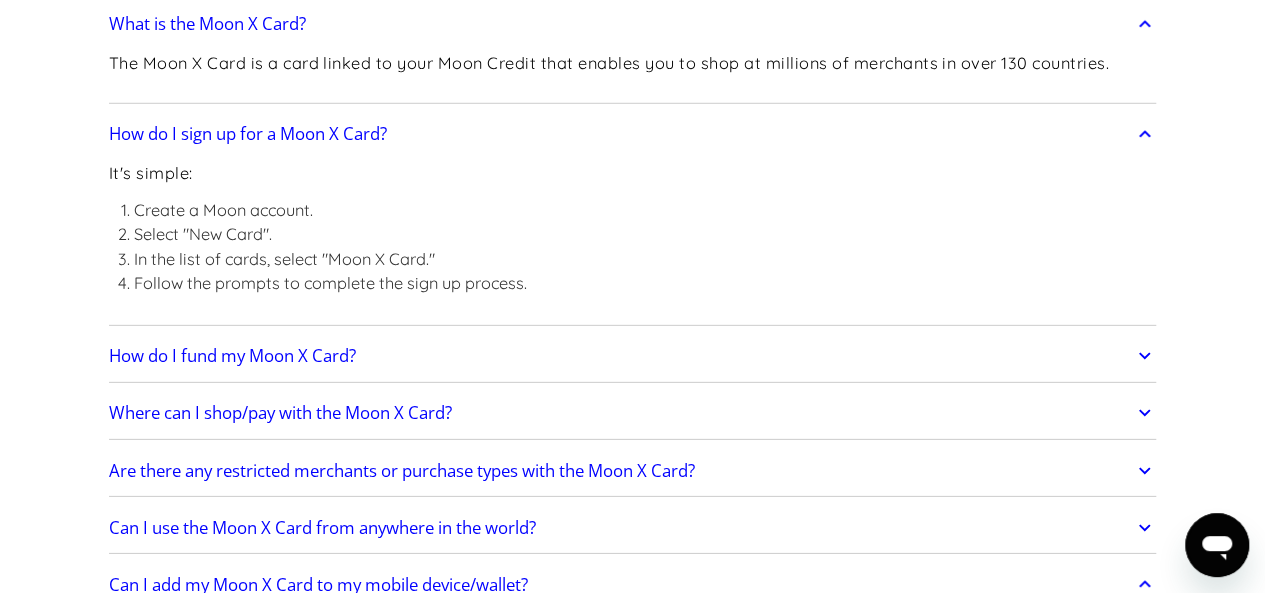 scroll, scrollTop: 2876, scrollLeft: 0, axis: vertical 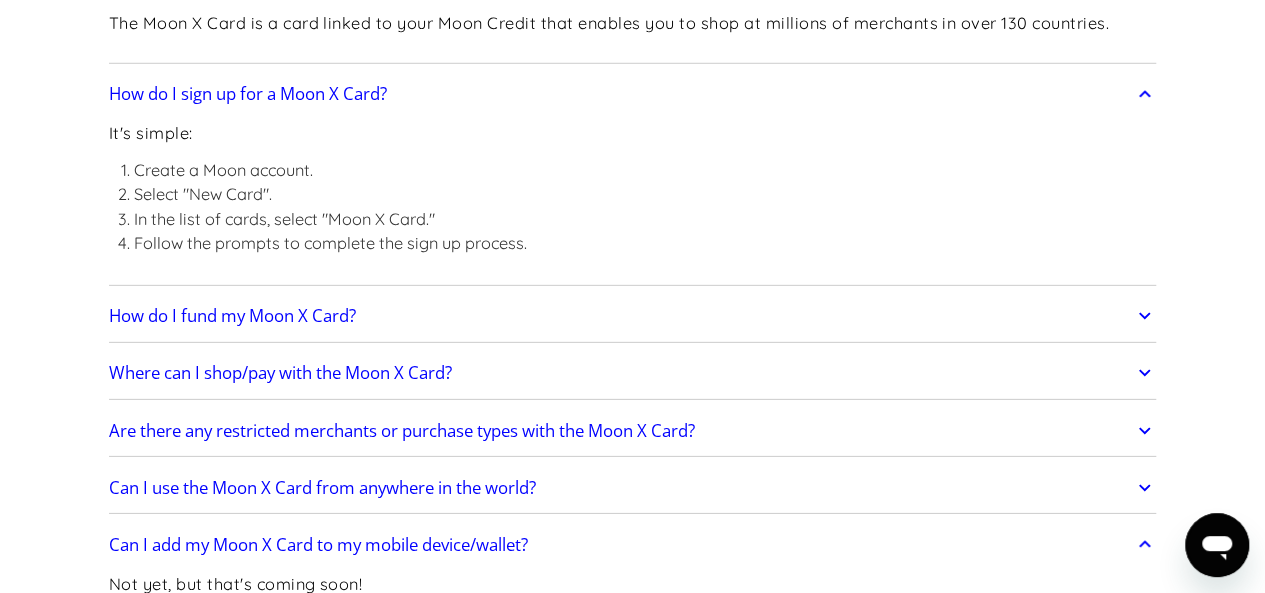 click on "How do I fund my Moon X Card?" at bounding box center [232, 316] 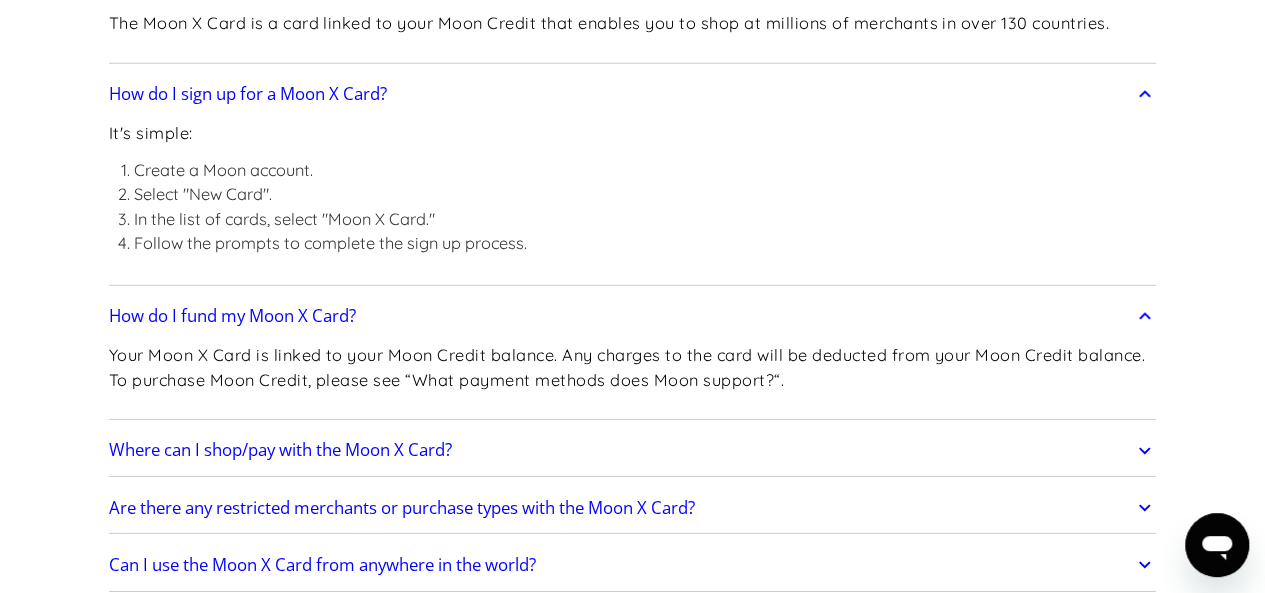 click on "Frequently Asked Questions Get Started
How do I sign up? Head to  paywithmoon.com/signup  to get started.
How do I login? Head to  paywithmoon.com/login  to get started.
What MFA method do you support? Moon supports account verification via email only. Email account verification is not needed for "Log in with Google".
What information do I need to sign up? To create a Moon account you need to provide an email address and a password. The email address you use to create your account will be used to receive 2FA codes, so please ensure you do not lose access to your email inbox.
Can I create more than one (1) Moon account? No. Each user may only have one account.
How It Works
How do virtual cards work? Virtual cards are just like regular cards, except there is no physical plastic. By entering virtual card details where you would normally input your credit or debit card details, you can complete purchases without giving out your personal card details.
What browsers does Moon support? Safari" at bounding box center [632, 506] 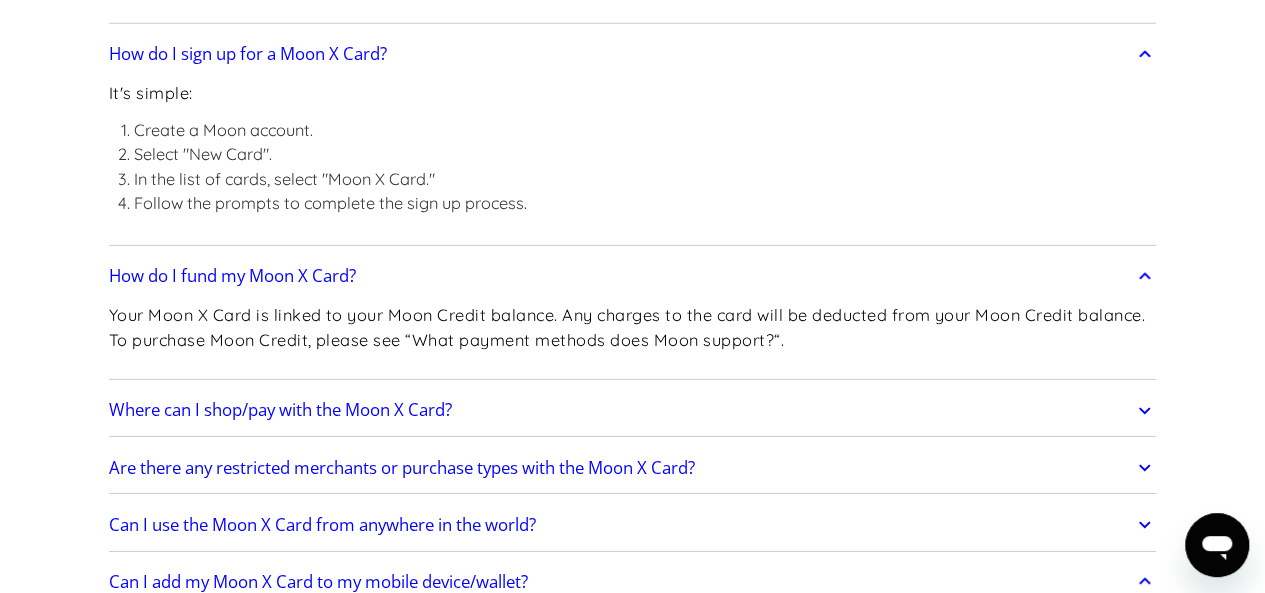 scroll, scrollTop: 3036, scrollLeft: 0, axis: vertical 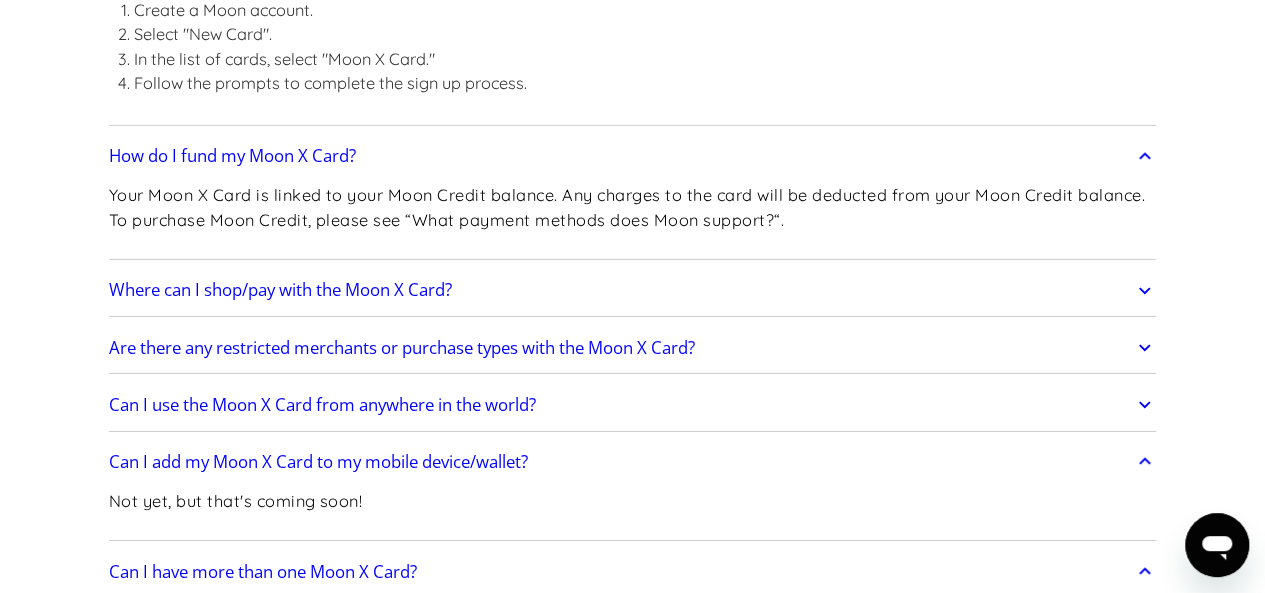 click on "Where can I shop/pay with the Moon X Card?" at bounding box center [280, 290] 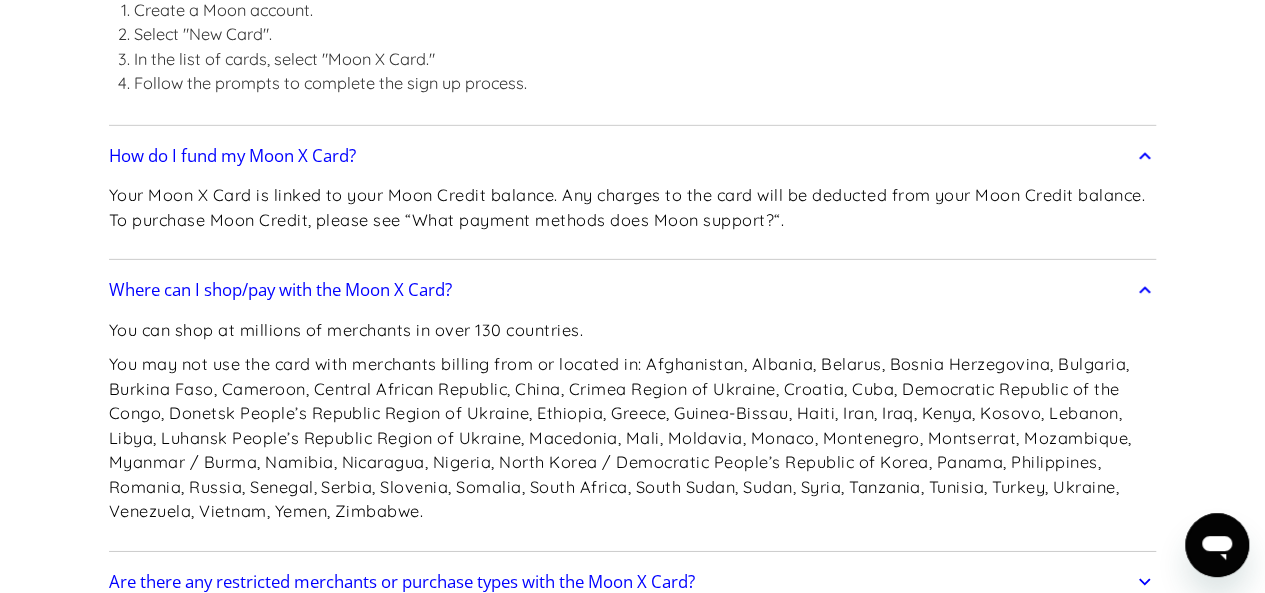 click on "Frequently Asked Questions Get Started
How do I sign up? Head to  paywithmoon.com/signup  to get started.
How do I login? Head to  paywithmoon.com/login  to get started.
What MFA method do you support? Moon supports account verification via email only. Email account verification is not needed for "Log in with Google".
What information do I need to sign up? To create a Moon account you need to provide an email address and a password. The email address you use to create your account will be used to receive 2FA codes, so please ensure you do not lose access to your email inbox.
Can I create more than one (1) Moon account? No. Each user may only have one account.
How It Works
How do virtual cards work? Virtual cards are just like regular cards, except there is no physical plastic. By entering virtual card details where you would normally input your credit or debit card details, you can complete purchases without giving out your personal card details.
What browsers does Moon support? Safari" at bounding box center (632, 464) 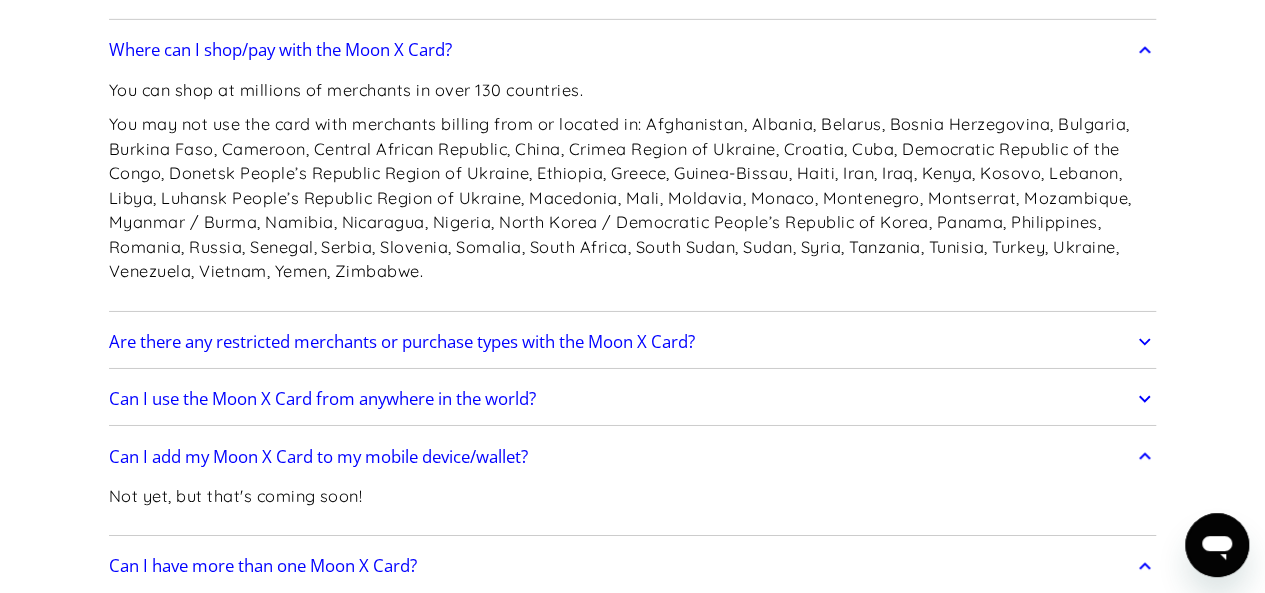 scroll, scrollTop: 3316, scrollLeft: 0, axis: vertical 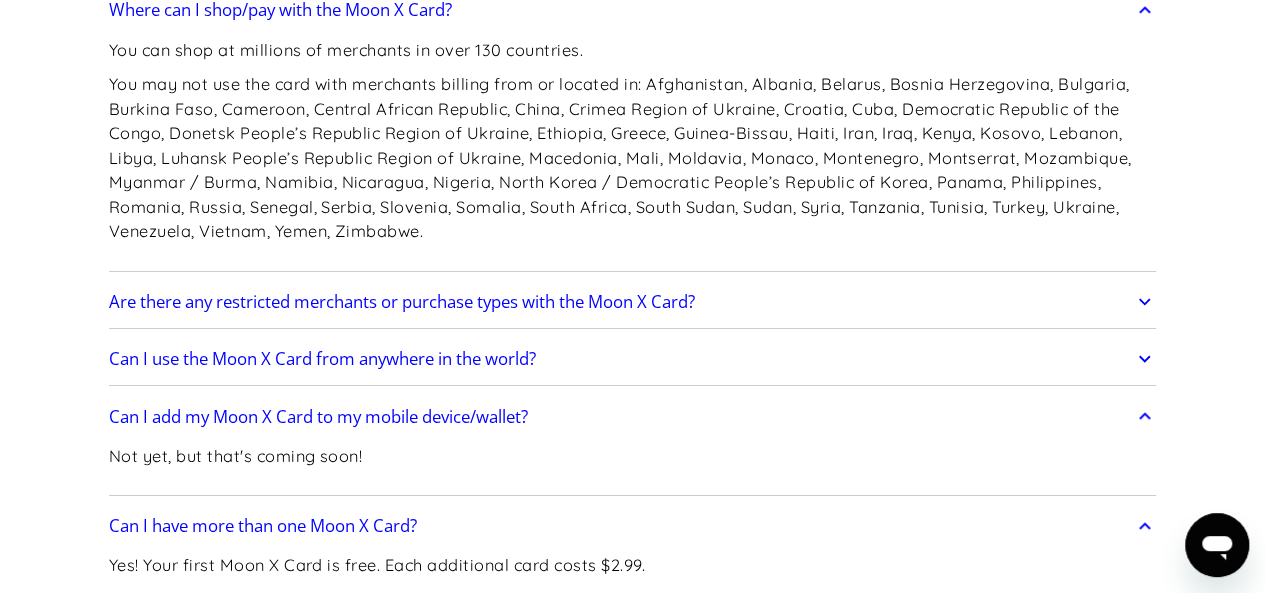 click on "Are there any restricted merchants or purchase types with the Moon X Card?" at bounding box center (633, 302) 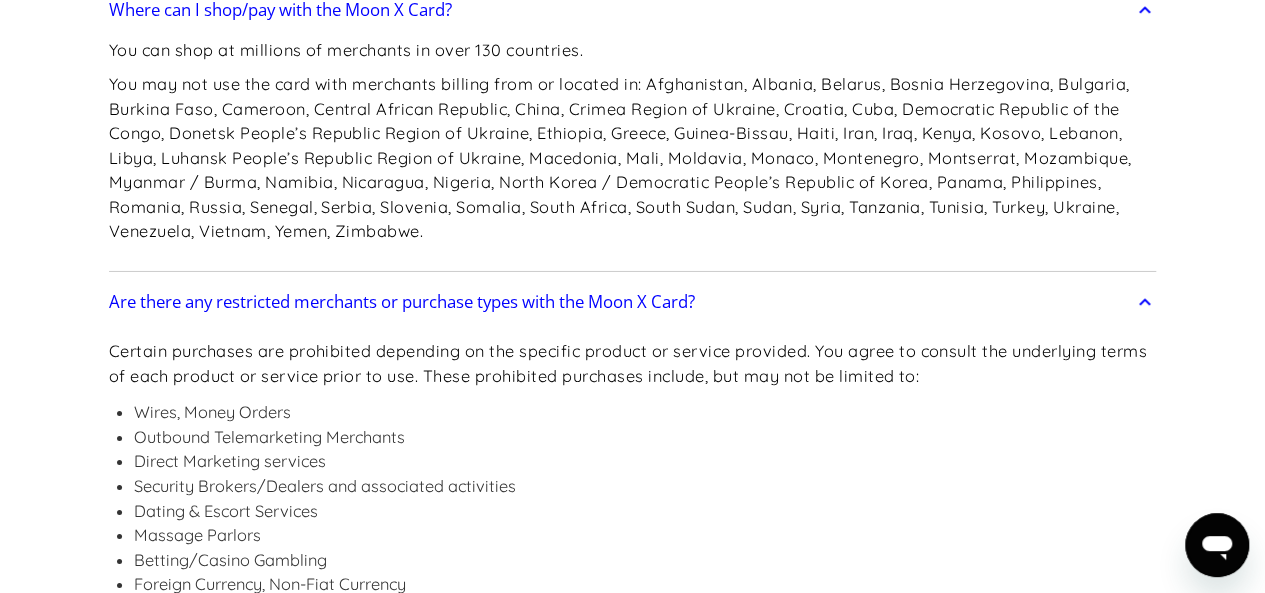 click on "Frequently Asked Questions Get Started
How do I sign up? Head to  paywithmoon.com/signup  to get started.
How do I login? Head to  paywithmoon.com/login  to get started.
What MFA method do you support? Moon supports account verification via email only. Email account verification is not needed for "Log in with Google".
What information do I need to sign up? To create a Moon account you need to provide an email address and a password. The email address you use to create your account will be used to receive 2FA codes, so please ensure you do not lose access to your email inbox.
Can I create more than one (1) Moon account? No. Each user may only have one account.
How It Works
How do virtual cards work? Virtual cards are just like regular cards, except there is no physical plastic. By entering virtual card details where you would normally input your credit or debit card details, you can complete purchases without giving out your personal card details.
What browsers does Moon support? Safari" at bounding box center [632, 453] 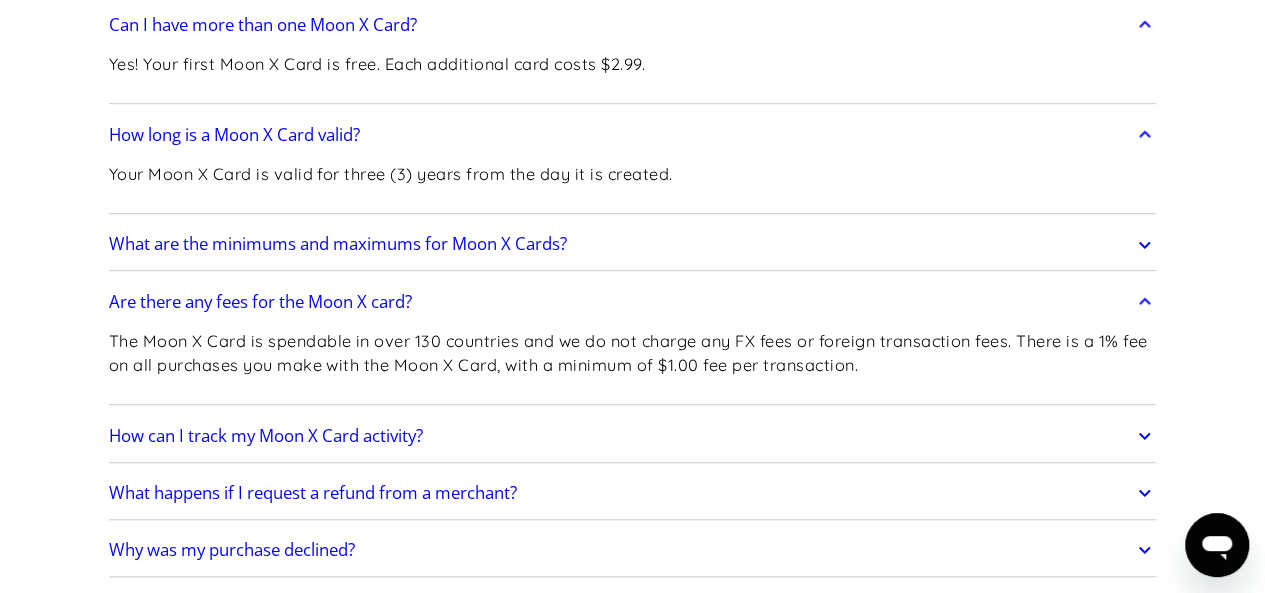 scroll, scrollTop: 4396, scrollLeft: 0, axis: vertical 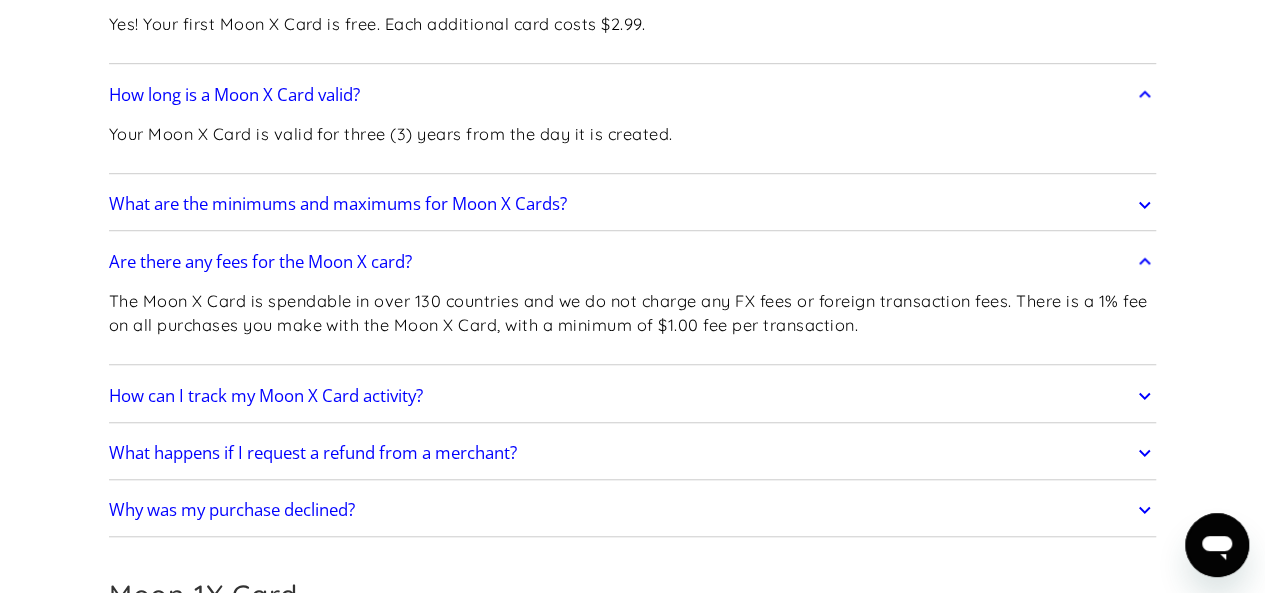 click on "What are the minimums and maximums for Moon X Cards?" at bounding box center (338, 204) 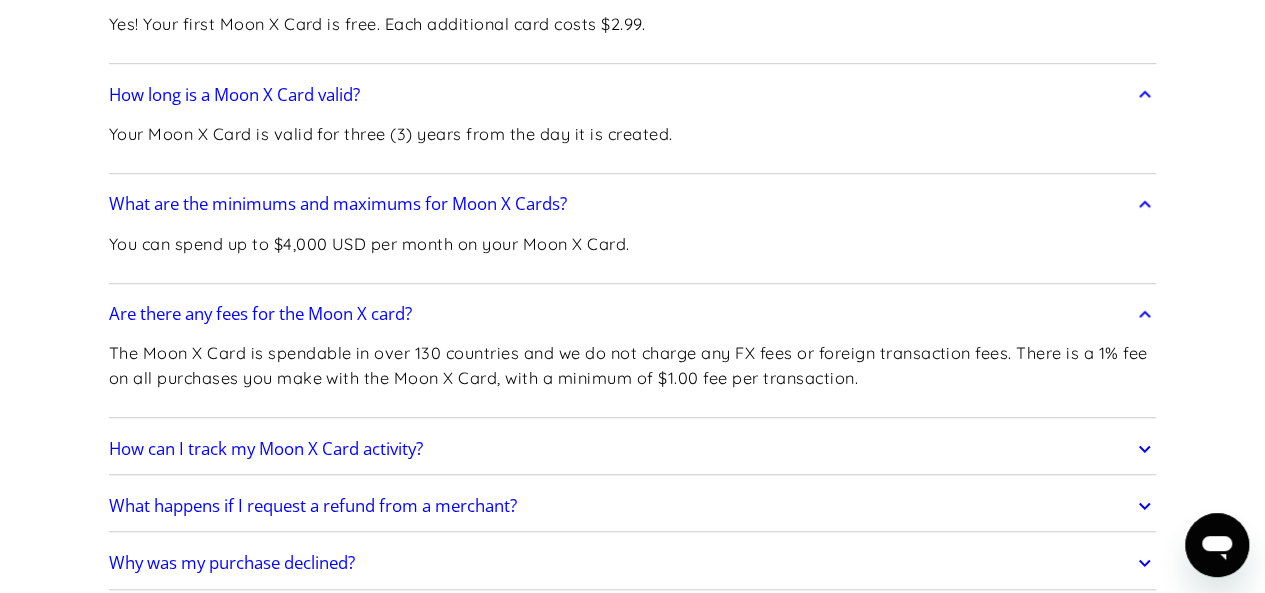 click on "Frequently Asked Questions Get Started
How do I sign up? Head to  paywithmoon.com/signup  to get started.
How do I login? Head to  paywithmoon.com/login  to get started.
What MFA method do you support? Moon supports account verification via email only. Email account verification is not needed for "Log in with Google".
What information do I need to sign up? To create a Moon account you need to provide an email address and a password. The email address you use to create your account will be used to receive 2FA codes, so please ensure you do not lose access to your email inbox.
Can I create more than one (1) Moon account? No. Each user may only have one account.
How It Works
How do virtual cards work? Virtual cards are just like regular cards, except there is no physical plastic. By entering virtual card details where you would normally input your credit or debit card details, you can complete purchases without giving out your personal card details.
What browsers does Moon support? Safari" at bounding box center (632, -601) 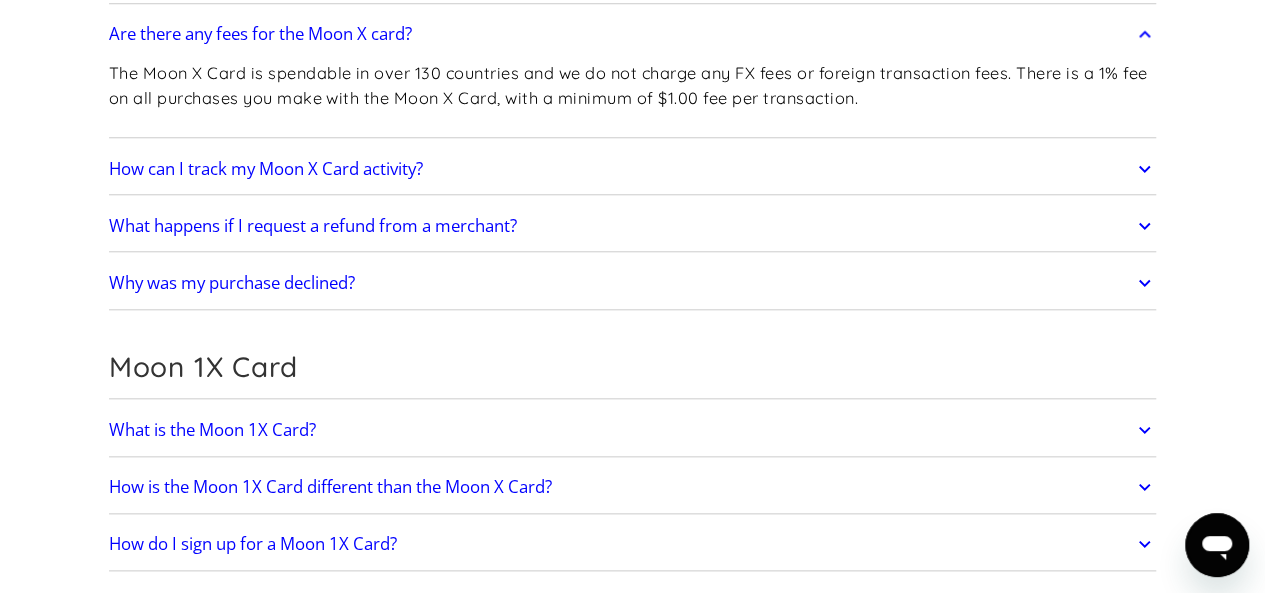scroll, scrollTop: 4716, scrollLeft: 0, axis: vertical 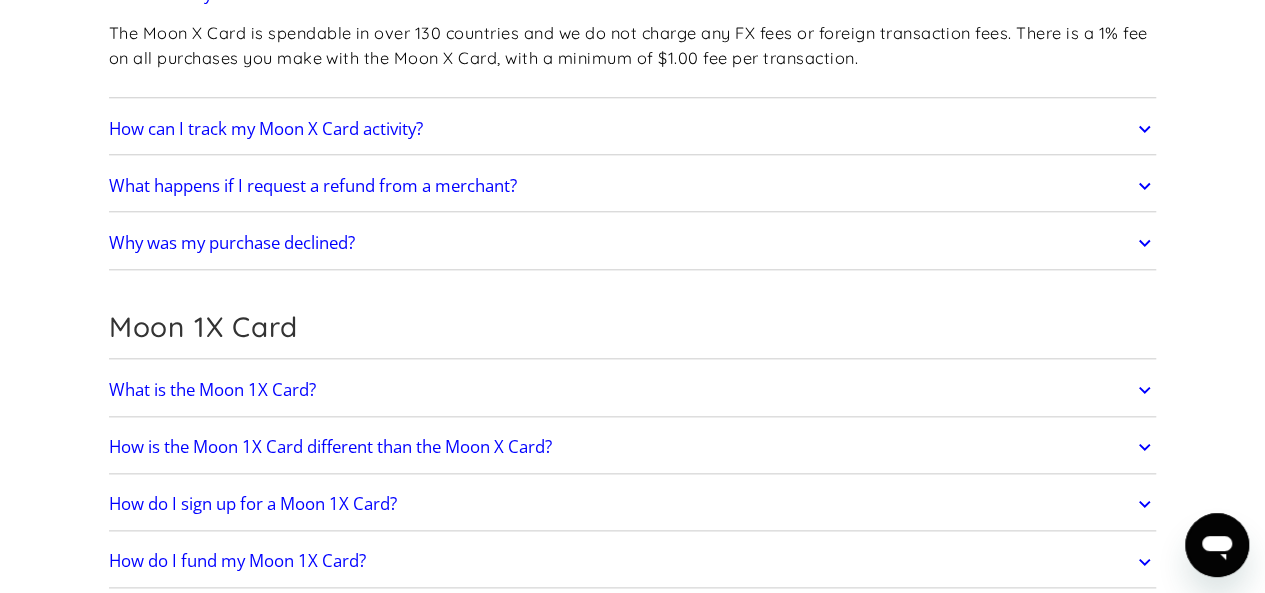 click on "Why was my purchase declined?" at bounding box center [232, 243] 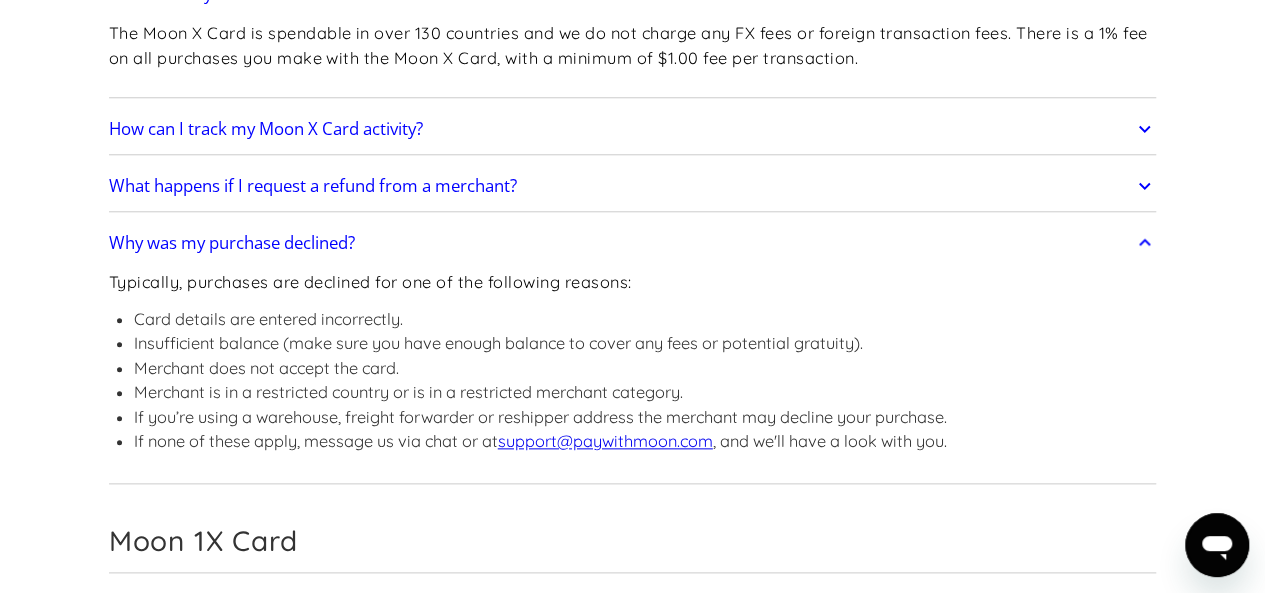 click on "Frequently Asked Questions Get Started
How do I sign up? Head to  paywithmoon.com/signup  to get started.
How do I login? Head to  paywithmoon.com/login  to get started.
What MFA method do you support? Moon supports account verification via email only. Email account verification is not needed for "Log in with Google".
What information do I need to sign up? To create a Moon account you need to provide an email address and a password. The email address you use to create your account will be used to receive 2FA codes, so please ensure you do not lose access to your email inbox.
Can I create more than one (1) Moon account? No. Each user may only have one account.
How It Works
How do virtual cards work? Virtual cards are just like regular cards, except there is no physical plastic. By entering virtual card details where you would normally input your credit or debit card details, you can complete purchases without giving out your personal card details.
What browsers does Moon support? Safari" at bounding box center [632, -814] 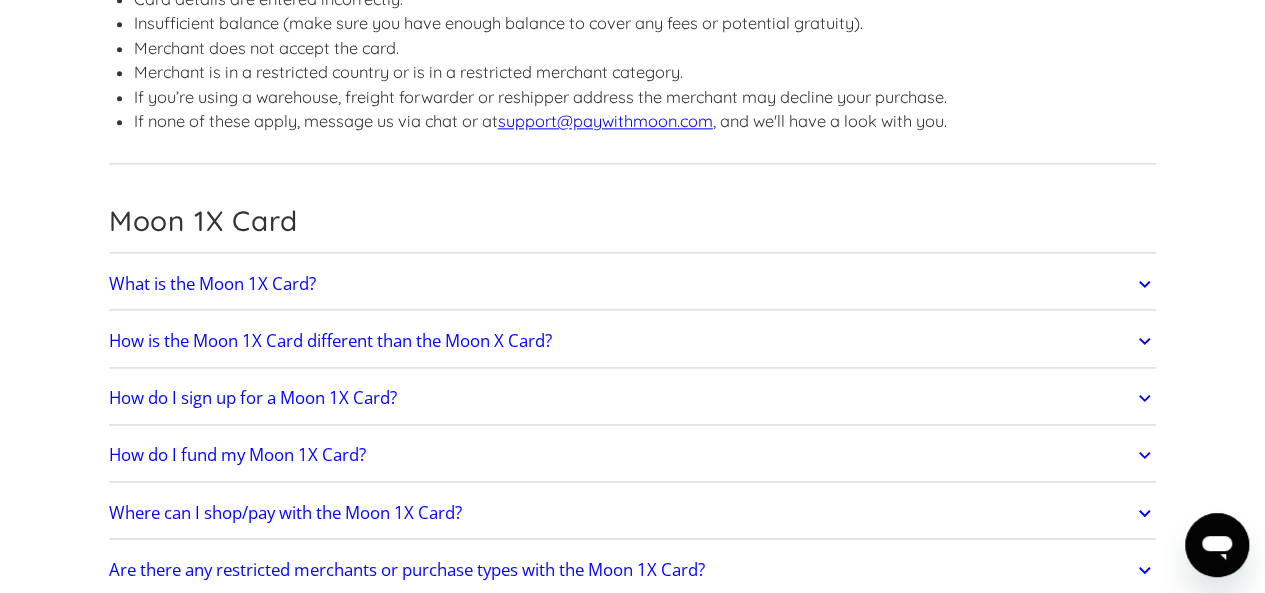 scroll, scrollTop: 5076, scrollLeft: 0, axis: vertical 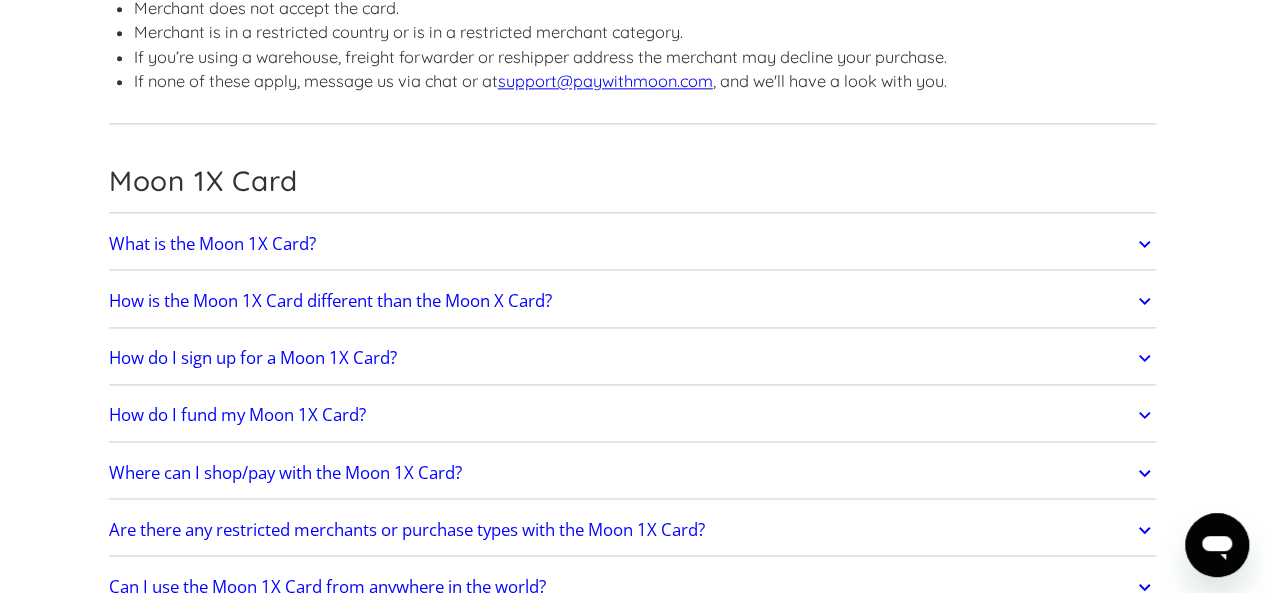 click on "What is the Moon 1X Card?" at bounding box center (207, -2216) 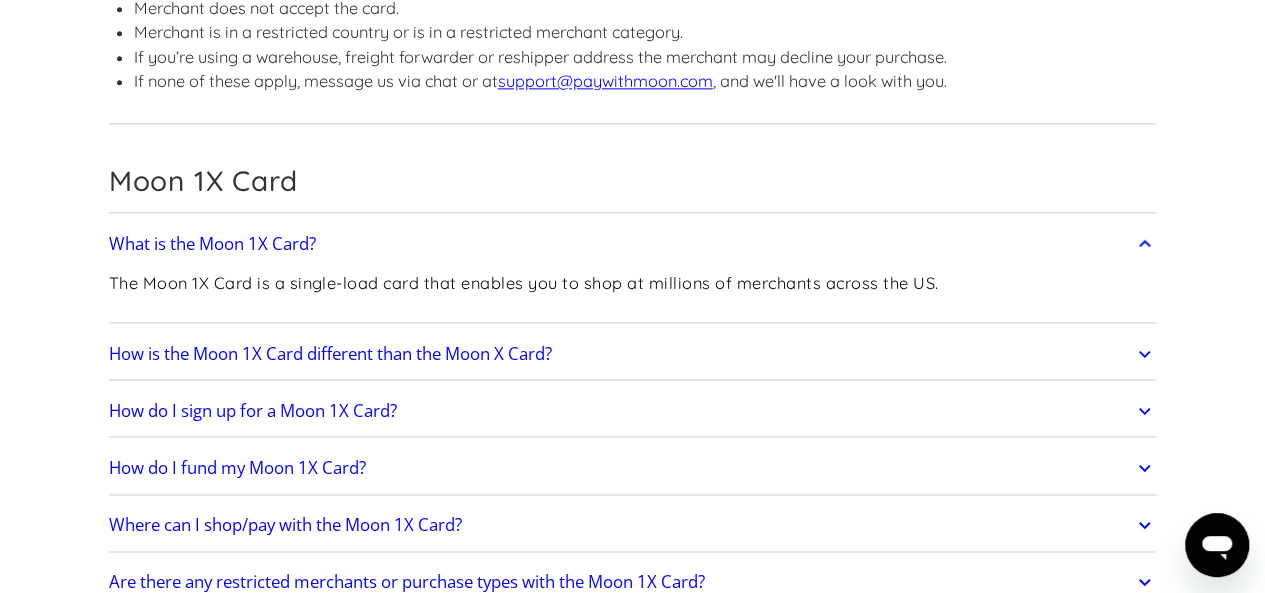 click on "Frequently Asked Questions Get Started
How do I sign up? Head to  paywithmoon.com/signup  to get started.
How do I login? Head to  paywithmoon.com/login  to get started.
What MFA method do you support? Moon supports account verification via email only. Email account verification is not needed for "Log in with Google".
What information do I need to sign up? To create a Moon account you need to provide an email address and a password. The email address you use to create your account will be used to receive 2FA codes, so please ensure you do not lose access to your email inbox.
Can I create more than one (1) Moon account? No. Each user may only have one account.
How It Works
How do virtual cards work? Virtual cards are just like regular cards, except there is no physical plastic. By entering virtual card details where you would normally input your credit or debit card details, you can complete purchases without giving out your personal card details.
What browsers does Moon support? Safari" at bounding box center [632, -1147] 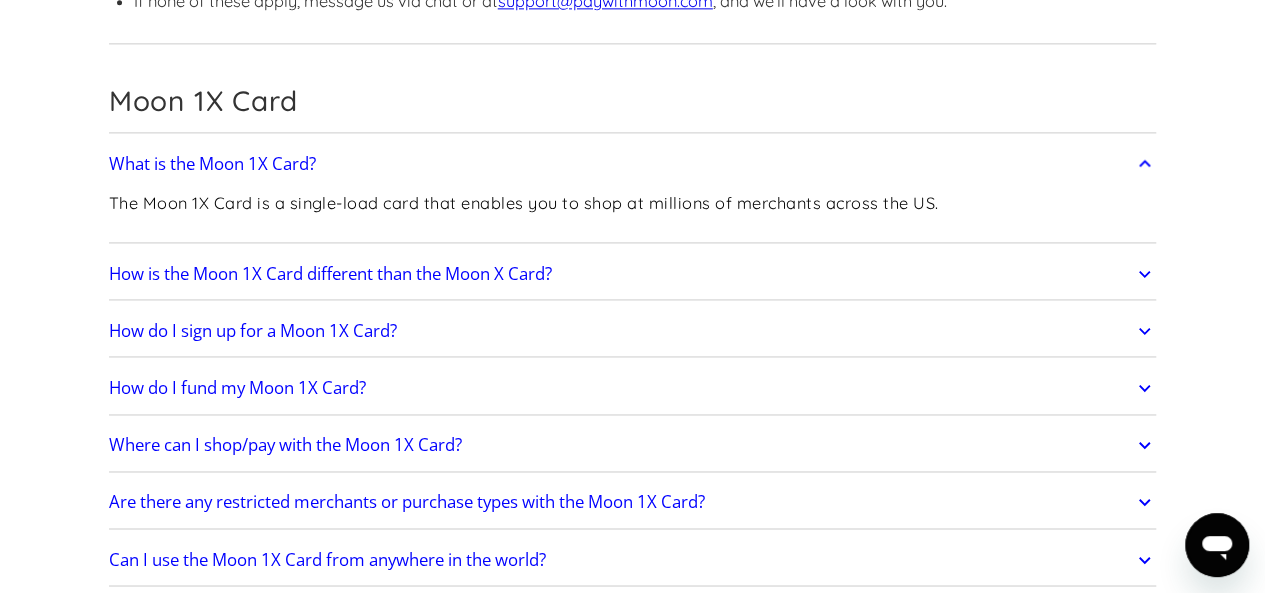 scroll, scrollTop: 5196, scrollLeft: 0, axis: vertical 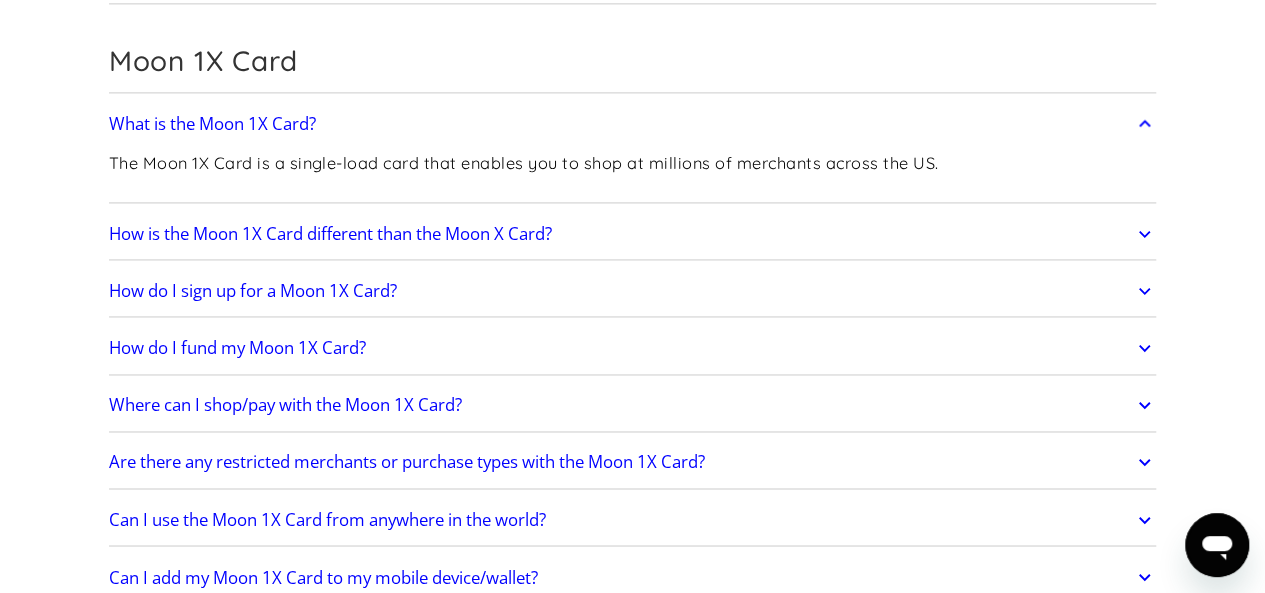 click on "How is the Moon 1X Card different than the Moon X Card?" at bounding box center (330, 234) 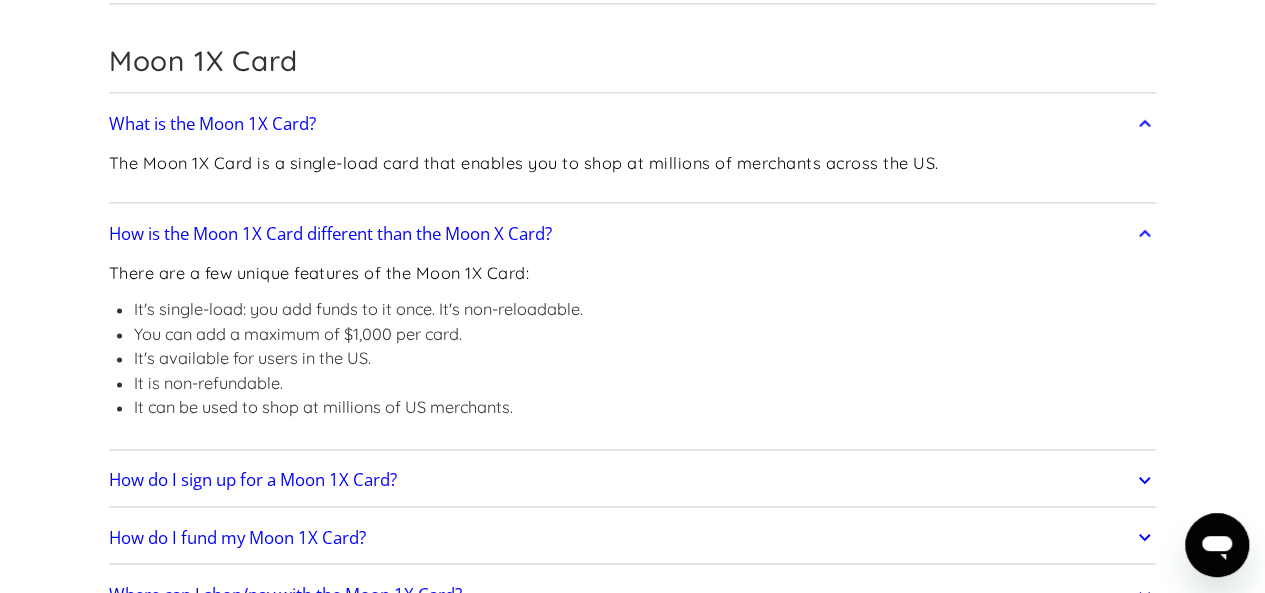 click on "Frequently Asked Questions Get Started
How do I sign up? Head to  paywithmoon.com/signup  to get started.
How do I login? Head to  paywithmoon.com/login  to get started.
What MFA method do you support? Moon supports account verification via email only. Email account verification is not needed for "Log in with Google".
What information do I need to sign up? To create a Moon account you need to provide an email address and a password. The email address you use to create your account will be used to receive 2FA codes, so please ensure you do not lose access to your email inbox.
Can I create more than one (1) Moon account? No. Each user may only have one account.
How It Works
How do virtual cards work? Virtual cards are just like regular cards, except there is no physical plastic. By entering virtual card details where you would normally input your credit or debit card details, you can complete purchases without giving out your personal card details.
What browsers does Moon support? Safari" at bounding box center [632, -1173] 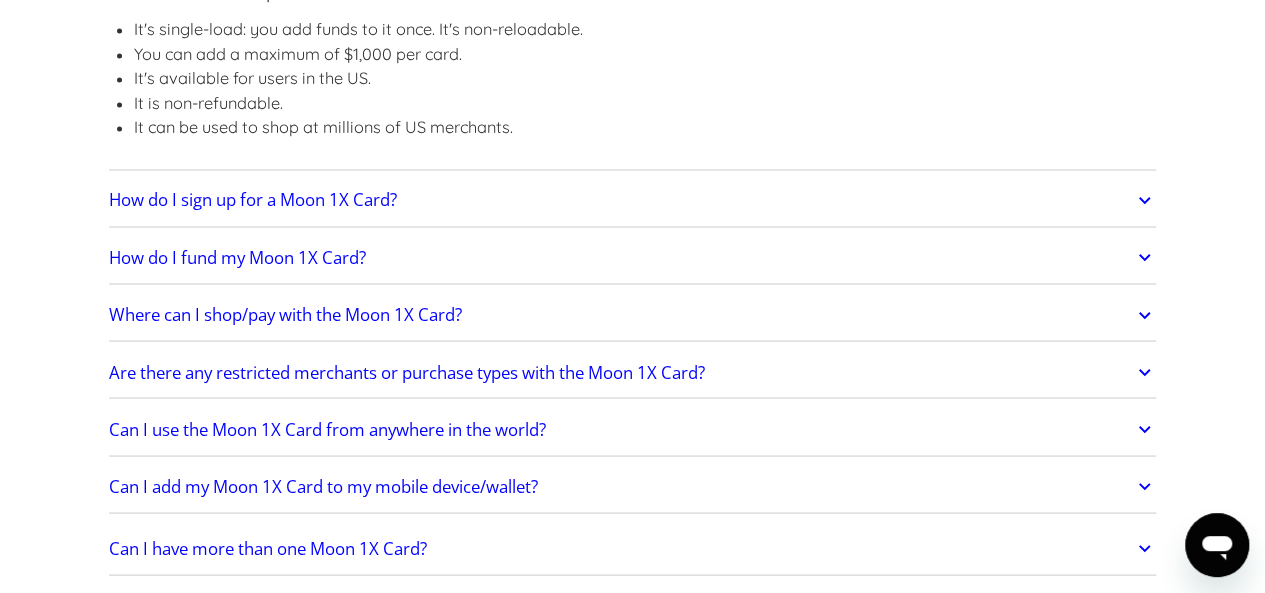 scroll, scrollTop: 5556, scrollLeft: 0, axis: vertical 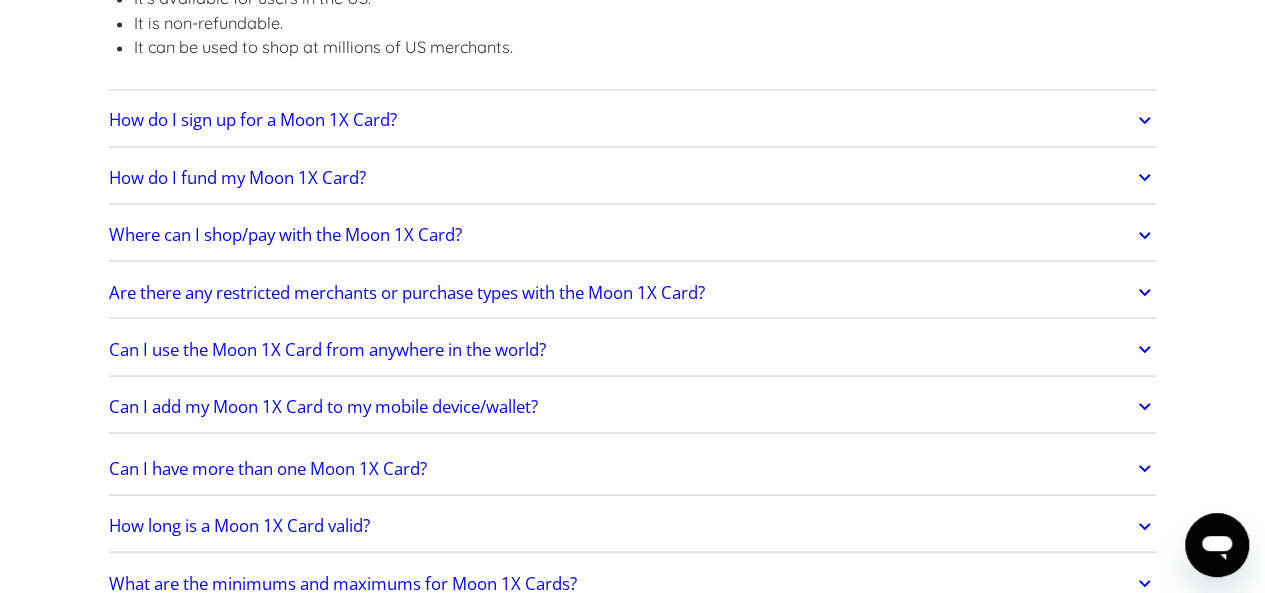 click on "How do I fund my Moon 1X Card?" at bounding box center [232, -2364] 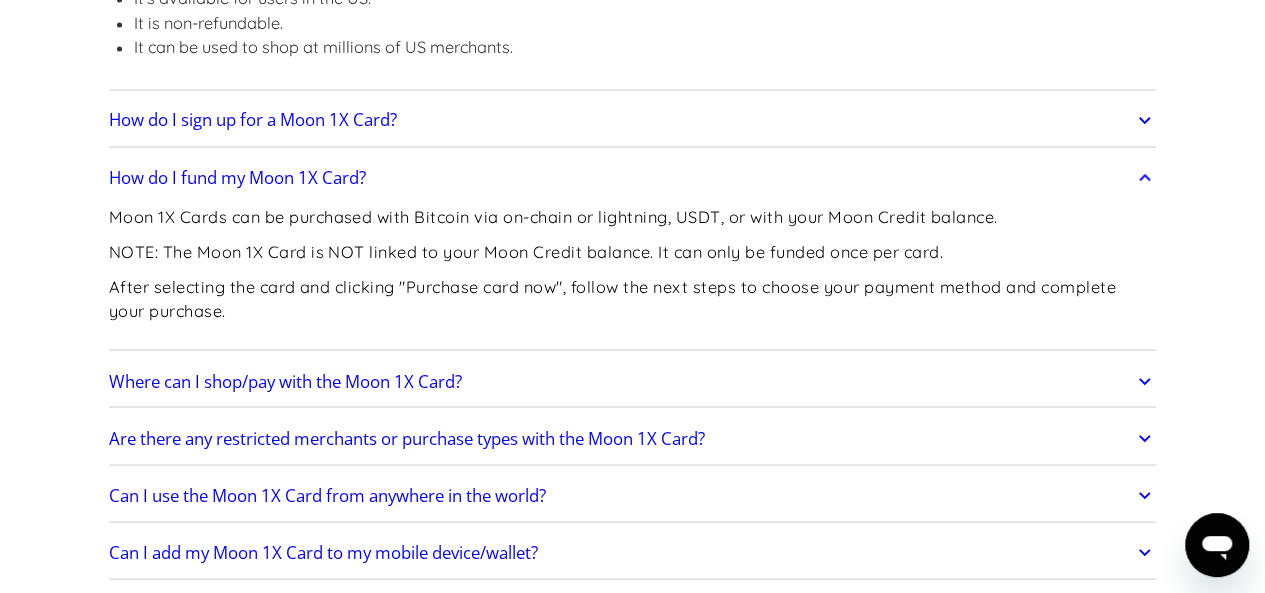 click on "How do I sign up for a Moon 1X Card?" at bounding box center [248, -2586] 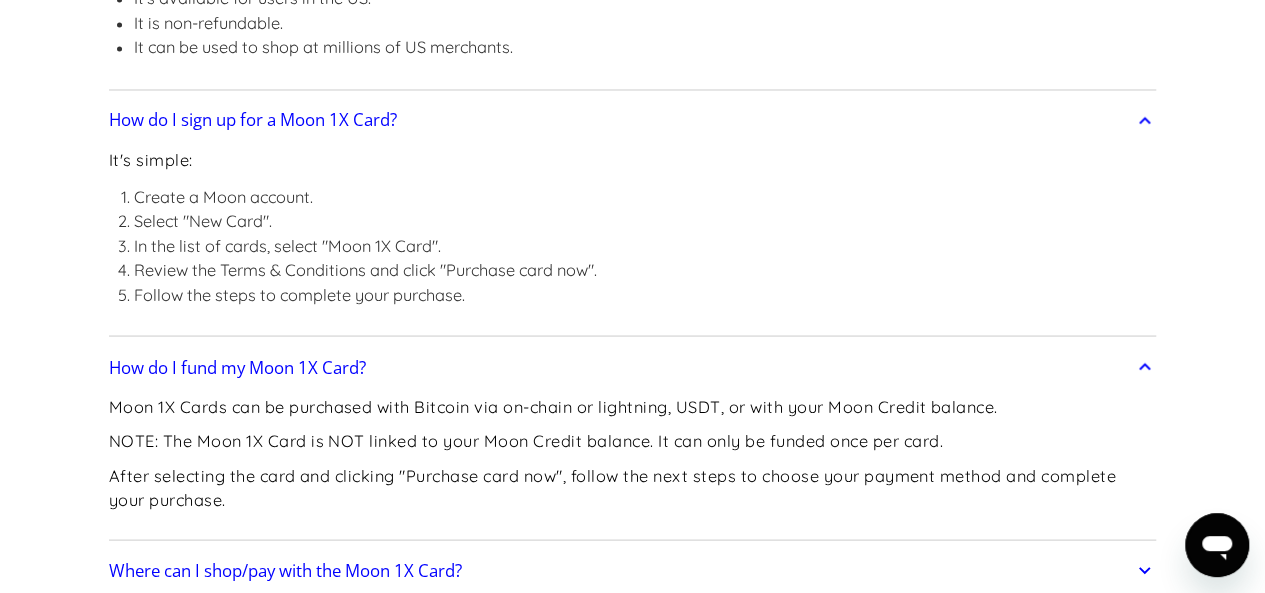 click on "Frequently Asked Questions Get Started
How do I sign up? Head to  paywithmoon.com/signup  to get started.
How do I login? Head to  paywithmoon.com/login  to get started.
What MFA method do you support? Moon supports account verification via email only. Email account verification is not needed for "Log in with Google".
What information do I need to sign up? To create a Moon account you need to provide an email address and a password. The email address you use to create your account will be used to receive 2FA codes, so please ensure you do not lose access to your email inbox.
Can I create more than one (1) Moon account? No. Each user may only have one account.
How It Works
How do virtual cards work? Virtual cards are just like regular cards, except there is no physical plastic. By entering virtual card details where you would normally input your credit or debit card details, you can complete purchases without giving out your personal card details.
What browsers does Moon support? Safari" at bounding box center (632, -1365) 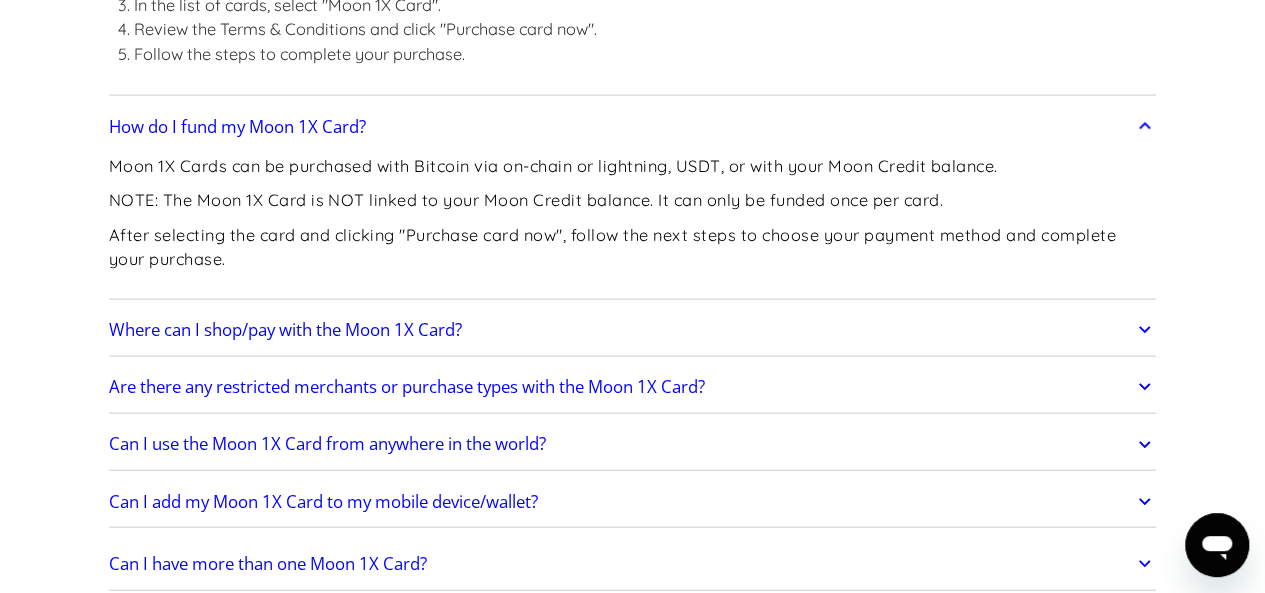 scroll, scrollTop: 5836, scrollLeft: 0, axis: vertical 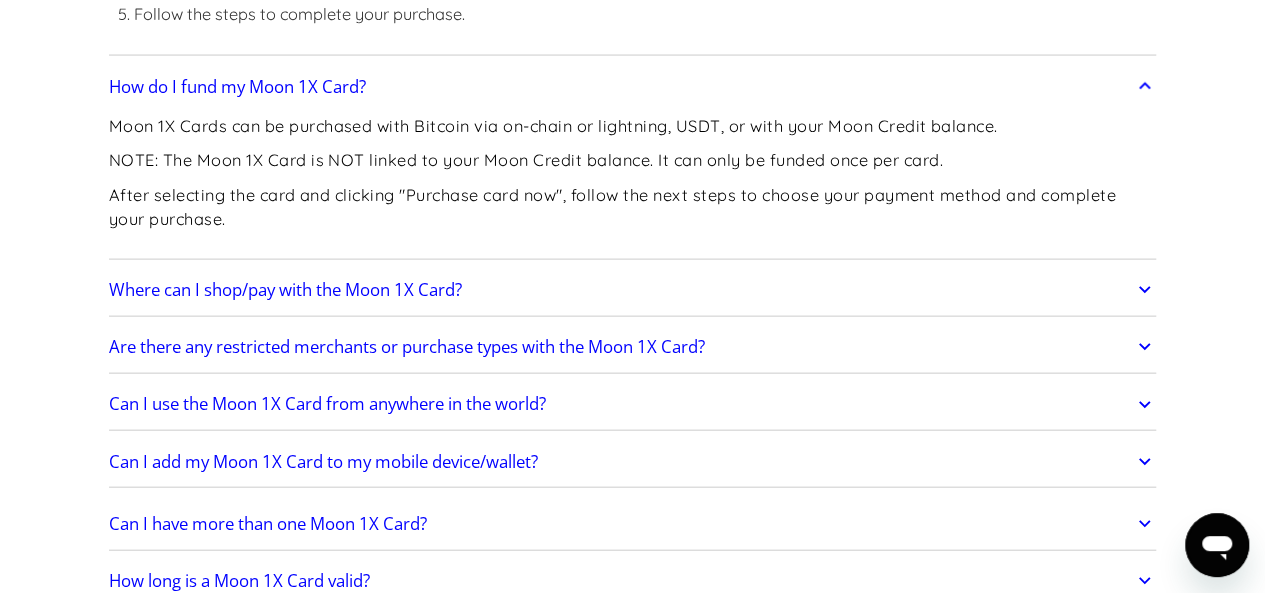 click on "Where can I shop/pay with the Moon 1X Card?" at bounding box center (280, -2510) 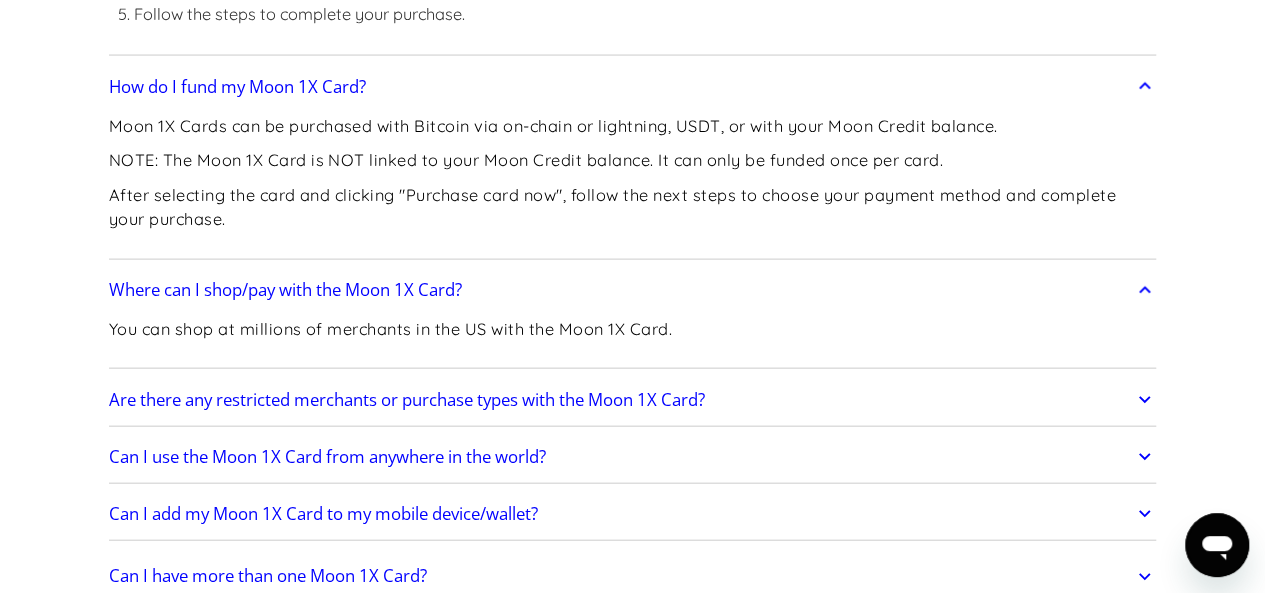 click on "Frequently Asked Questions Get Started
How do I sign up? Head to  paywithmoon.com/signup  to get started.
How do I login? Head to  paywithmoon.com/login  to get started.
What MFA method do you support? Moon supports account verification via email only. Email account verification is not needed for "Log in with Google".
What information do I need to sign up? To create a Moon account you need to provide an email address and a password. The email address you use to create your account will be used to receive 2FA codes, so please ensure you do not lose access to your email inbox.
Can I create more than one (1) Moon account? No. Each user may only have one account.
How It Works
How do virtual cards work? Virtual cards are just like regular cards, except there is no physical plastic. By entering virtual card details where you would normally input your credit or debit card details, you can complete purchases without giving out your personal card details.
What browsers does Moon support? Safari" at bounding box center (632, -1619) 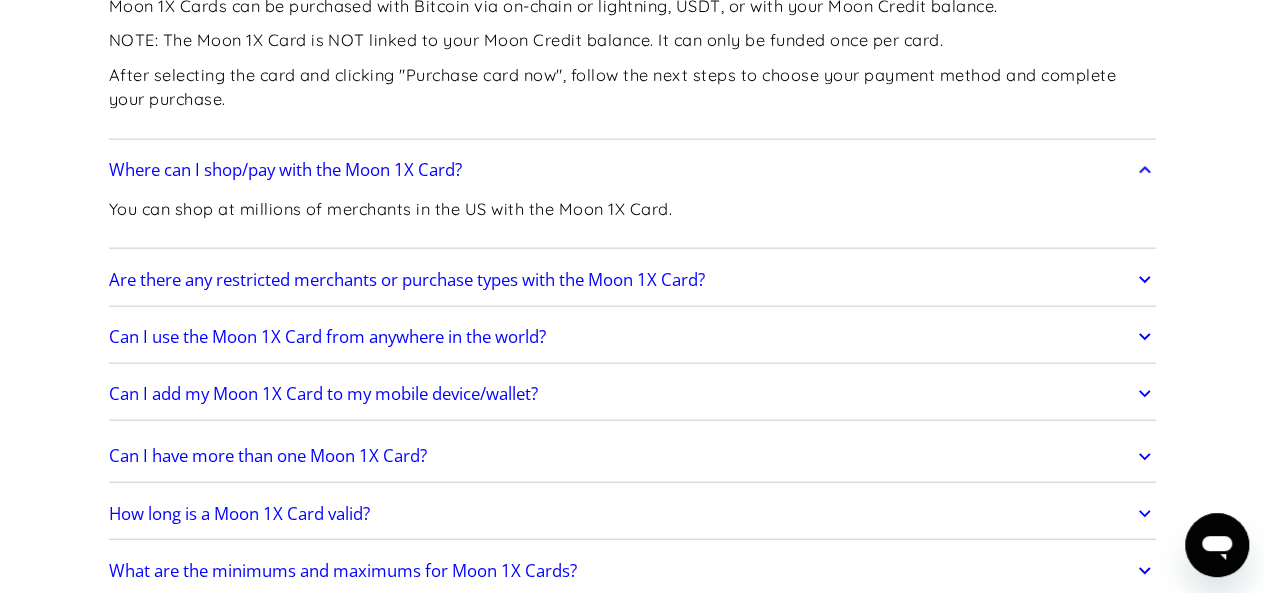 scroll, scrollTop: 5996, scrollLeft: 0, axis: vertical 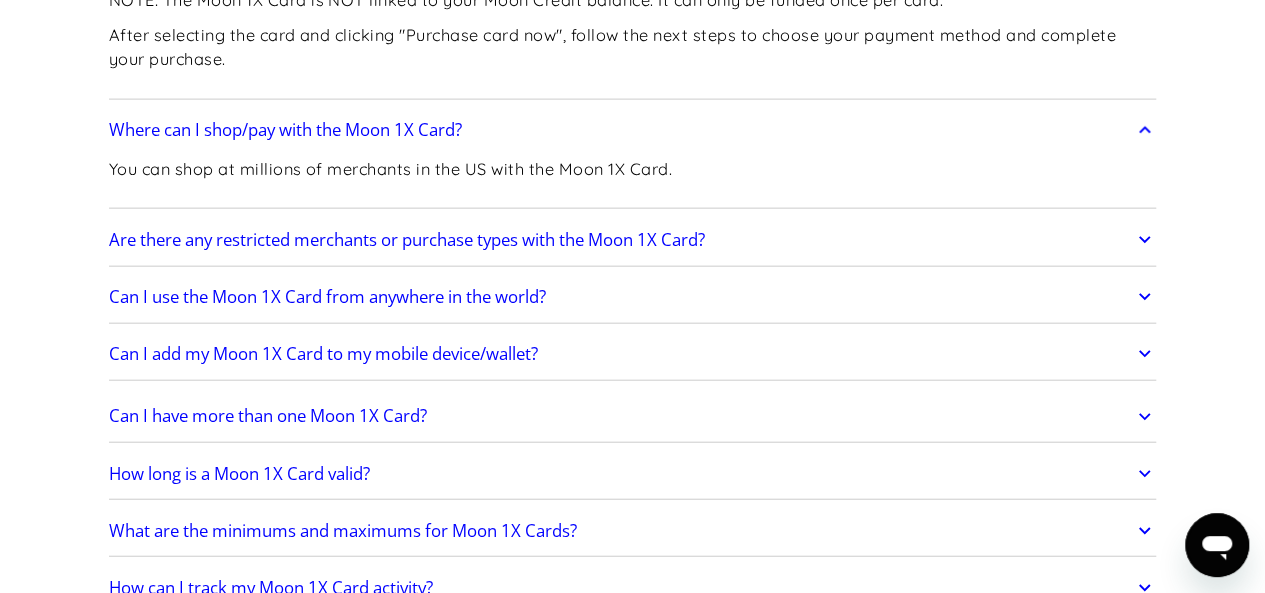 click on "Are there any restricted merchants or purchase types with the Moon 1X Card?" at bounding box center [633, -2378] 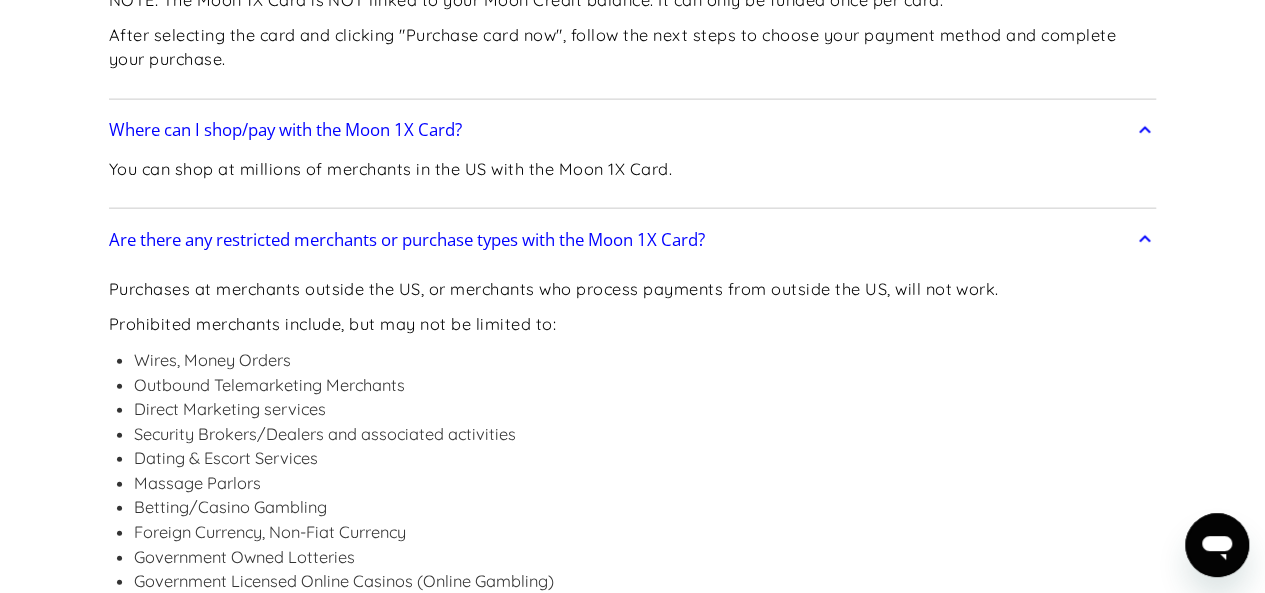 click on "Frequently Asked Questions Get Started
How do I sign up? Head to  paywithmoon.com/signup  to get started.
How do I login? Head to  paywithmoon.com/login  to get started.
What MFA method do you support? Moon supports account verification via email only. Email account verification is not needed for "Log in with Google".
What information do I need to sign up? To create a Moon account you need to provide an email address and a password. The email address you use to create your account will be used to receive 2FA codes, so please ensure you do not lose access to your email inbox.
Can I create more than one (1) Moon account? No. Each user may only have one account.
How It Works
How do virtual cards work? Virtual cards are just like regular cards, except there is no physical plastic. By entering virtual card details where you would normally input your credit or debit card details, you can complete purchases without giving out your personal card details.
What browsers does Moon support? Safari" at bounding box center (632, -1522) 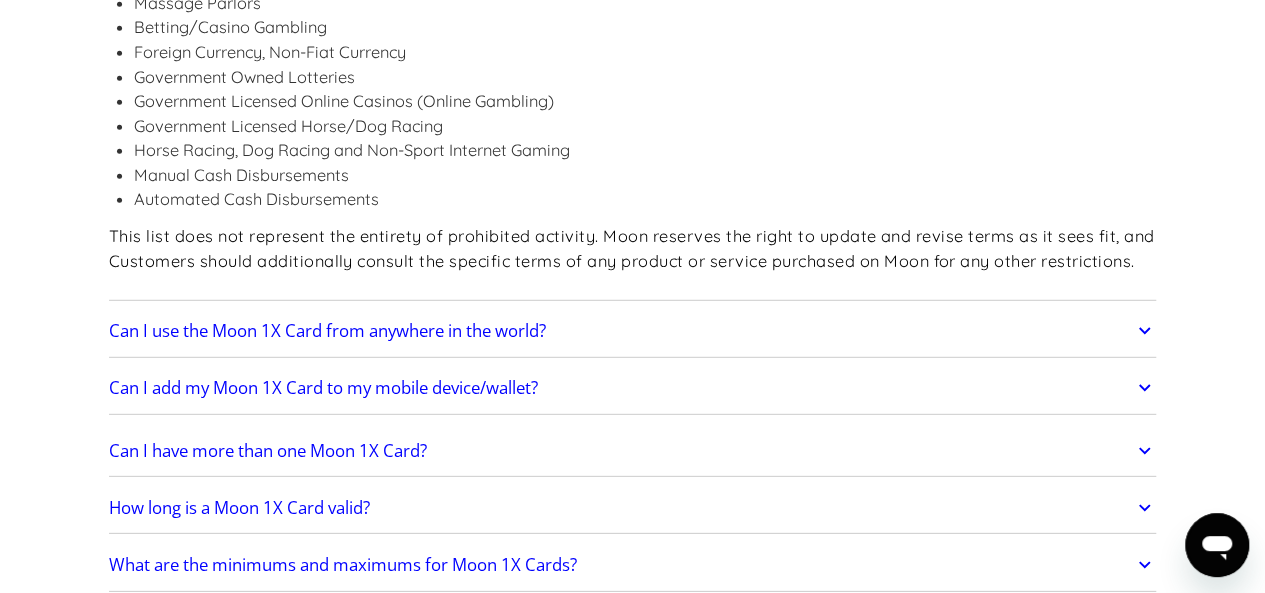 scroll, scrollTop: 6516, scrollLeft: 0, axis: vertical 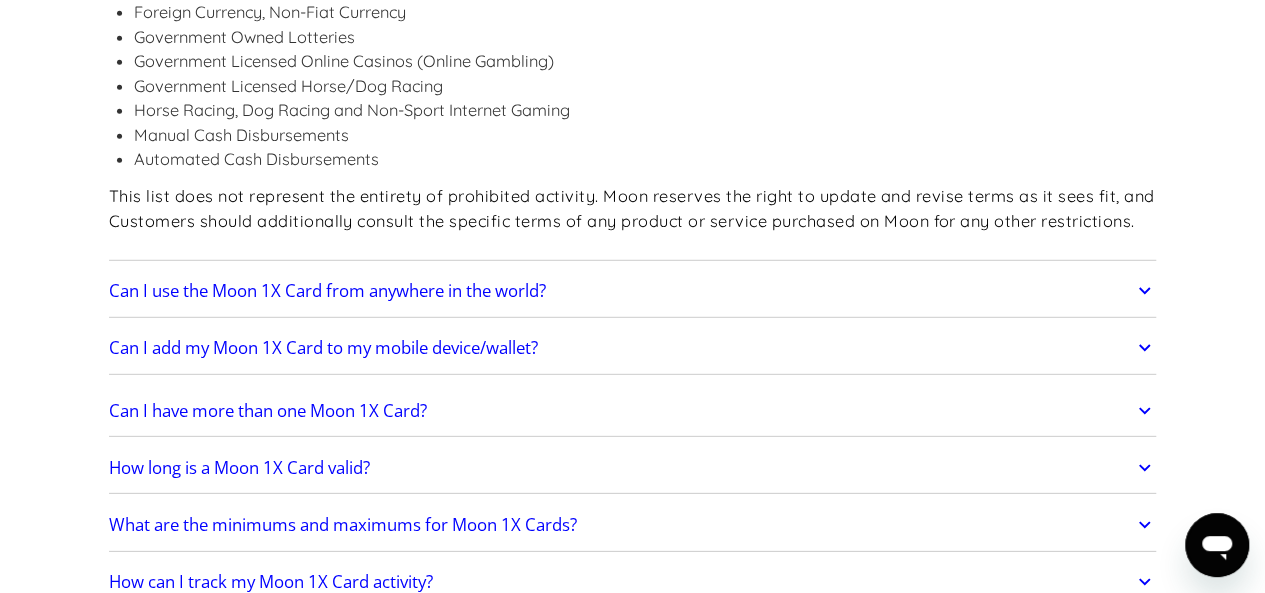 click on "Can I use the Moon 1X Card from anywhere in the world?" at bounding box center [322, -2302] 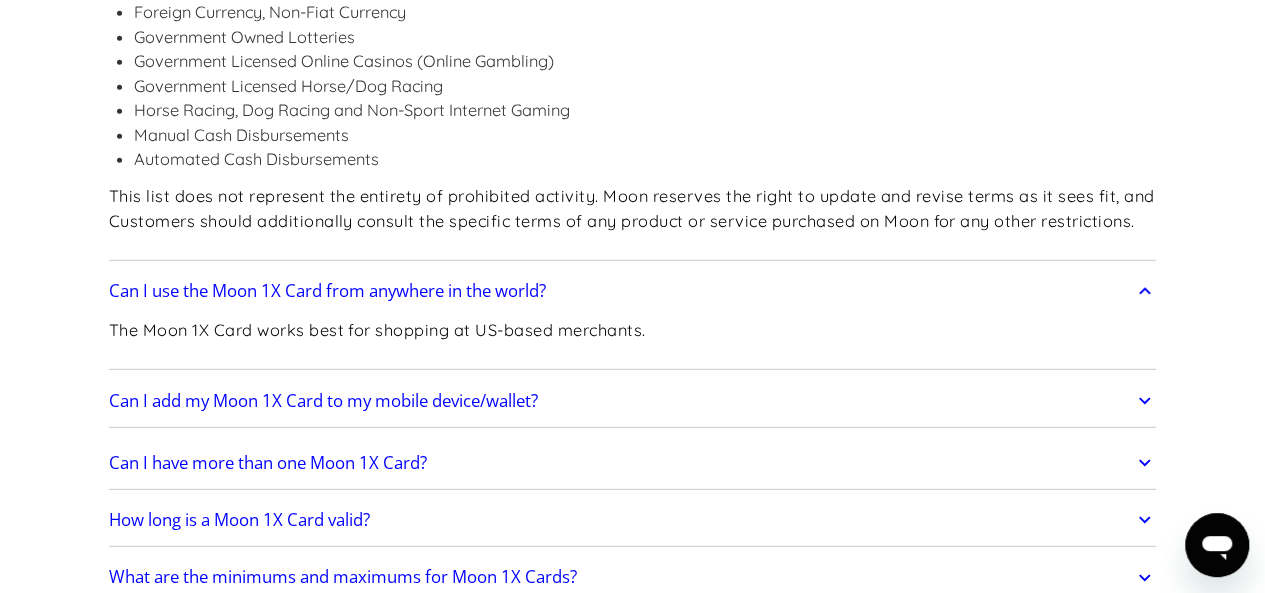 click on "Frequently Asked Questions Get Started
How do I sign up? Head to  paywithmoon.com/signup  to get started.
How do I login? Head to  paywithmoon.com/login  to get started.
What MFA method do you support? Moon supports account verification via email only. Email account verification is not needed for "Log in with Google".
What information do I need to sign up? To create a Moon account you need to provide an email address and a password. The email address you use to create your account will be used to receive 2FA codes, so please ensure you do not lose access to your email inbox.
Can I create more than one (1) Moon account? No. Each user may only have one account.
How It Works
How do virtual cards work? Virtual cards are just like regular cards, except there is no physical plastic. By entering virtual card details where you would normally input your credit or debit card details, you can complete purchases without giving out your personal card details.
What browsers does Moon support? Safari" at bounding box center [632, -2015] 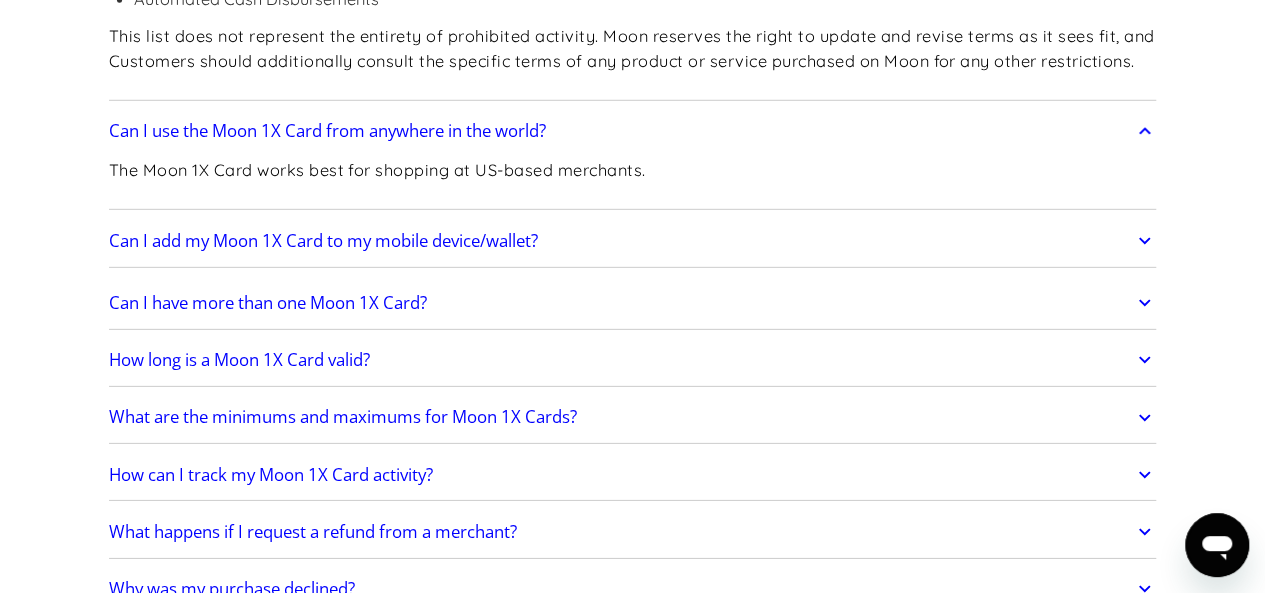 scroll, scrollTop: 6716, scrollLeft: 0, axis: vertical 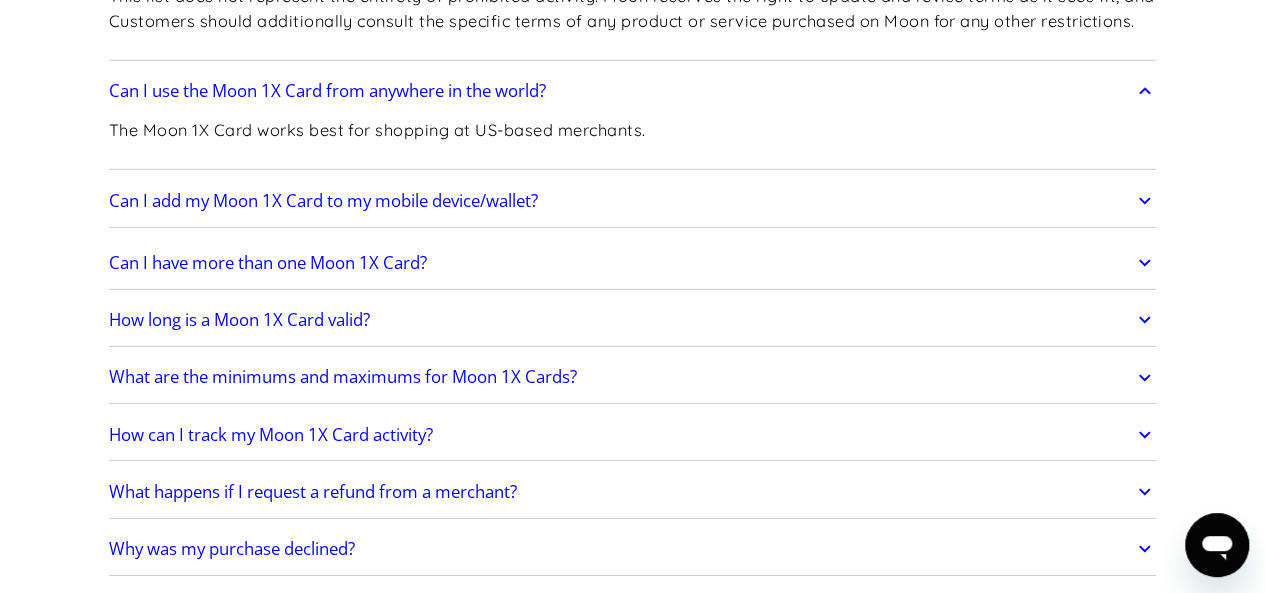 click on "Can I add my Moon 1X Card to my mobile device/wallet?" at bounding box center [318, -2445] 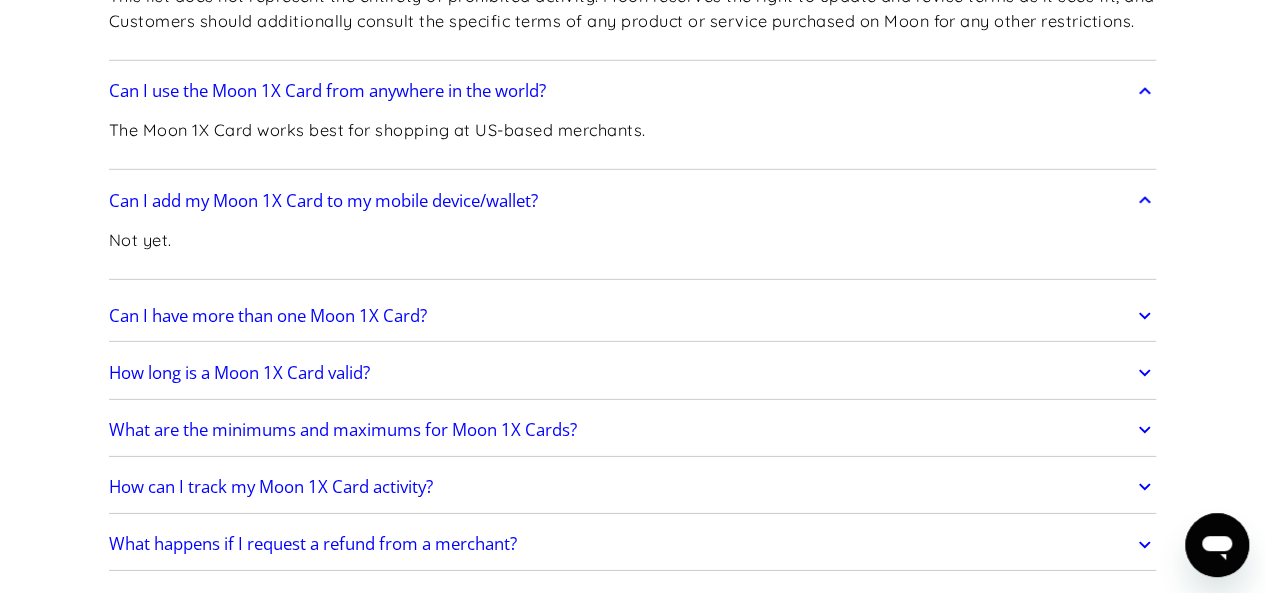 click on "Frequently Asked Questions Get Started
How do I sign up? Head to  paywithmoon.com/signup  to get started.
How do I login? Head to  paywithmoon.com/login  to get started.
What MFA method do you support? Moon supports account verification via email only. Email account verification is not needed for "Log in with Google".
What information do I need to sign up? To create a Moon account you need to provide an email address and a password. The email address you use to create your account will be used to receive 2FA codes, so please ensure you do not lose access to your email inbox.
Can I create more than one (1) Moon account? No. Each user may only have one account.
How It Works
How do virtual cards work? Virtual cards are just like regular cards, except there is no physical plastic. By entering virtual card details where you would normally input your credit or debit card details, you can complete purchases without giving out your personal card details.
What browsers does Moon support? Safari" at bounding box center (632, -2189) 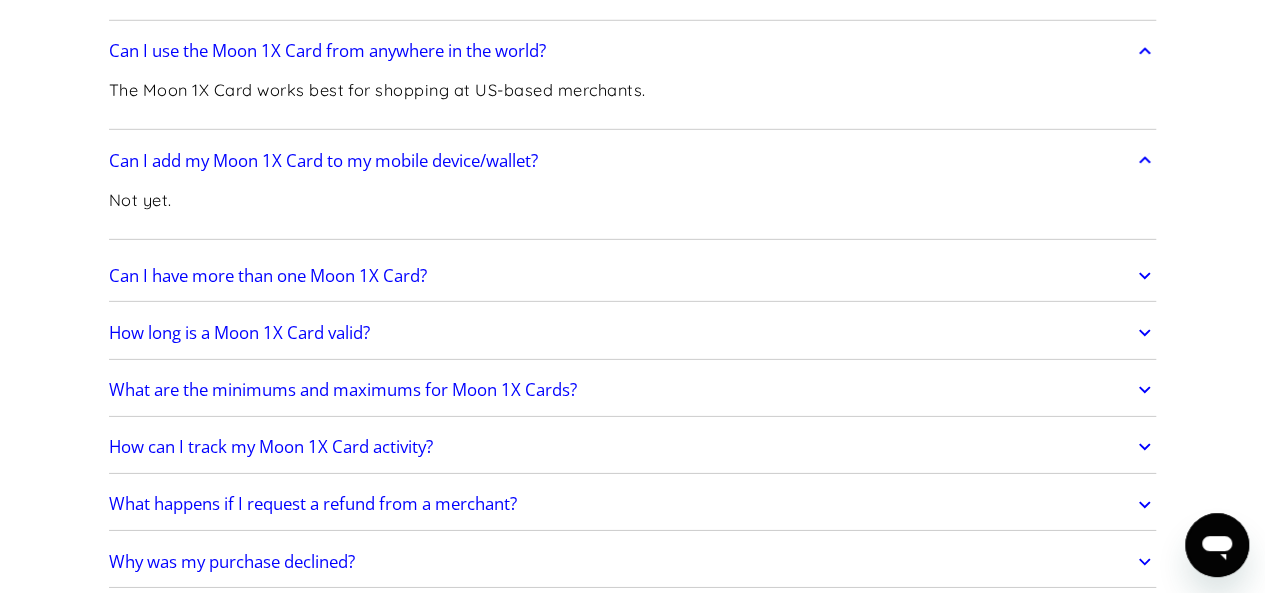 scroll, scrollTop: 6796, scrollLeft: 0, axis: vertical 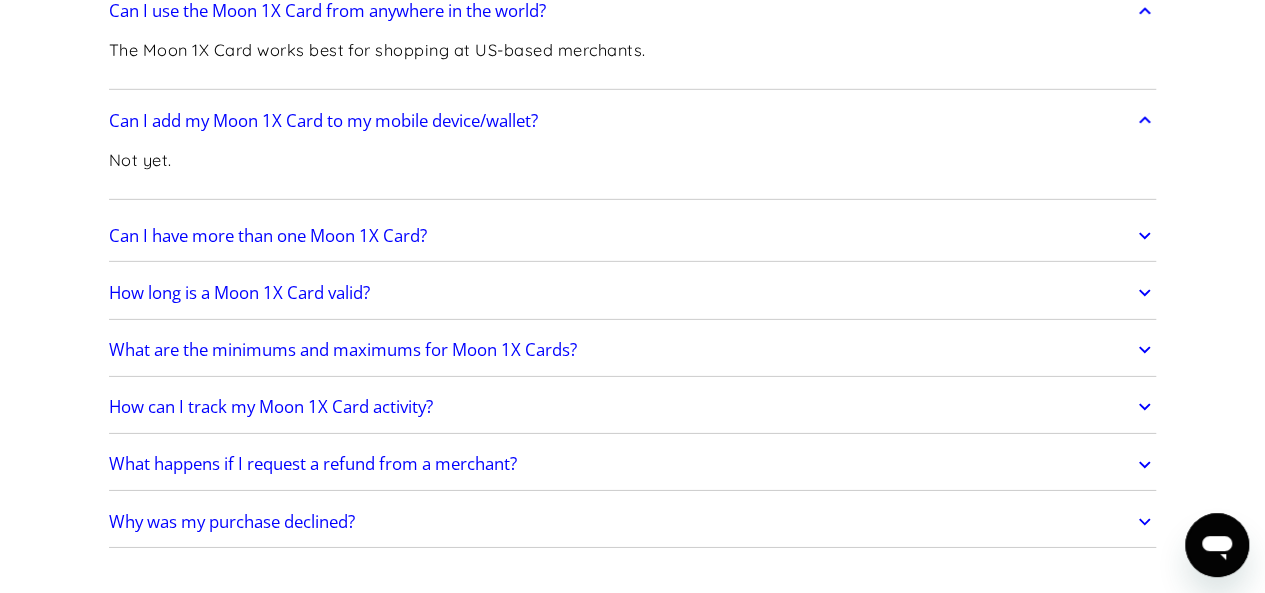 click on "Can I have more than one Moon 1X Card?" at bounding box center (268, 236) 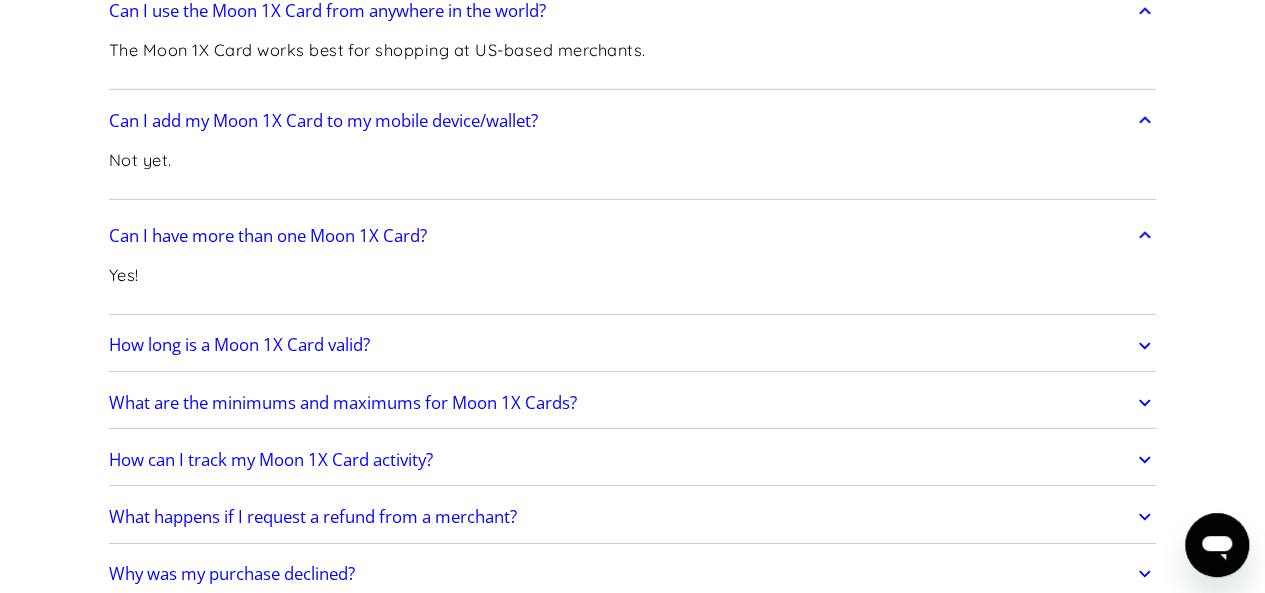 click on "Frequently Asked Questions Get Started
How do I sign up? Head to  paywithmoon.com/signup  to get started.
How do I login? Head to  paywithmoon.com/login  to get started.
What MFA method do you support? Moon supports account verification via email only. Email account verification is not needed for "Log in with Google".
What information do I need to sign up? To create a Moon account you need to provide an email address and a password. The email address you use to create your account will be used to receive 2FA codes, so please ensure you do not lose access to your email inbox.
Can I create more than one (1) Moon account? No. Each user may only have one account.
How It Works
How do virtual cards work? Virtual cards are just like regular cards, except there is no physical plastic. By entering virtual card details where you would normally input your credit or debit card details, you can complete purchases without giving out your personal card details.
What browsers does Moon support? Safari" at bounding box center [632, -2243] 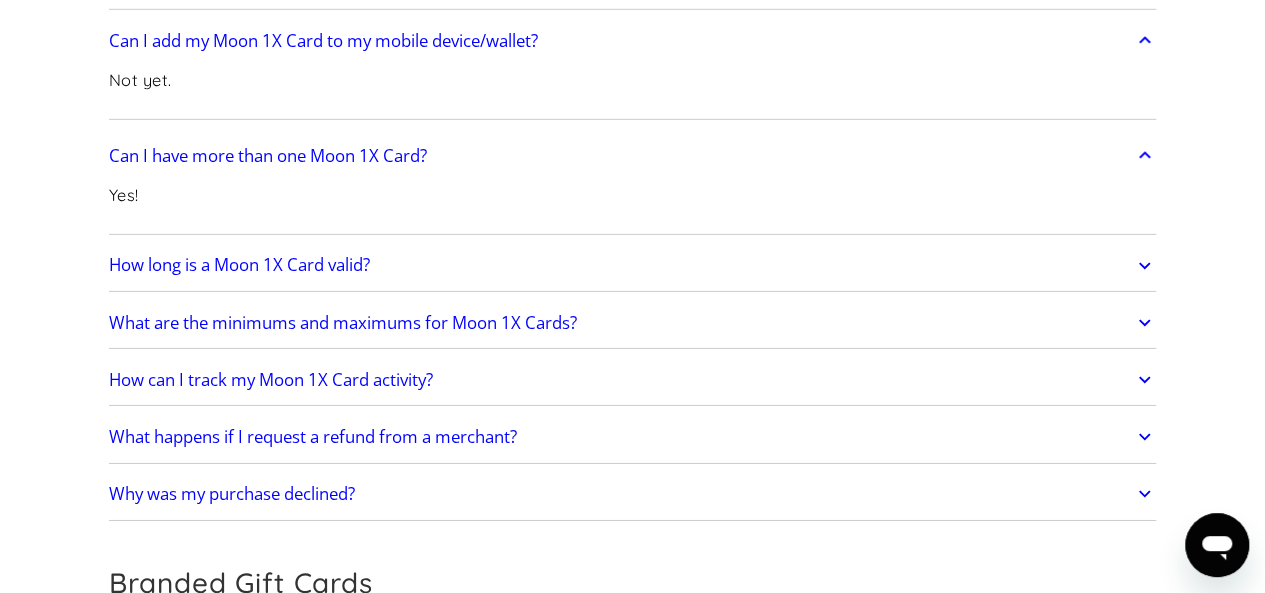 scroll, scrollTop: 6916, scrollLeft: 0, axis: vertical 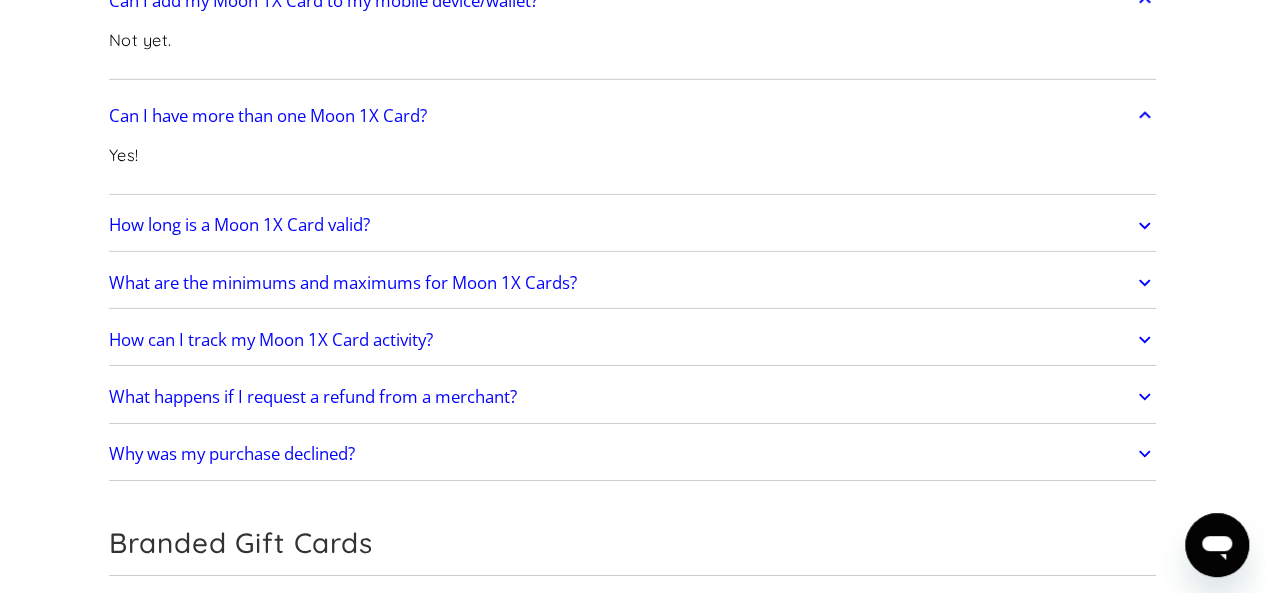 click on "How long is a Moon 1X Card valid?" at bounding box center (239, 225) 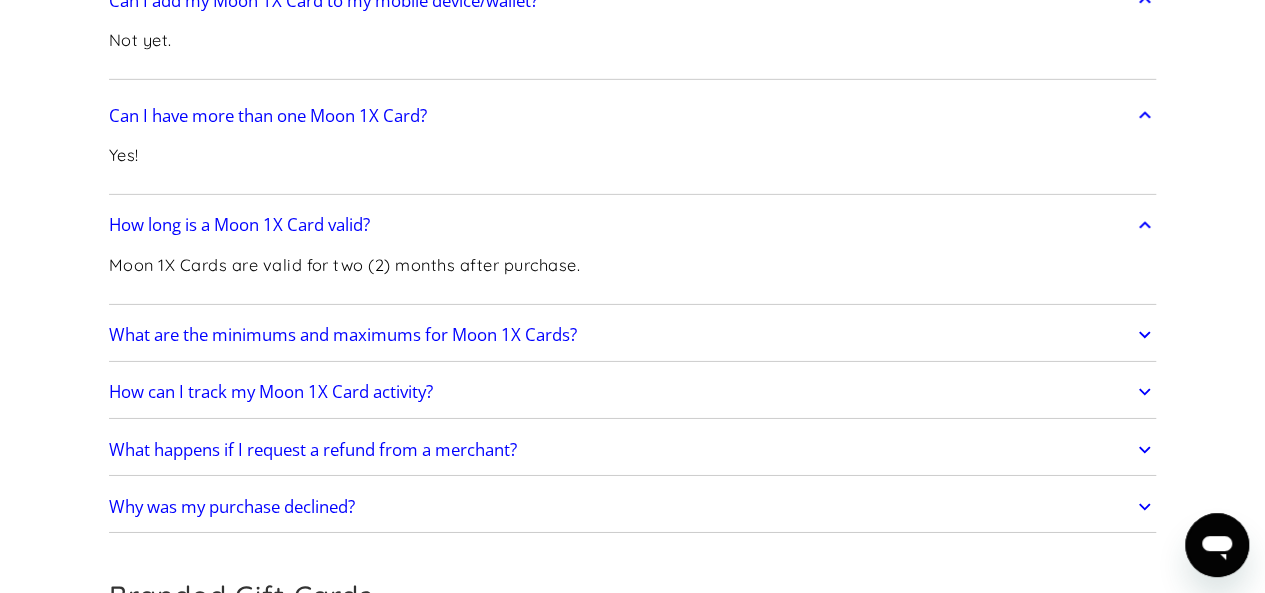 click on "Frequently Asked Questions Get Started
How do I sign up? Head to  paywithmoon.com/signup  to get started.
How do I login? Head to  paywithmoon.com/login  to get started.
What MFA method do you support? Moon supports account verification via email only. Email account verification is not needed for "Log in with Google".
What information do I need to sign up? To create a Moon account you need to provide an email address and a password. The email address you use to create your account will be used to receive 2FA codes, so please ensure you do not lose access to your email inbox.
Can I create more than one (1) Moon account? No. Each user may only have one account.
How It Works
How do virtual cards work? Virtual cards are just like regular cards, except there is no physical plastic. By entering virtual card details where you would normally input your credit or debit card details, you can complete purchases without giving out your personal card details.
What browsers does Moon support? Safari" at bounding box center (632, -2336) 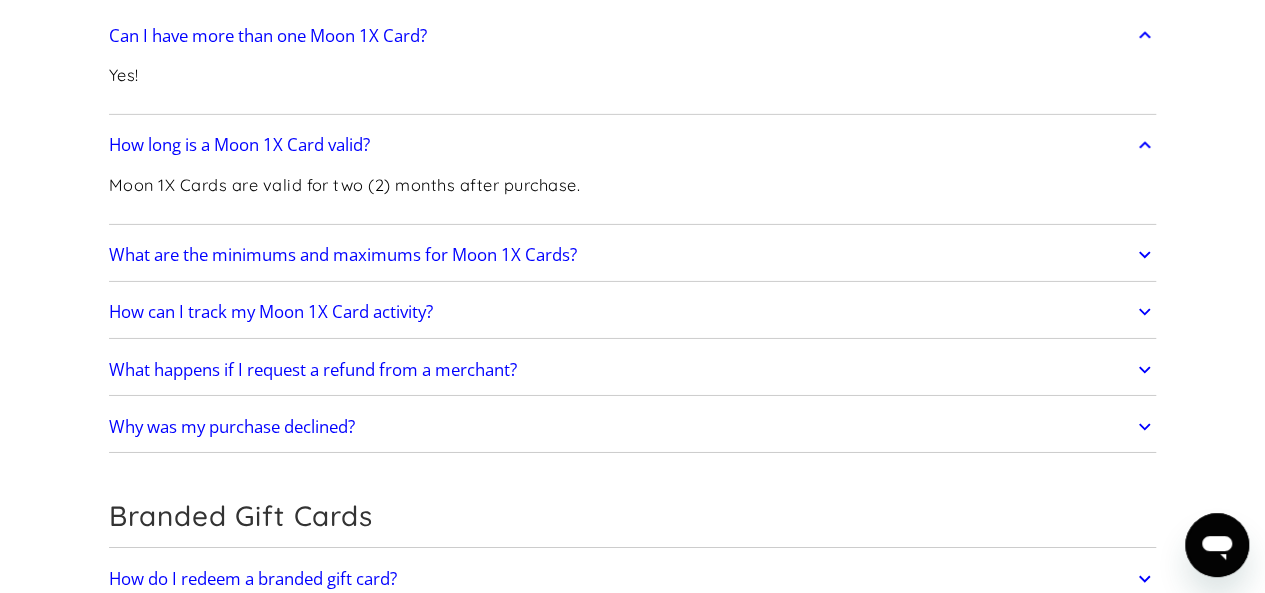 scroll, scrollTop: 7036, scrollLeft: 0, axis: vertical 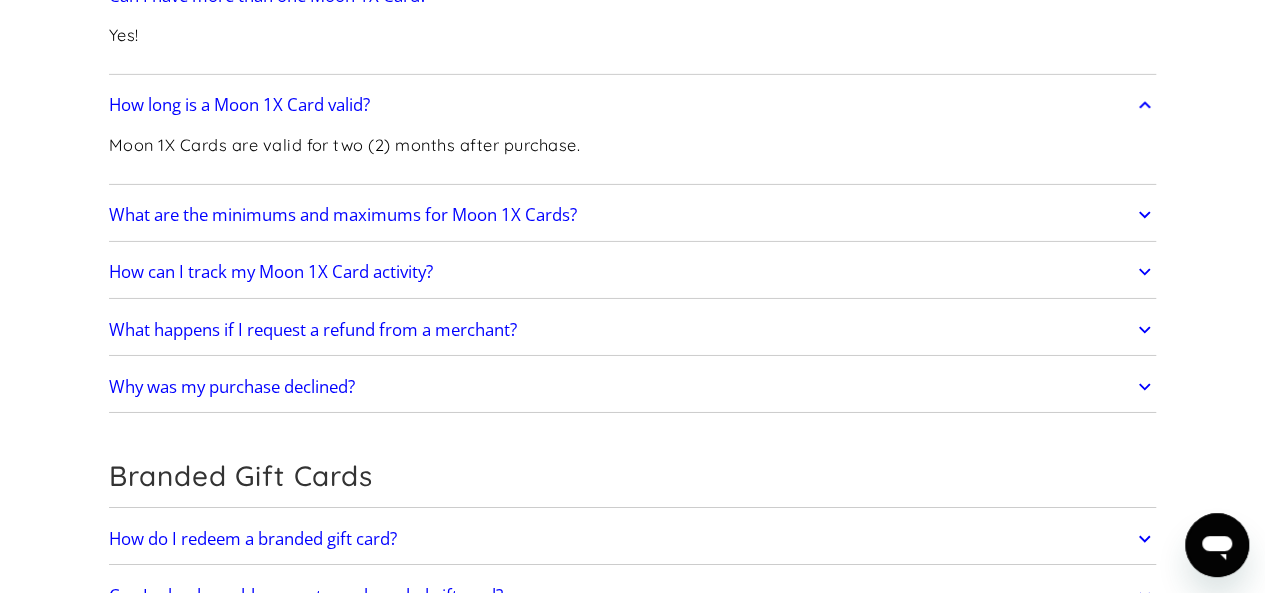 click on "What are the minimums and maximums for Moon 1X Cards?" at bounding box center [343, 215] 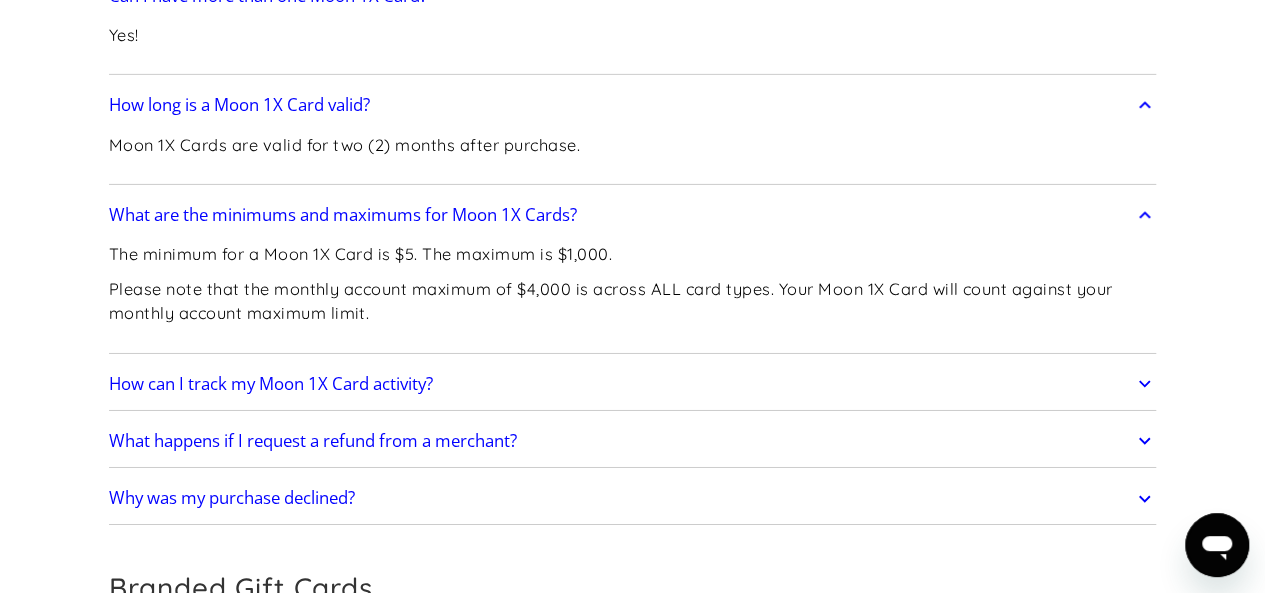 click on "Frequently Asked Questions Get Started
How do I sign up? Head to  paywithmoon.com/signup  to get started.
How do I login? Head to  paywithmoon.com/login  to get started.
What MFA method do you support? Moon supports account verification via email only. Email account verification is not needed for "Log in with Google".
What information do I need to sign up? To create a Moon account you need to provide an email address and a password. The email address you use to create your account will be used to receive 2FA codes, so please ensure you do not lose access to your email inbox.
Can I create more than one (1) Moon account? No. Each user may only have one account.
How It Works
How do virtual cards work? Virtual cards are just like regular cards, except there is no physical plastic. By entering virtual card details where you would normally input your credit or debit card details, you can complete purchases without giving out your personal card details.
What browsers does Moon support? Safari" at bounding box center [632, -2401] 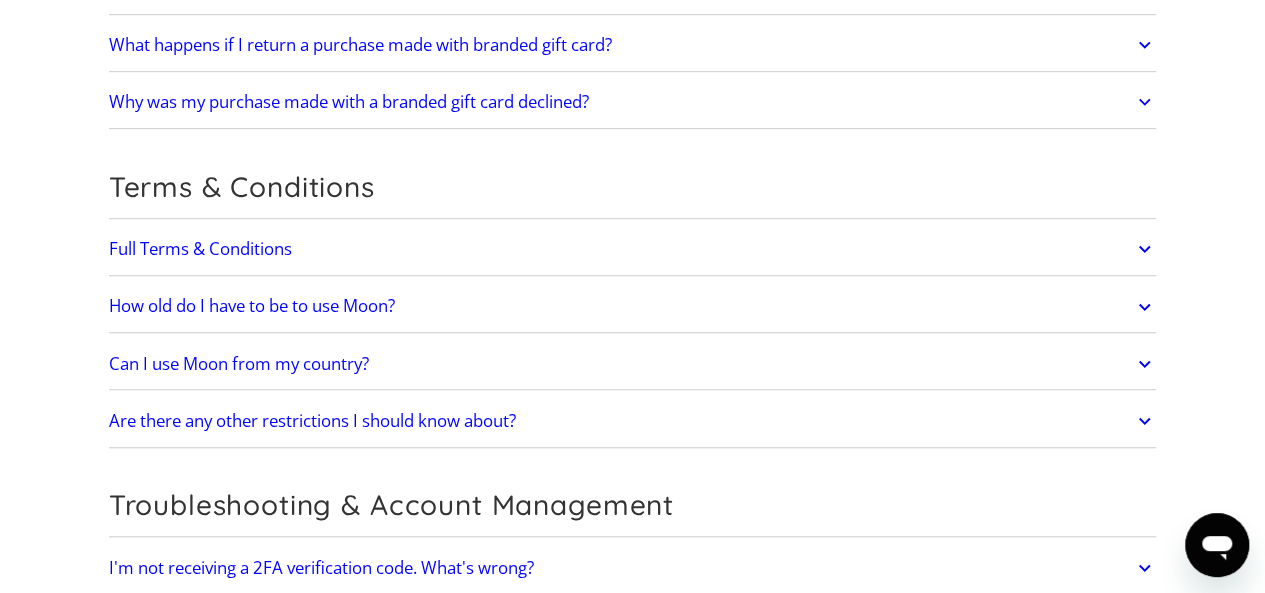 scroll, scrollTop: 8196, scrollLeft: 0, axis: vertical 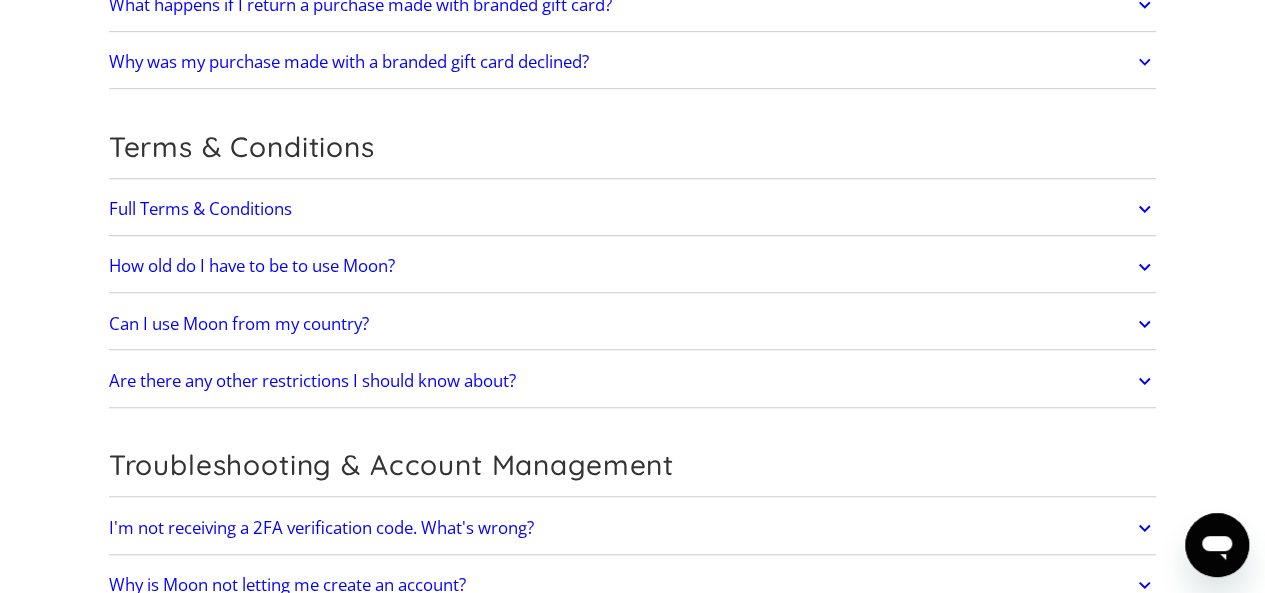 click on "How old do I have to be to use Moon?" at bounding box center (252, 266) 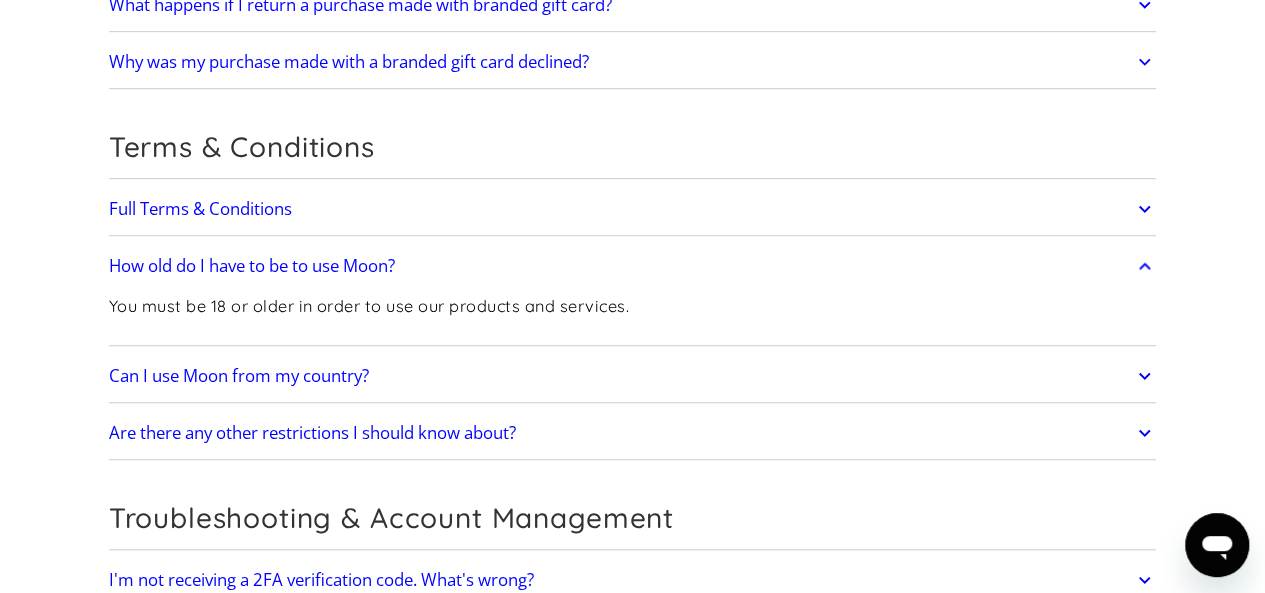 click on "Frequently Asked Questions Get Started
How do I sign up? Head to  paywithmoon.com/signup  to get started.
How do I login? Head to  paywithmoon.com/login  to get started.
What MFA method do you support? Moon supports account verification via email only. Email account verification is not needed for "Log in with Google".
What information do I need to sign up? To create a Moon account you need to provide an email address and a password. The email address you use to create your account will be used to receive 2FA codes, so please ensure you do not lose access to your email inbox.
Can I create more than one (1) Moon account? No. Each user may only have one account.
How It Works
How do virtual cards work? Virtual cards are just like regular cards, except there is no physical plastic. By entering virtual card details where you would normally input your credit or debit card details, you can complete purchases without giving out your personal card details.
What browsers does Moon support? Safari" at bounding box center [632, -3534] 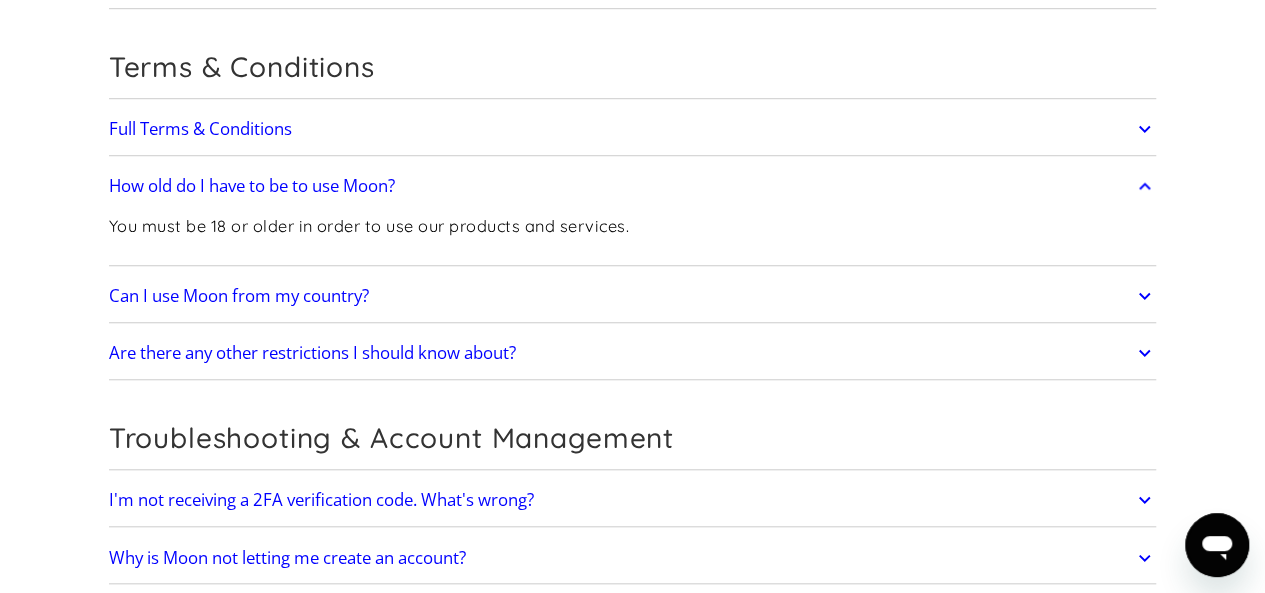 scroll, scrollTop: 8316, scrollLeft: 0, axis: vertical 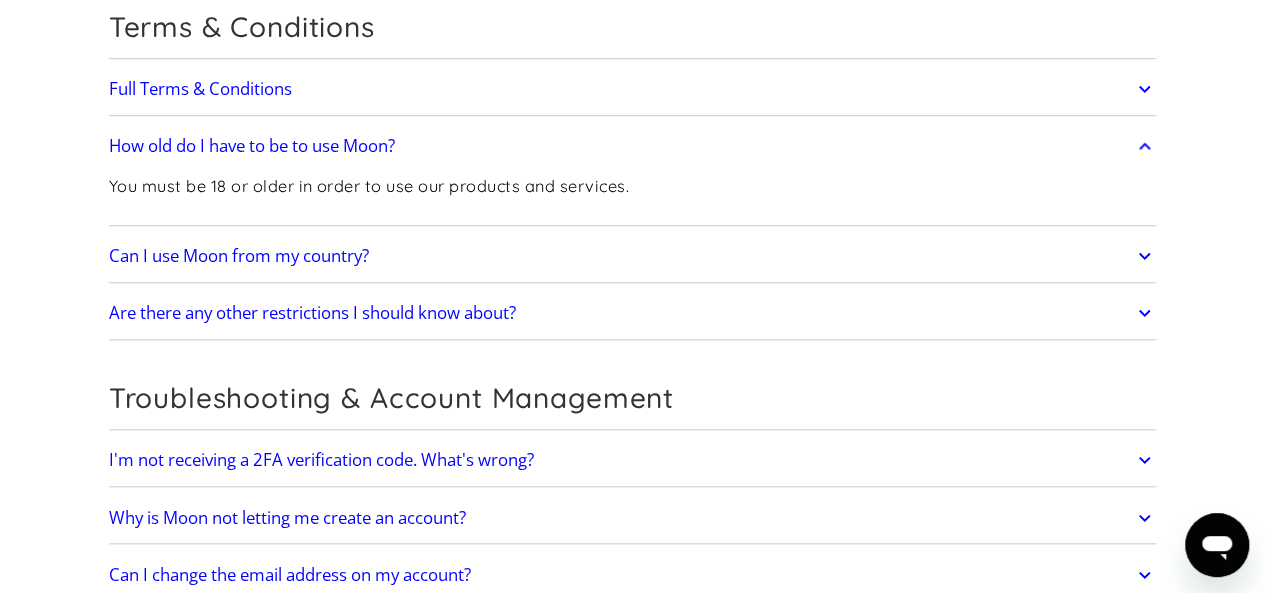 click on "Can I use Moon from my country?" at bounding box center [239, 256] 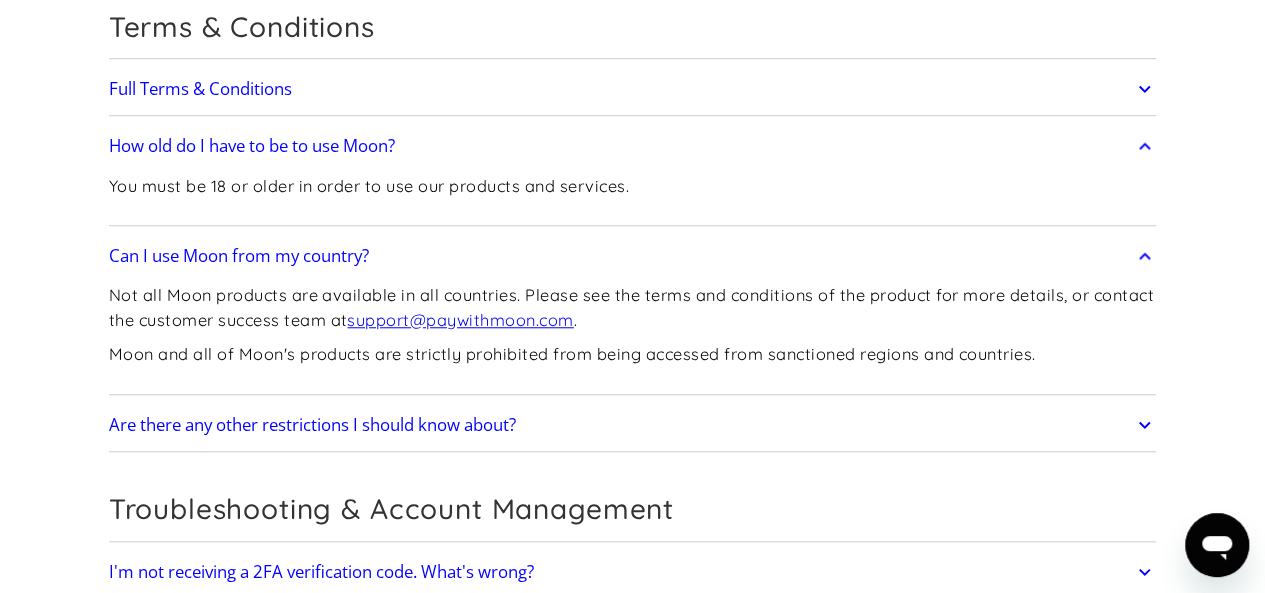 click on "Frequently Asked Questions Get Started
How do I sign up? Head to  paywithmoon.com/signup  to get started.
How do I login? Head to  paywithmoon.com/login  to get started.
What MFA method do you support? Moon supports account verification via email only. Email account verification is not needed for "Log in with Google".
What information do I need to sign up? To create a Moon account you need to provide an email address and a password. The email address you use to create your account will be used to receive 2FA codes, so please ensure you do not lose access to your email inbox.
Can I create more than one (1) Moon account? No. Each user may only have one account.
How It Works
How do virtual cards work? Virtual cards are just like regular cards, except there is no physical plastic. By entering virtual card details where you would normally input your credit or debit card details, you can complete purchases without giving out your personal card details.
What browsers does Moon support? Safari" at bounding box center (632, -3599) 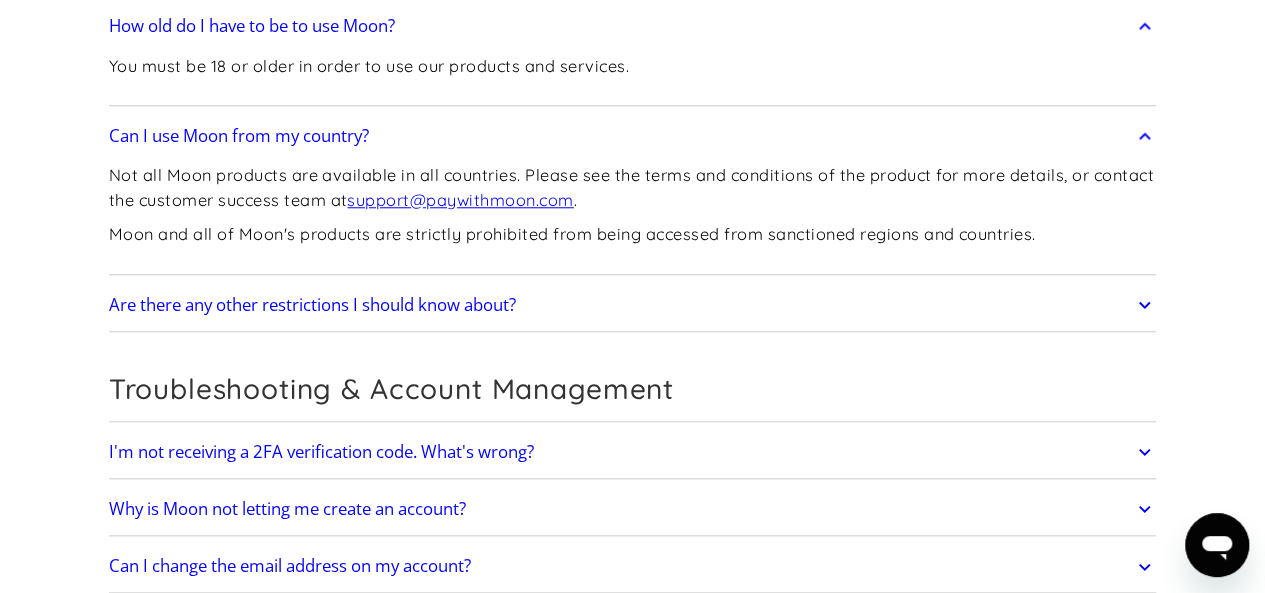 scroll, scrollTop: 8516, scrollLeft: 0, axis: vertical 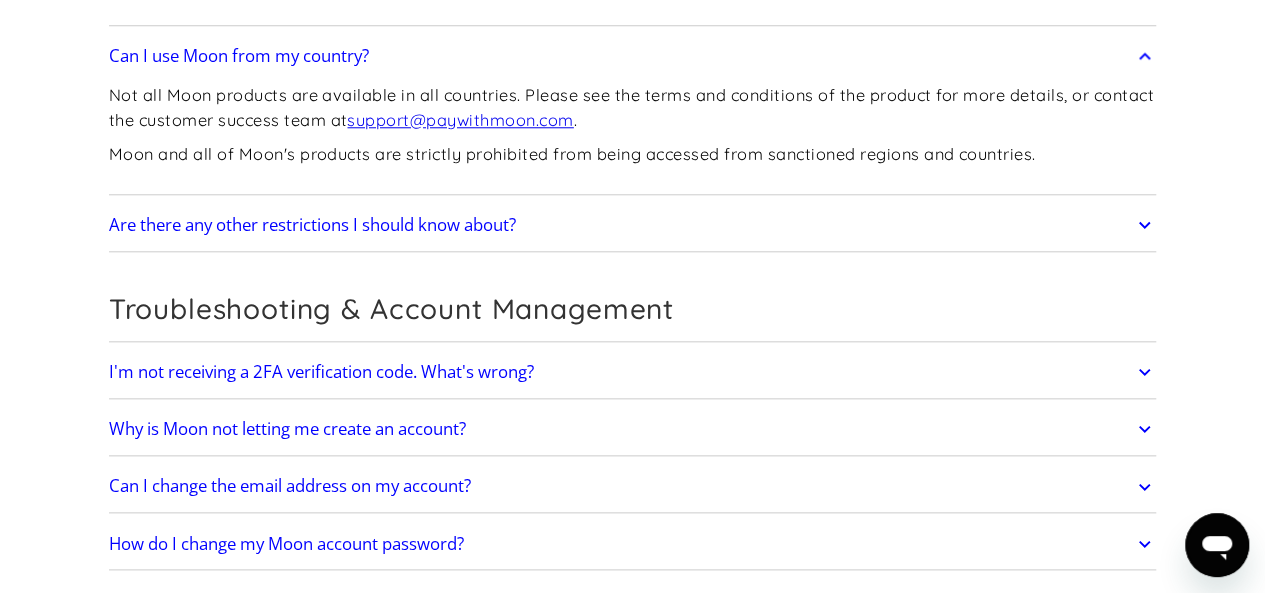 click on "Are there any other restrictions I should know about?" at bounding box center (312, 225) 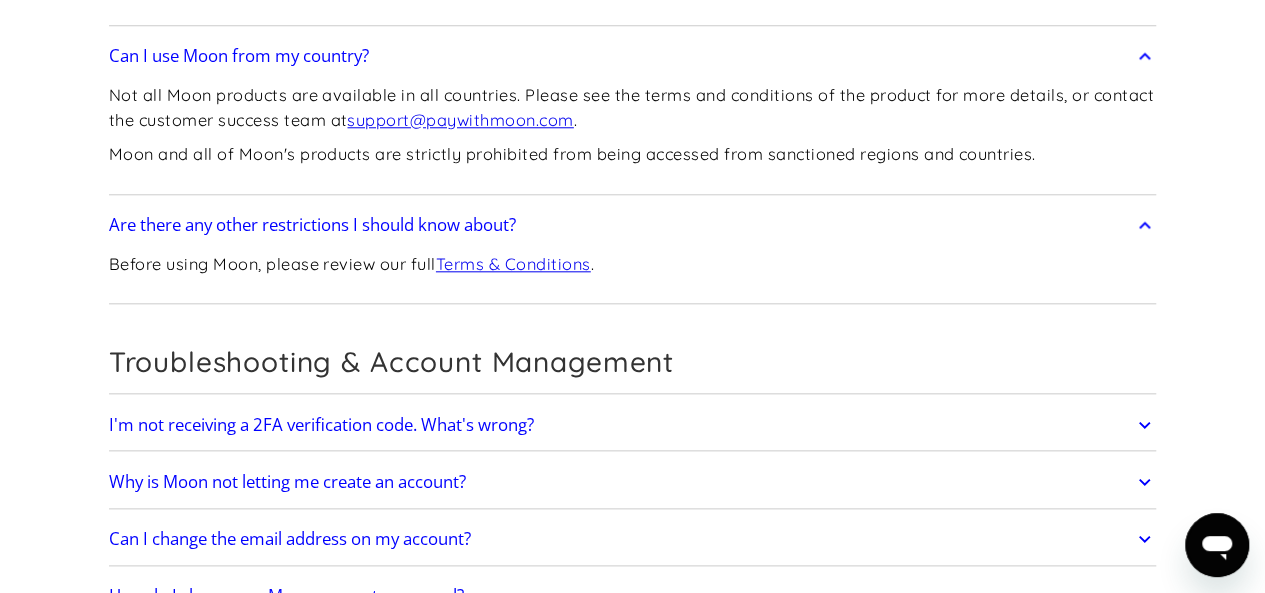 click on "Frequently Asked Questions Get Started
How do I sign up? Head to  paywithmoon.com/signup  to get started.
How do I login? Head to  paywithmoon.com/login  to get started.
What MFA method do you support? Moon supports account verification via email only. Email account verification is not needed for "Log in with Google".
What information do I need to sign up? To create a Moon account you need to provide an email address and a password. The email address you use to create your account will be used to receive 2FA codes, so please ensure you do not lose access to your email inbox.
Can I create more than one (1) Moon account? No. Each user may only have one account.
How It Works
How do virtual cards work? Virtual cards are just like regular cards, except there is no physical plastic. By entering virtual card details where you would normally input your credit or debit card details, you can complete purchases without giving out your personal card details.
What browsers does Moon support? Safari" at bounding box center [632, -3772] 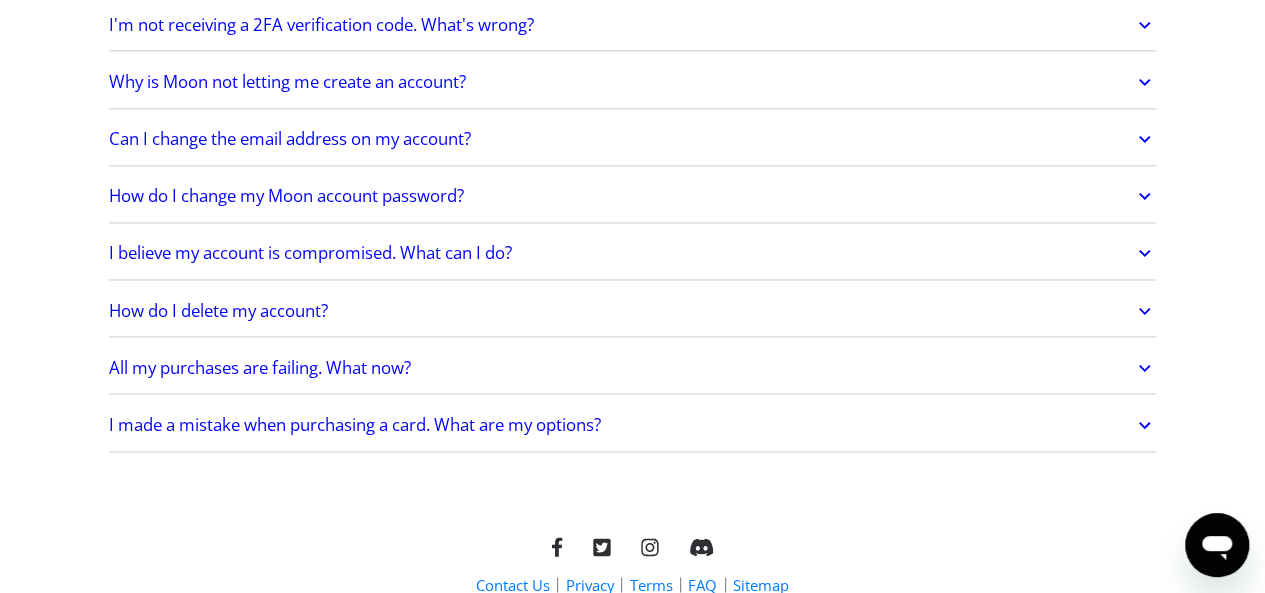 scroll, scrollTop: 8956, scrollLeft: 0, axis: vertical 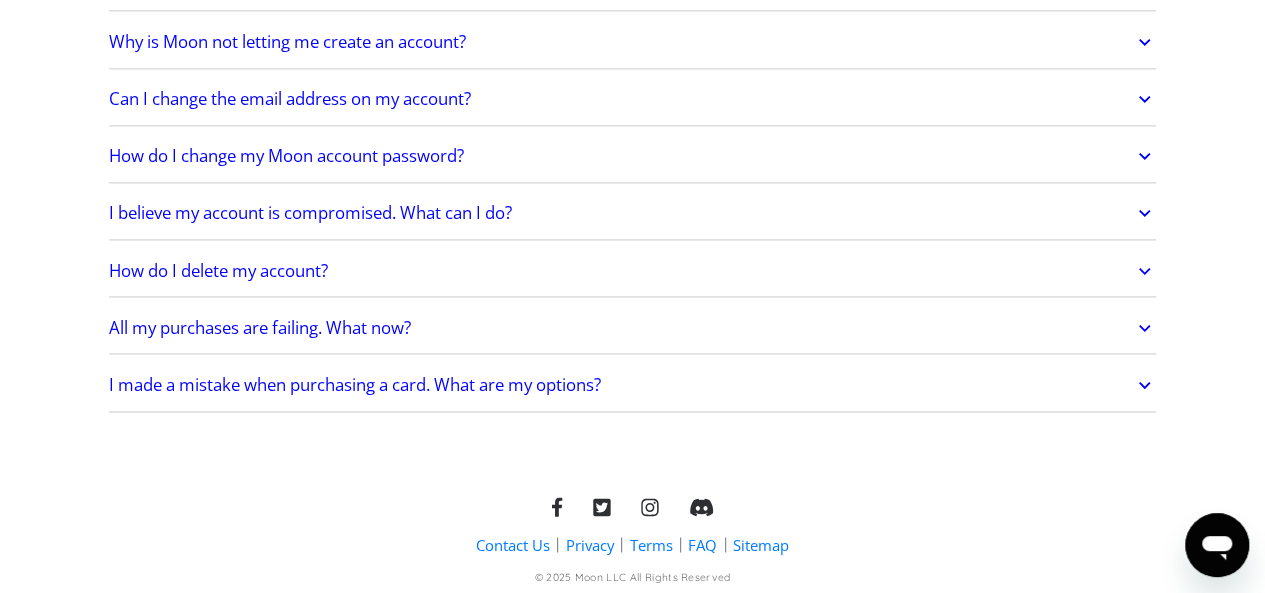 click on "All my purchases are failing. What now?" at bounding box center (260, 328) 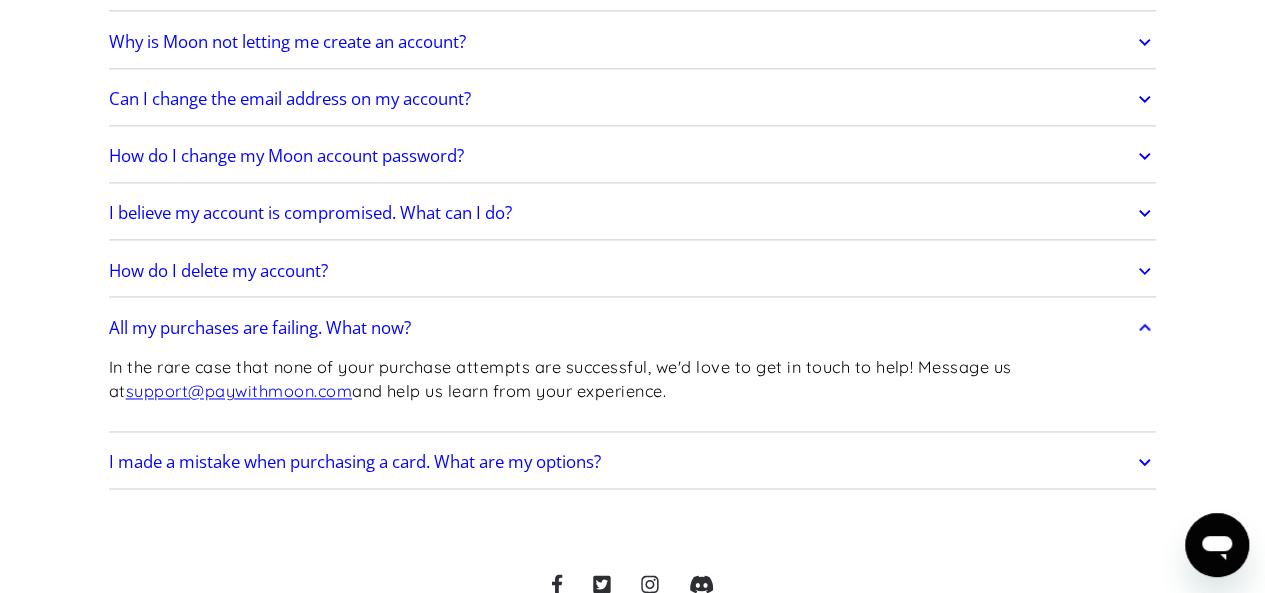 click on "Frequently Asked Questions Get Started
How do I sign up? Head to  paywithmoon.com/signup  to get started.
How do I login? Head to  paywithmoon.com/login  to get started.
What MFA method do you support? Moon supports account verification via email only. Email account verification is not needed for "Log in with Google".
What information do I need to sign up? To create a Moon account you need to provide an email address and a password. The email address you use to create your account will be used to receive 2FA codes, so please ensure you do not lose access to your email inbox.
Can I create more than one (1) Moon account? No. Each user may only have one account.
How It Works
How do virtual cards work? Virtual cards are just like regular cards, except there is no physical plastic. By entering virtual card details where you would normally input your credit or debit card details, you can complete purchases without giving out your personal card details.
What browsers does Moon support? Safari" at bounding box center [632, -4174] 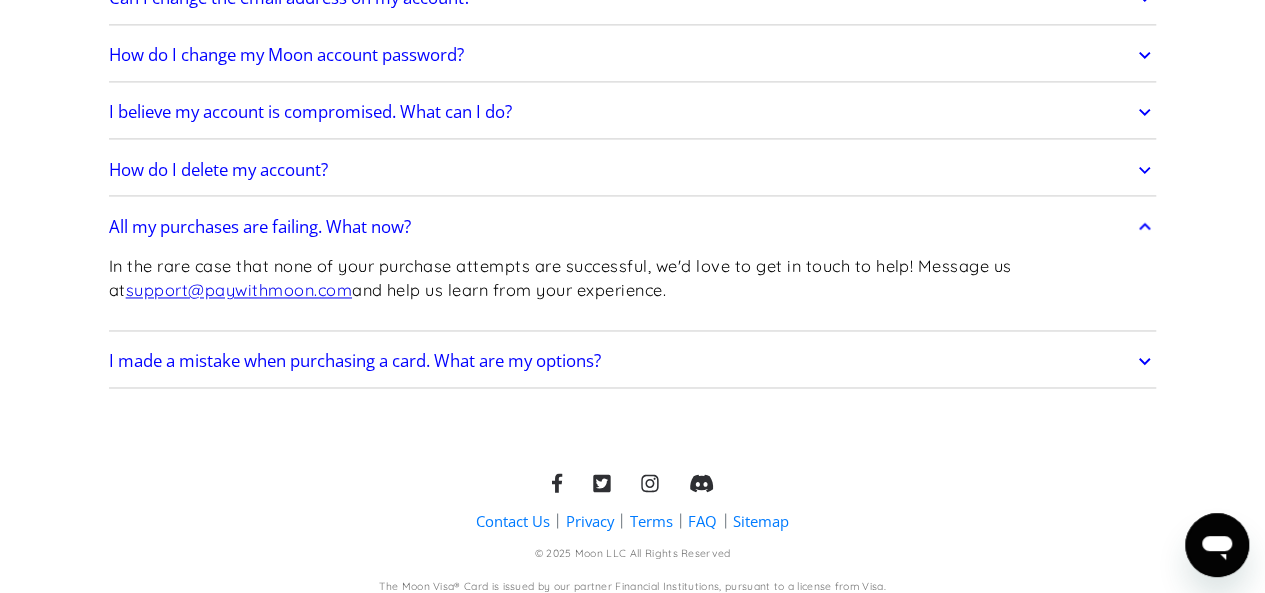 scroll, scrollTop: 9137, scrollLeft: 0, axis: vertical 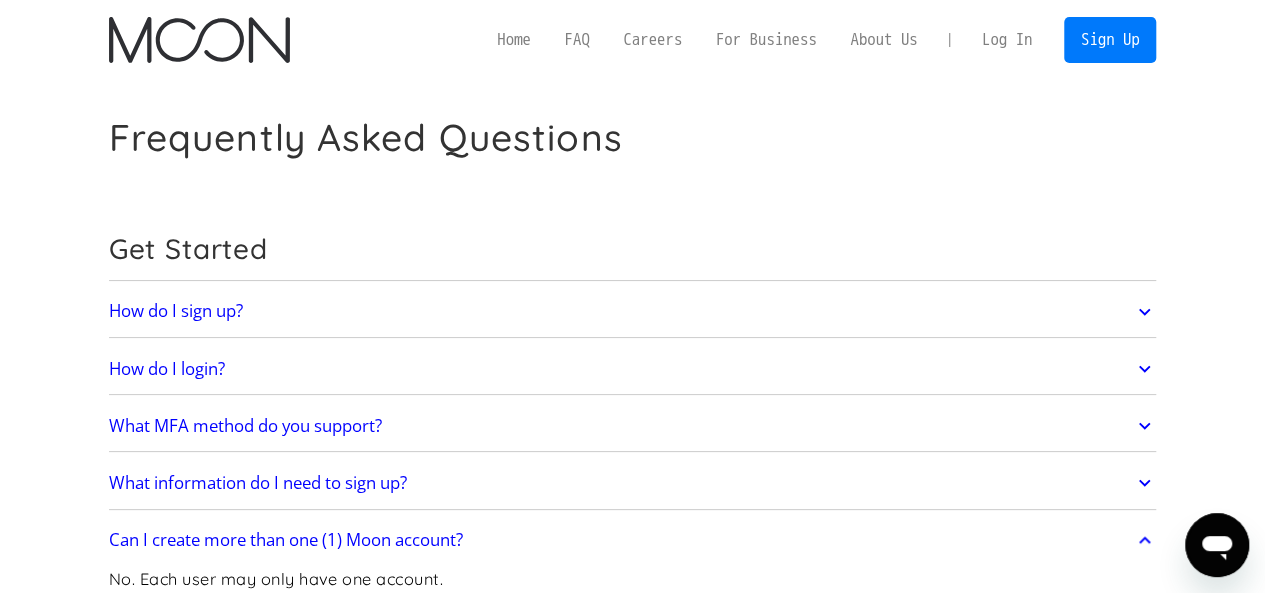 click 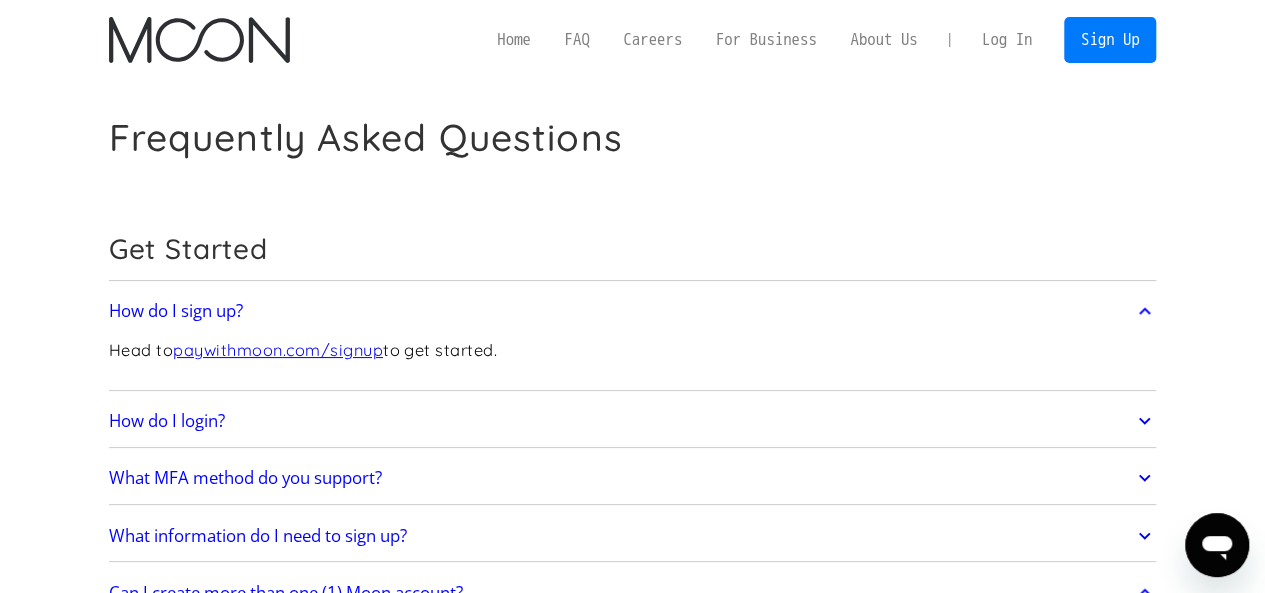 drag, startPoint x: 1224, startPoint y: 339, endPoint x: 1152, endPoint y: 419, distance: 107.62899 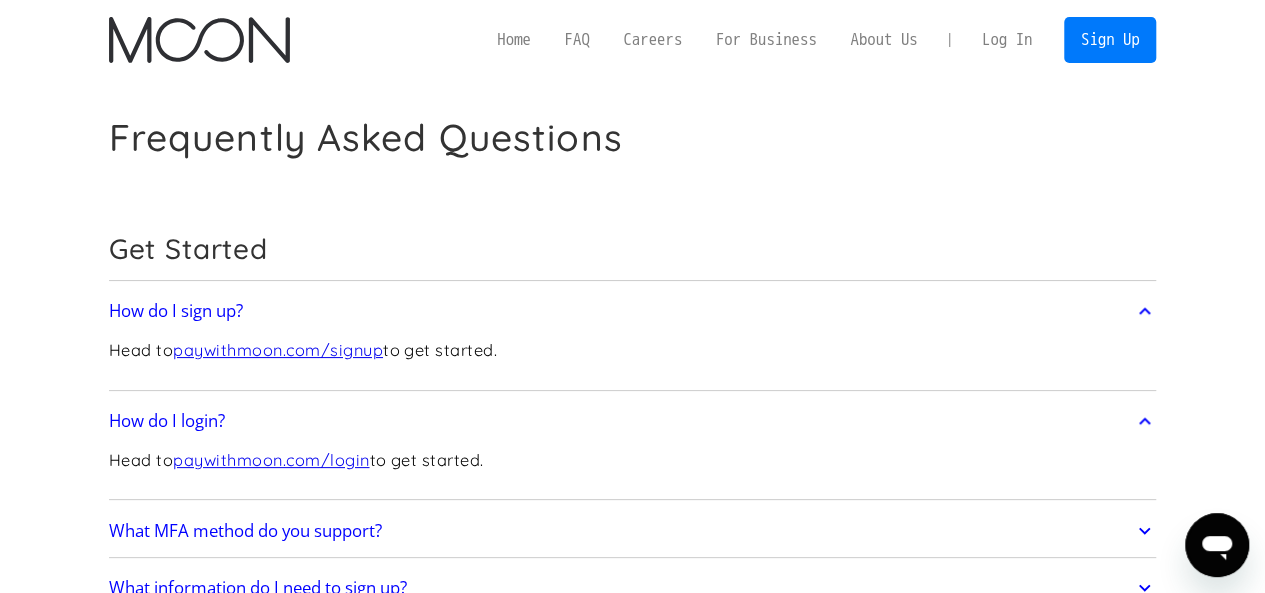 click on "Frequently Asked Questions Get Started
How do I sign up? Head to  paywithmoon.com/signup  to get started.
How do I login? Head to  paywithmoon.com/login  to get started.
What MFA method do you support? Moon supports account verification via email only. Email account verification is not needed for "Log in with Google".
What information do I need to sign up? To create a Moon account you need to provide an email address and a password. The email address you use to create your account will be used to receive 2FA codes, so please ensure you do not lose access to your email inbox.
Can I create more than one (1) Moon account? No. Each user may only have one account.
How It Works
How do virtual cards work? Virtual cards are just like regular cards, except there is no physical plastic. By entering virtual card details where you would normally input your credit or debit card details, you can complete purchases without giving out your personal card details.
What browsers does Moon support? Safari" at bounding box center (632, 4835) 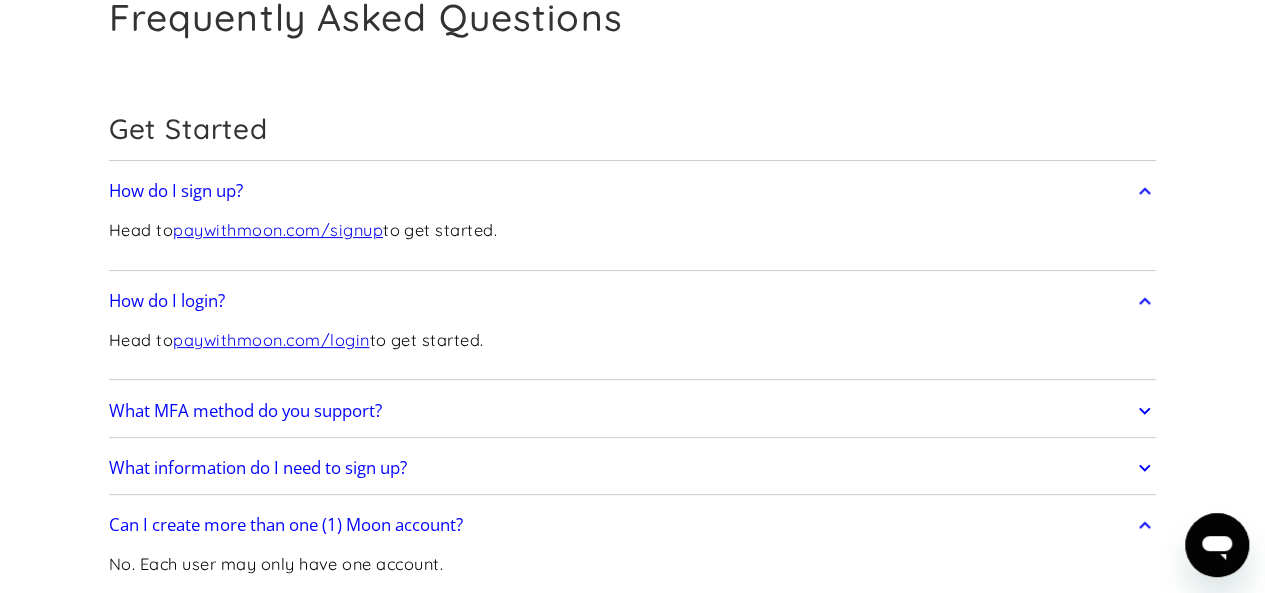 scroll, scrollTop: 160, scrollLeft: 0, axis: vertical 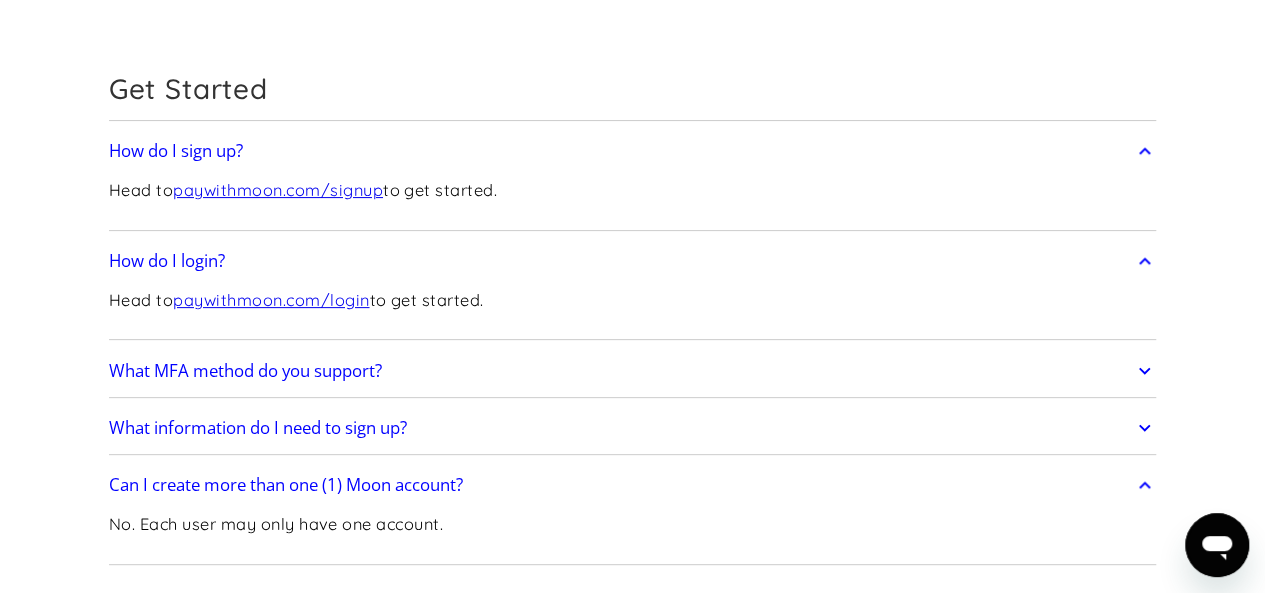 click 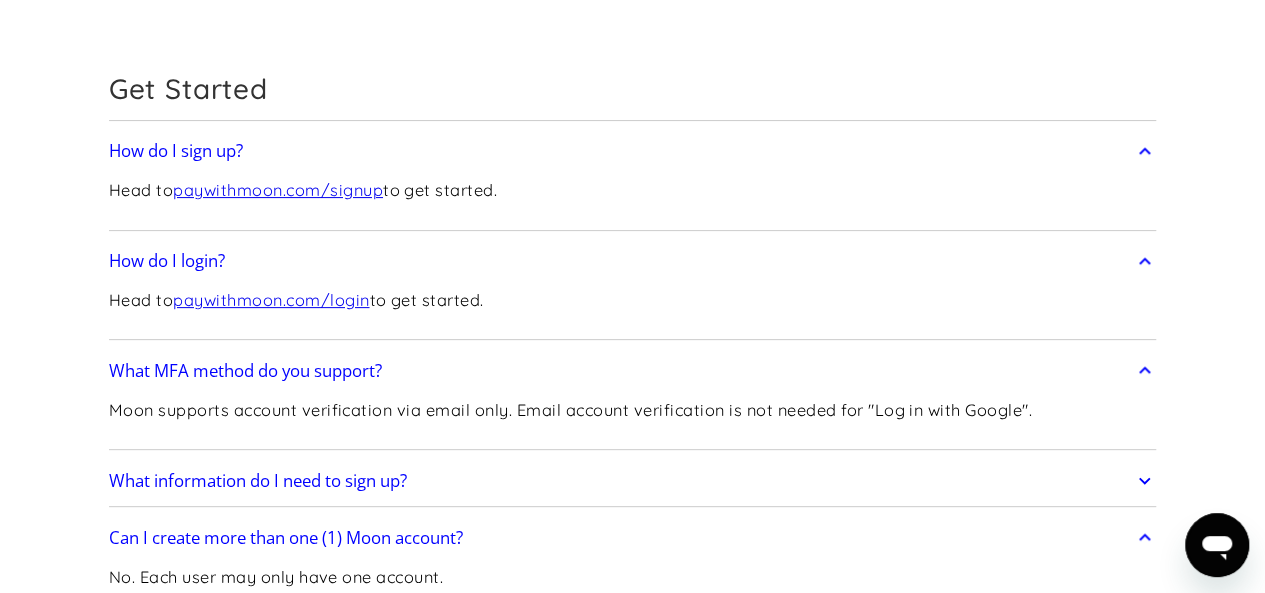click on "Frequently Asked Questions Get Started
How do I sign up? Head to  paywithmoon.com/signup  to get started.
How do I login? Head to  paywithmoon.com/login  to get started.
What MFA method do you support? Moon supports account verification via email only. Email account verification is not needed for "Log in with Google".
What information do I need to sign up? To create a Moon account you need to provide an email address and a password. The email address you use to create your account will be used to receive 2FA codes, so please ensure you do not lose access to your email inbox.
Can I create more than one (1) Moon account? No. Each user may only have one account.
How It Works
How do virtual cards work? Virtual cards are just like regular cards, except there is no physical plastic. By entering virtual card details where you would normally input your credit or debit card details, you can complete purchases without giving out your personal card details.
What browsers does Moon support? Safari" at bounding box center (632, 4701) 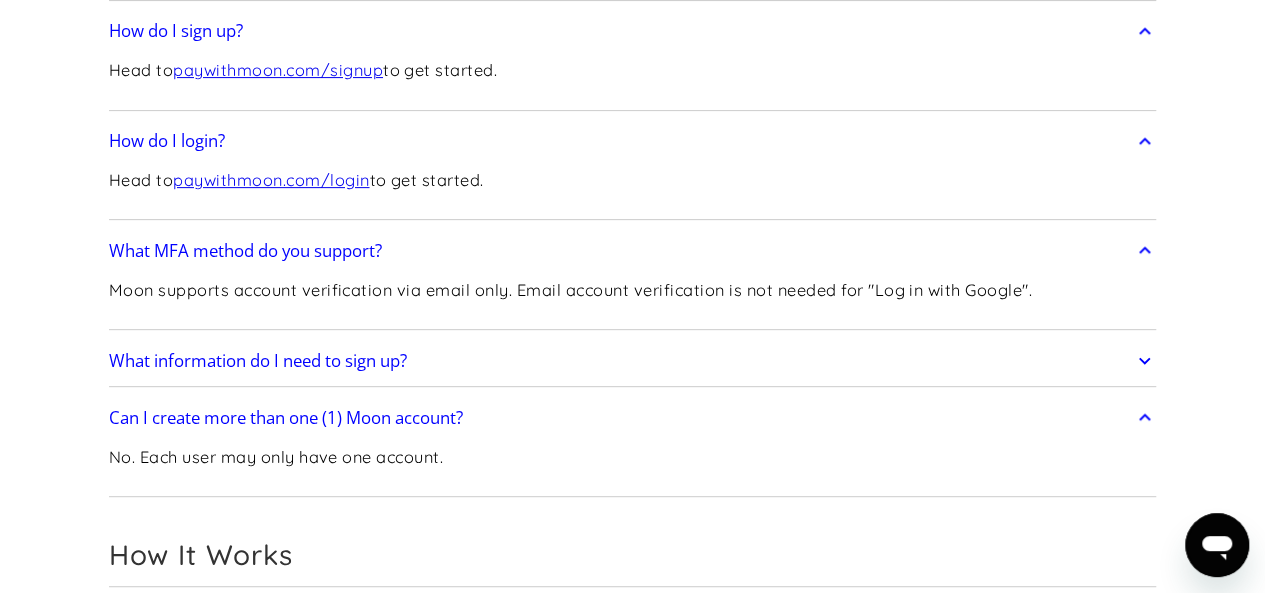 scroll, scrollTop: 360, scrollLeft: 0, axis: vertical 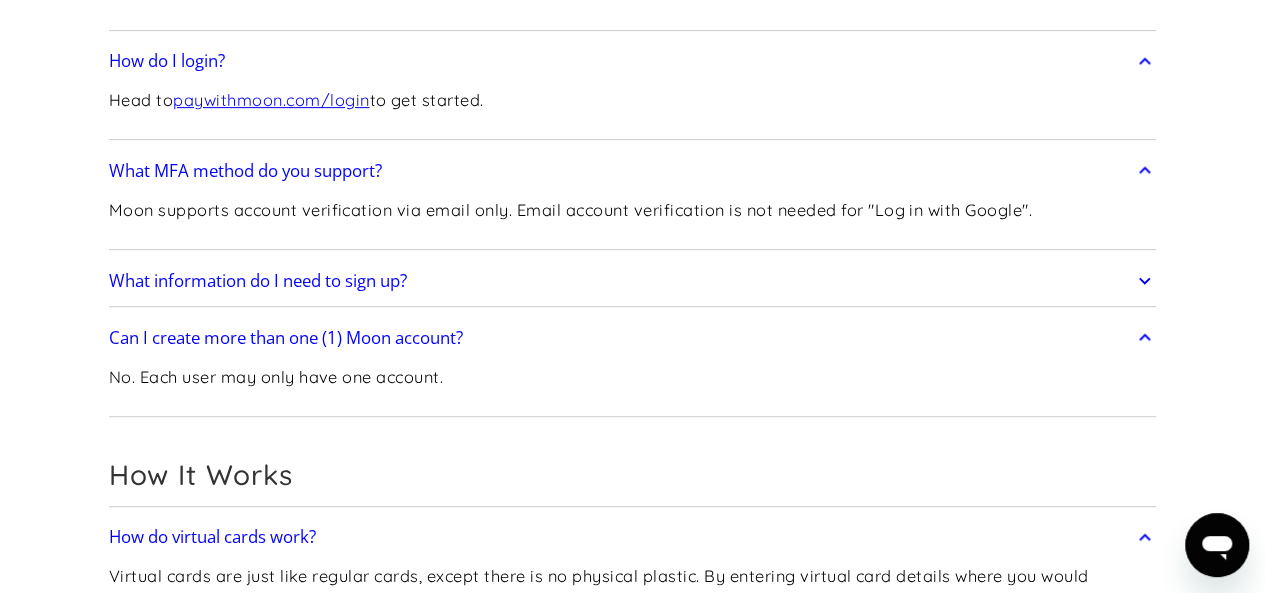 click 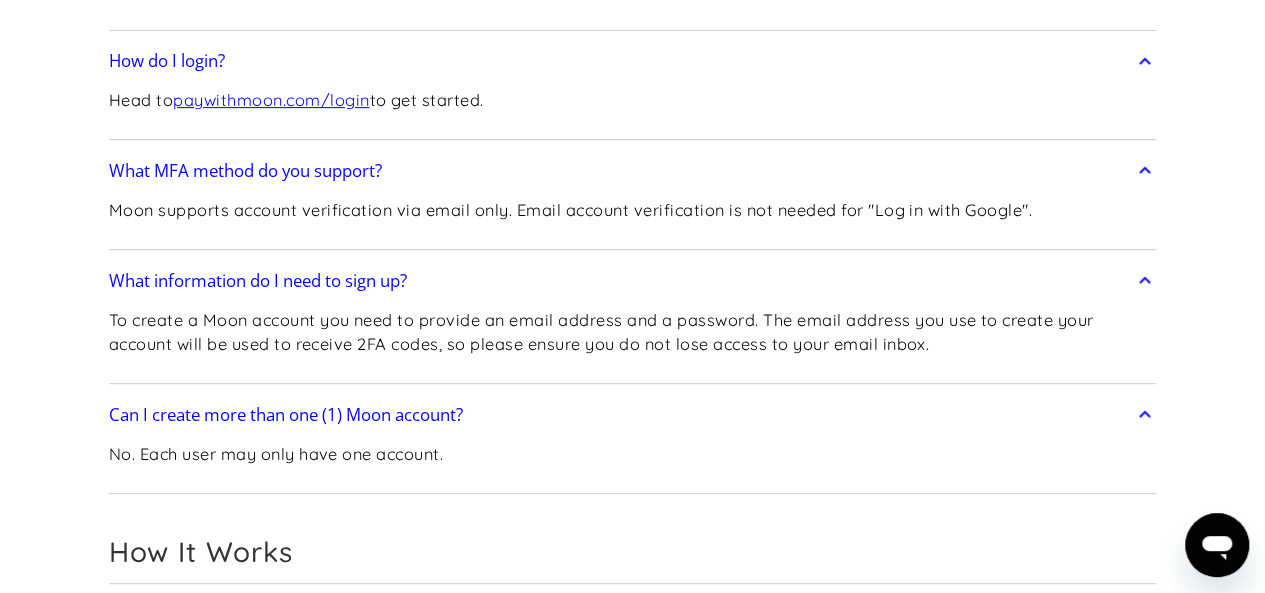 click on "Frequently Asked Questions Get Started
How do I sign up? Head to  paywithmoon.com/signup  to get started.
How do I login? Head to  paywithmoon.com/login  to get started.
What MFA method do you support? Moon supports account verification via email only. Email account verification is not needed for "Log in with Google".
What information do I need to sign up? To create a Moon account you need to provide an email address and a password. The email address you use to create your account will be used to receive 2FA codes, so please ensure you do not lose access to your email inbox.
Can I create more than one (1) Moon account? No. Each user may only have one account.
How It Works
How do virtual cards work? Virtual cards are just like regular cards, except there is no physical plastic. By entering virtual card details where you would normally input your credit or debit card details, you can complete purchases without giving out your personal card details.
What browsers does Moon support? Safari" at bounding box center [632, 4540] 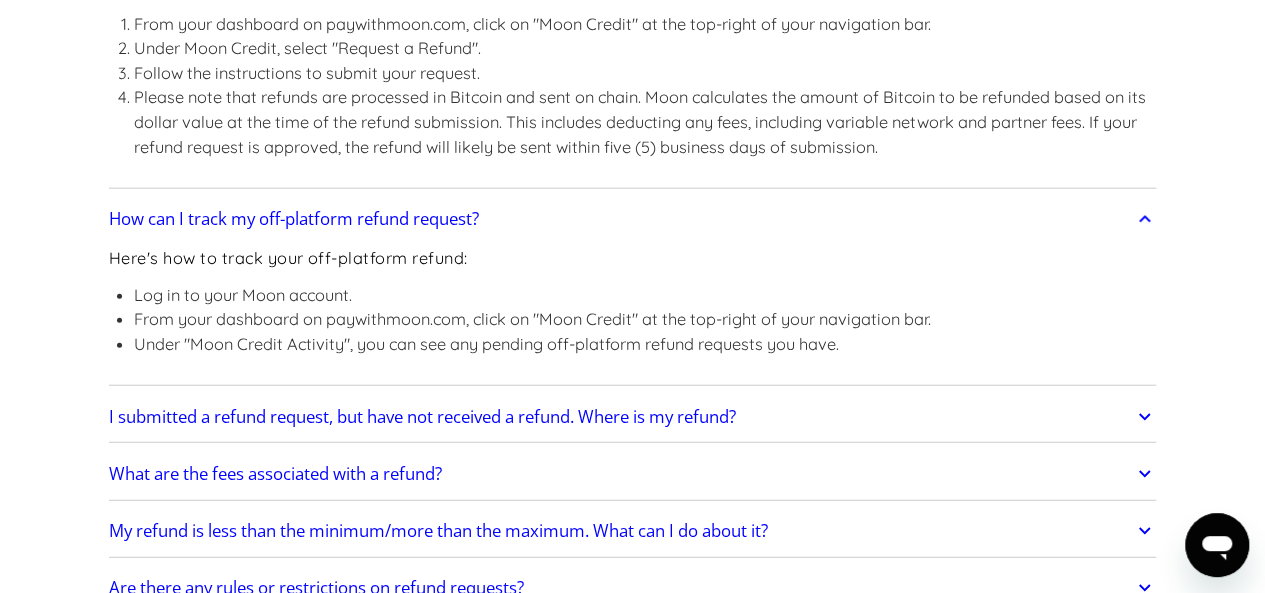 scroll, scrollTop: 2520, scrollLeft: 0, axis: vertical 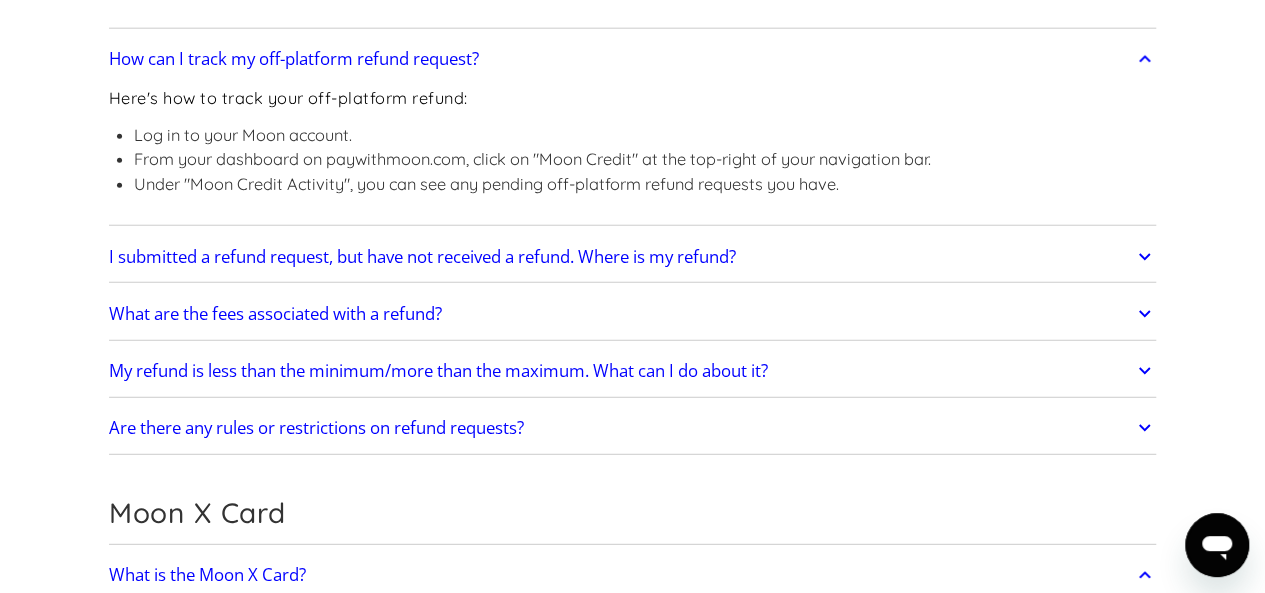 click 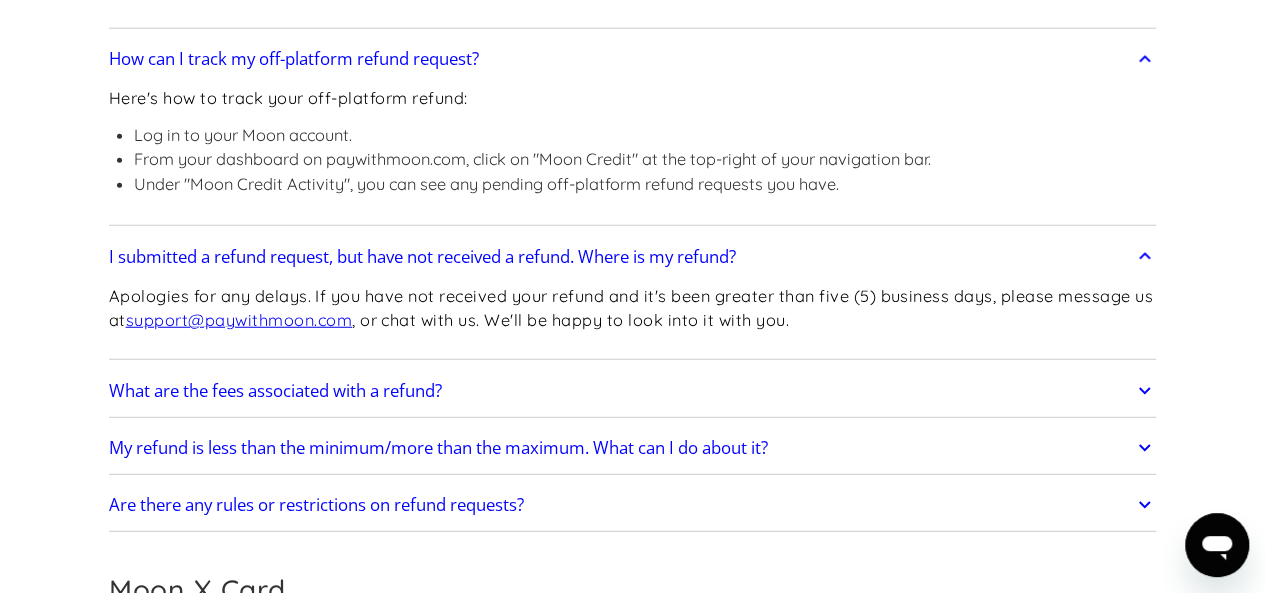 click 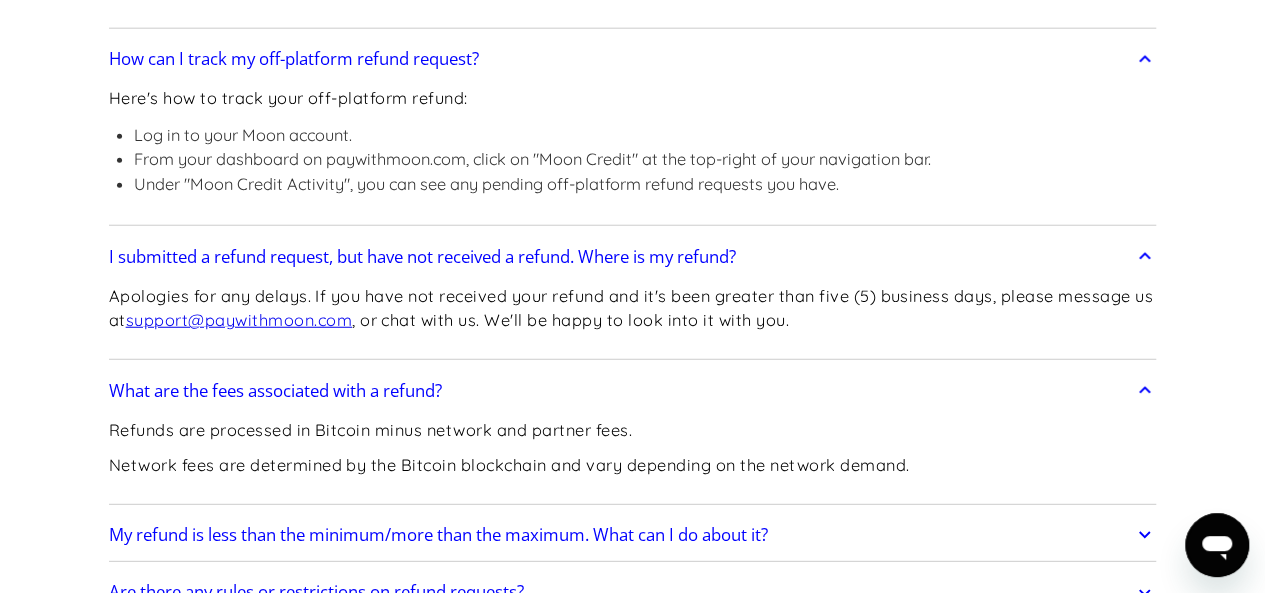 click on "Refunds are processed in Bitcoin minus network and partner fees. Network fees are determined by the Bitcoin blockchain and vary depending on the network demand." at bounding box center [633, 455] 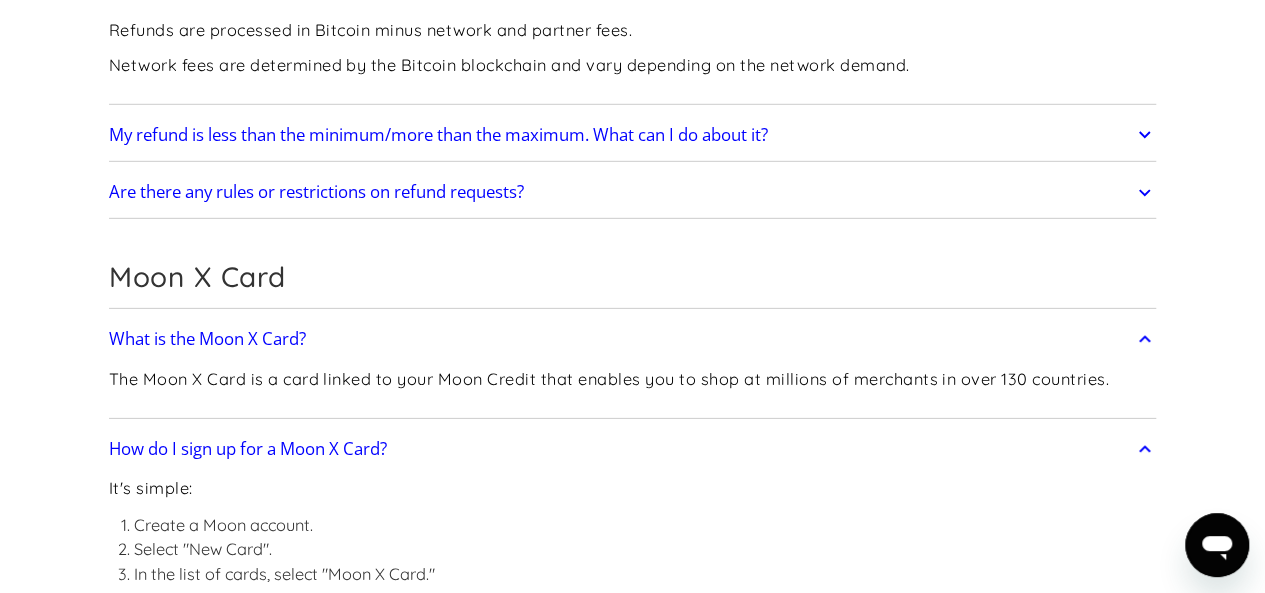 scroll, scrollTop: 2960, scrollLeft: 0, axis: vertical 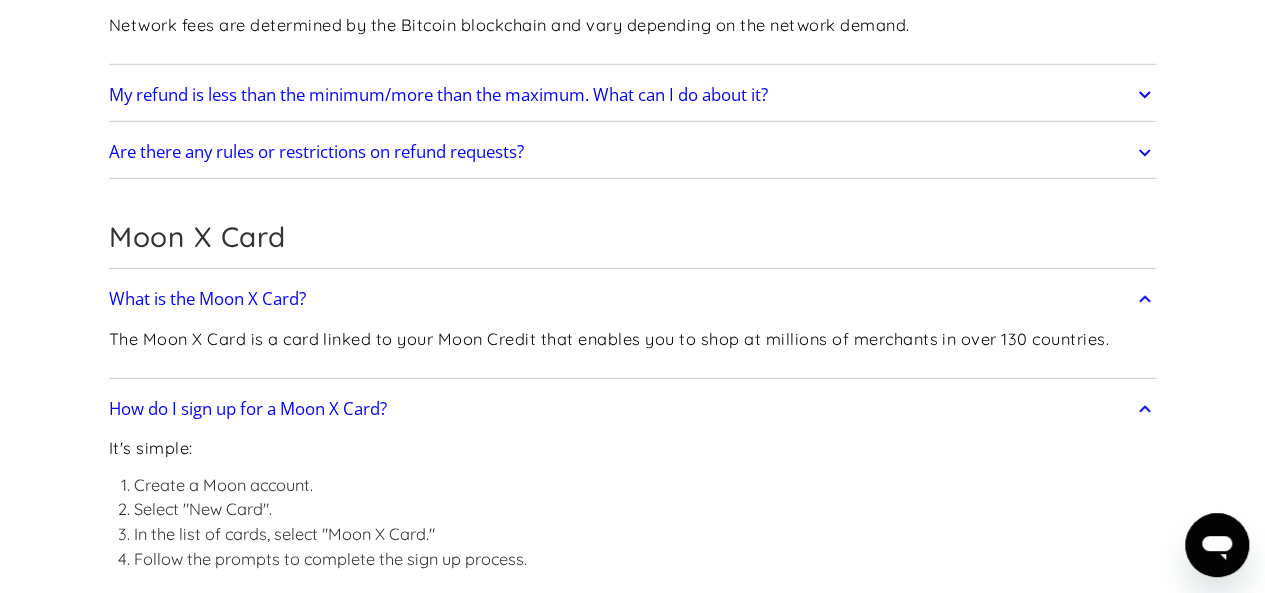 click 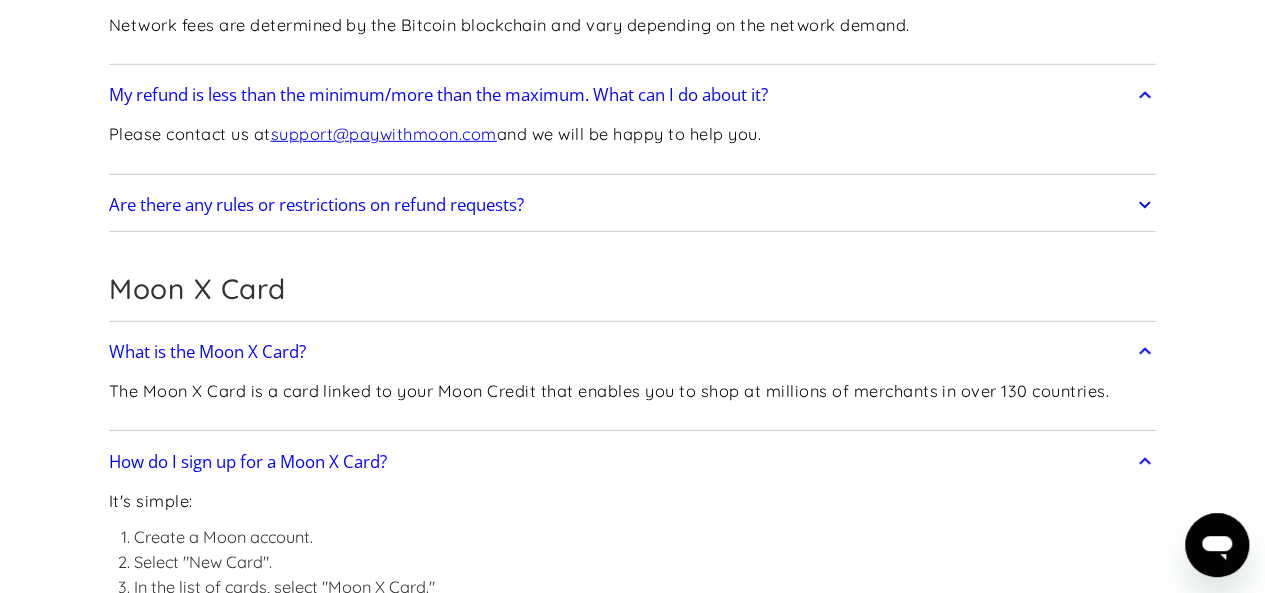 click 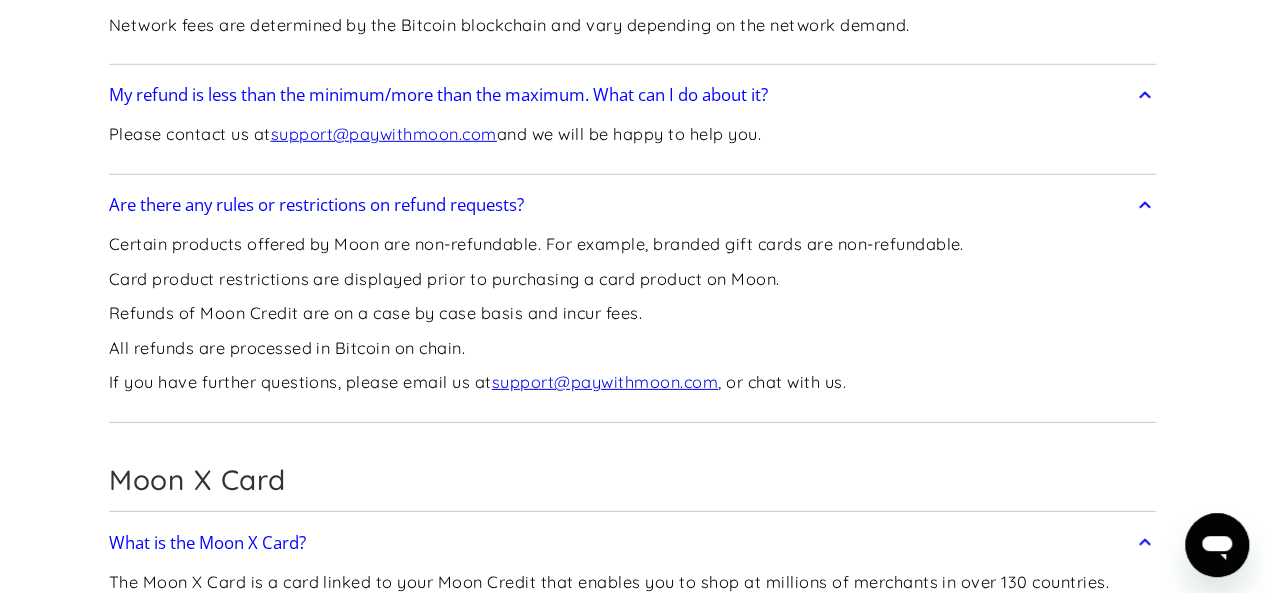 click on "Certain products offered by Moon are non-refundable. For example, branded gift cards are non-refundable. Card product restrictions are displayed prior to purchasing a card product on Moon. Refunds of Moon Credit are on a case by case basis and incur fees.  All refunds are processed in Bitcoin on chain. If you have further questions, please email us at  support@paywithmoon.com , or chat with us." at bounding box center (633, 321) 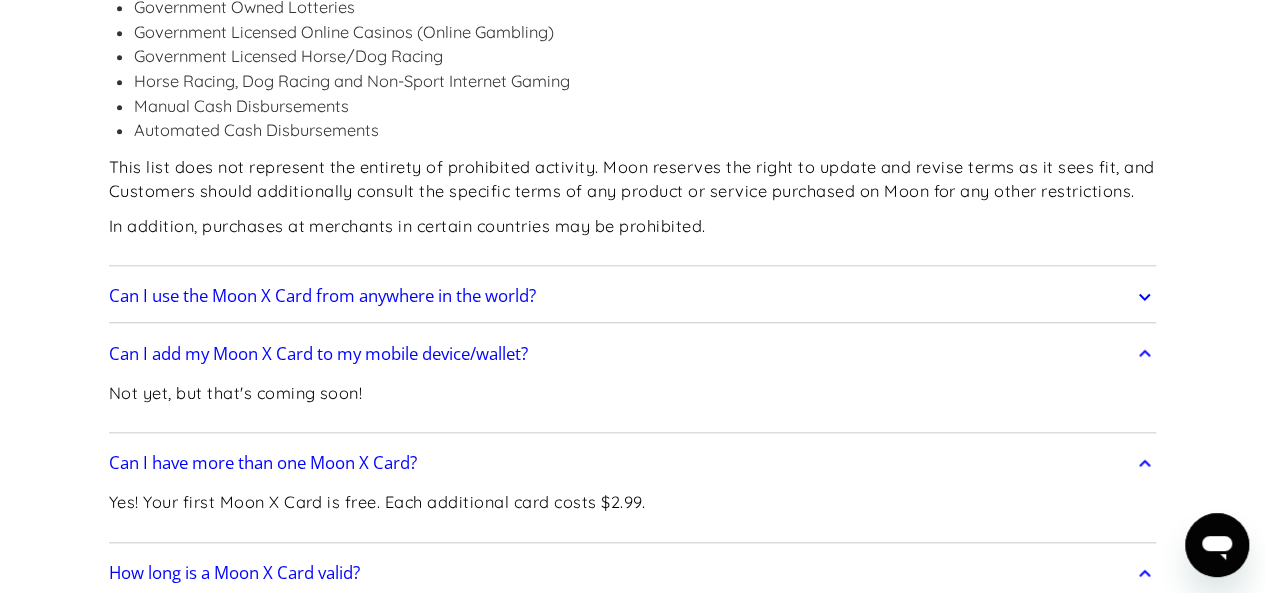 scroll, scrollTop: 4680, scrollLeft: 0, axis: vertical 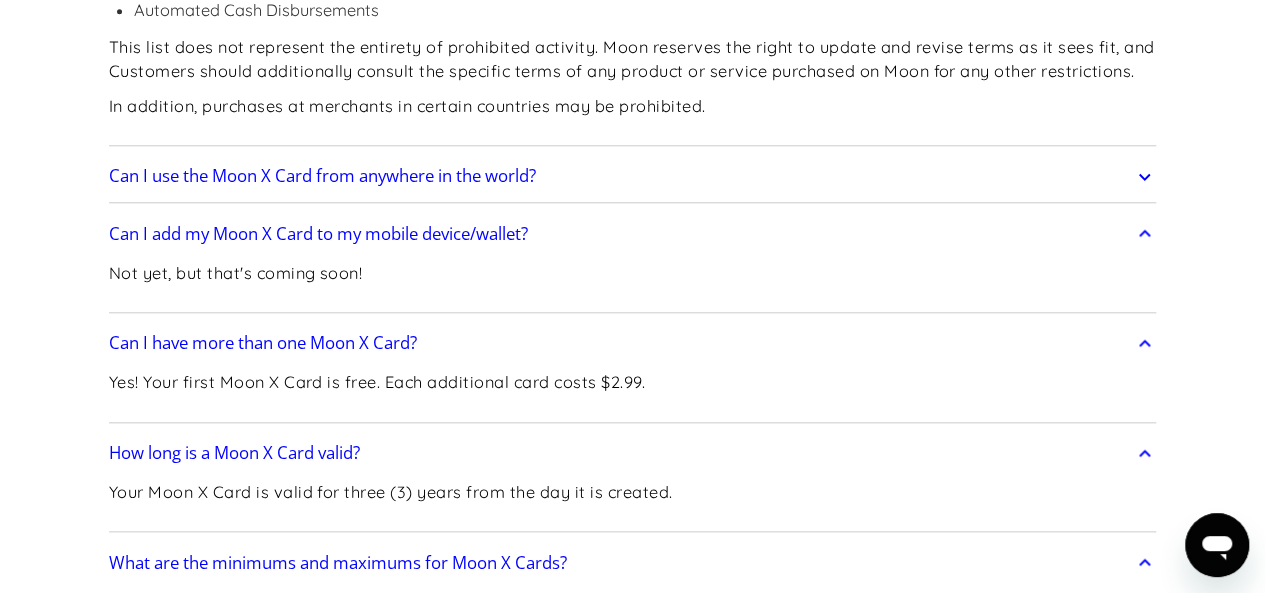 click 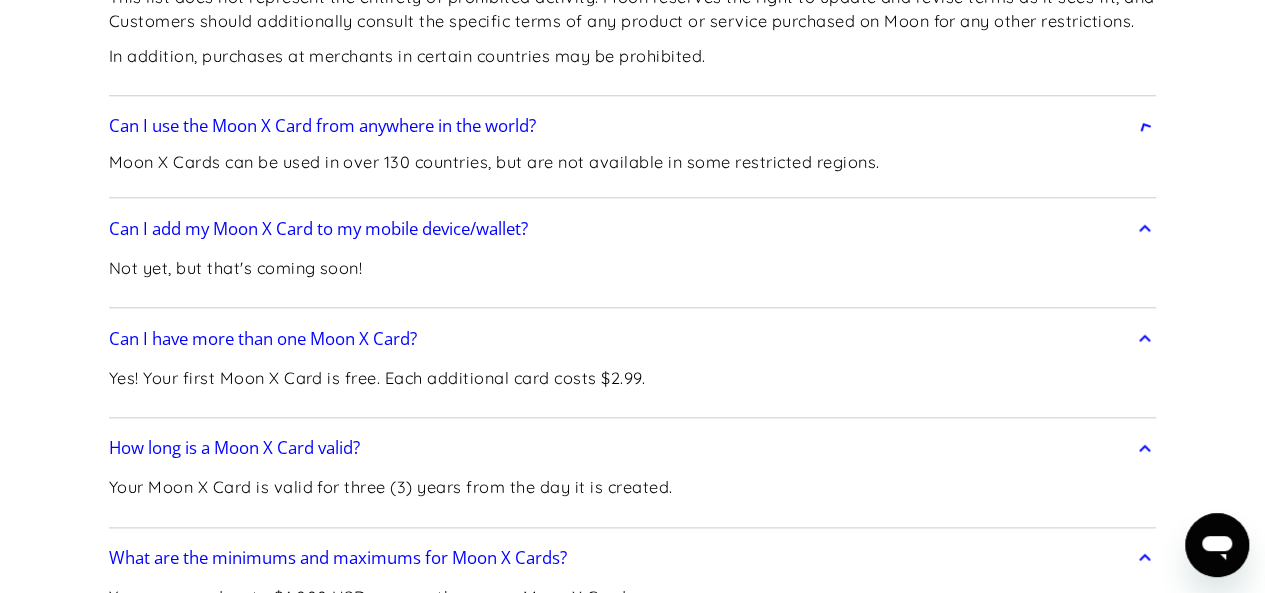 scroll, scrollTop: 4732, scrollLeft: 0, axis: vertical 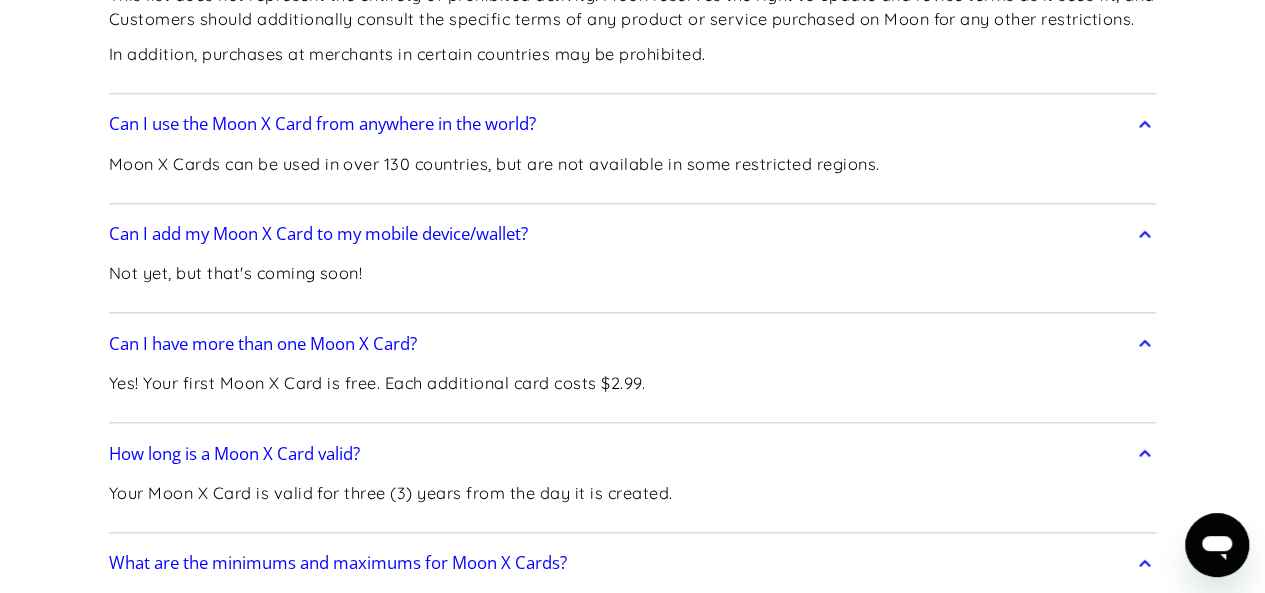 click 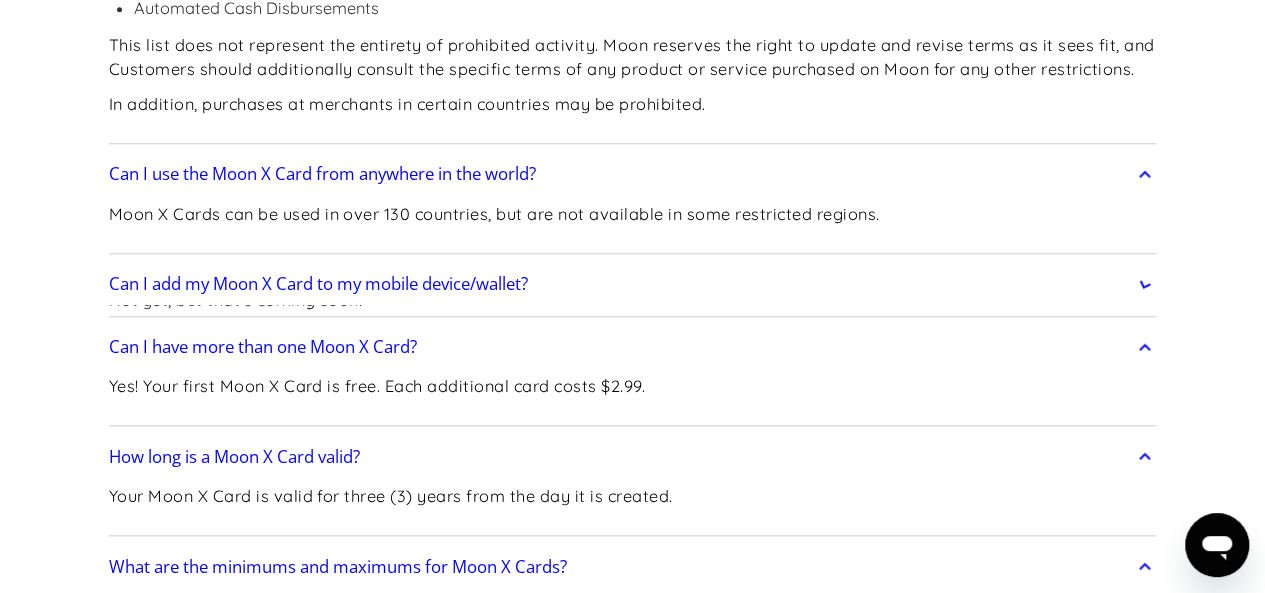scroll, scrollTop: 4680, scrollLeft: 0, axis: vertical 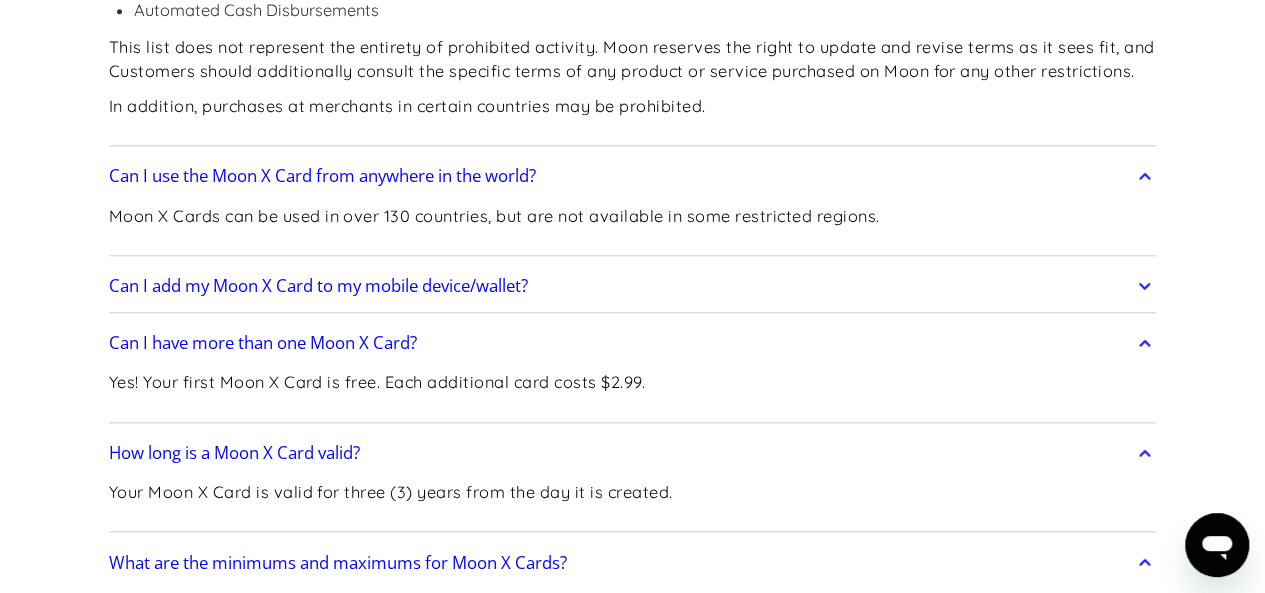 click 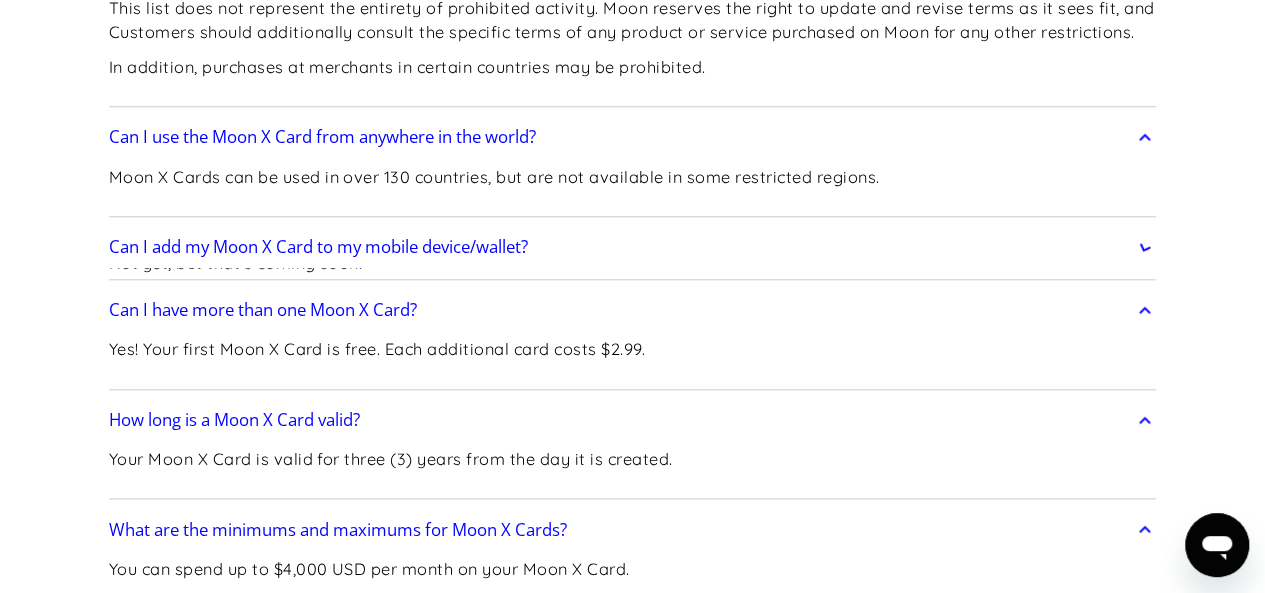 scroll, scrollTop: 4732, scrollLeft: 0, axis: vertical 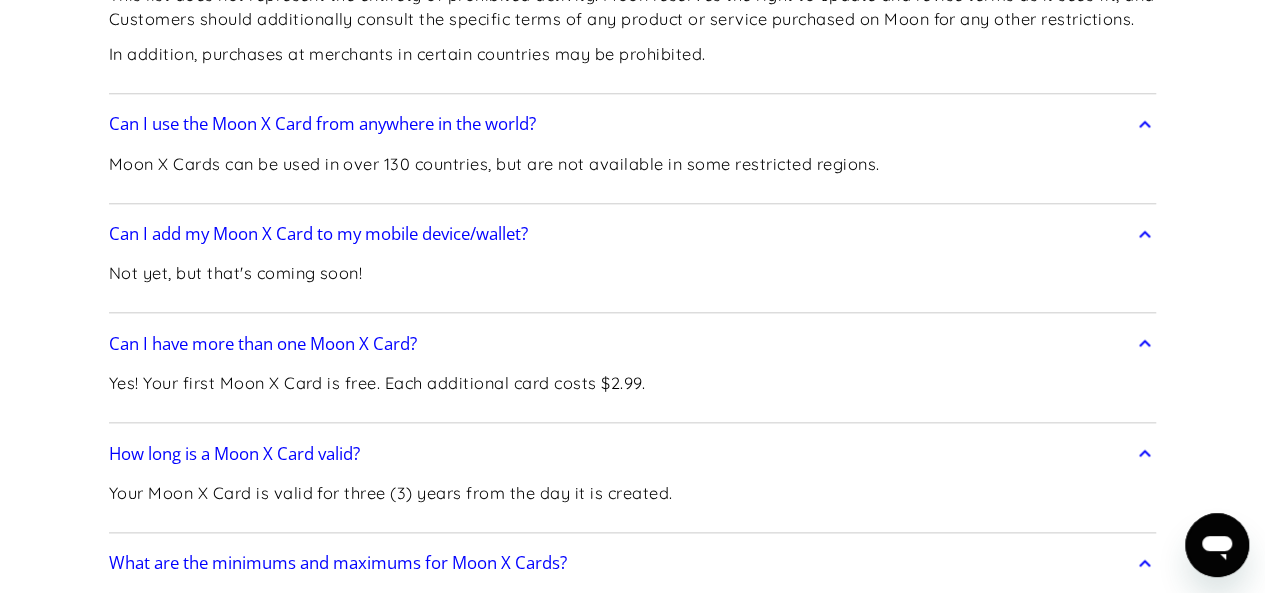 click 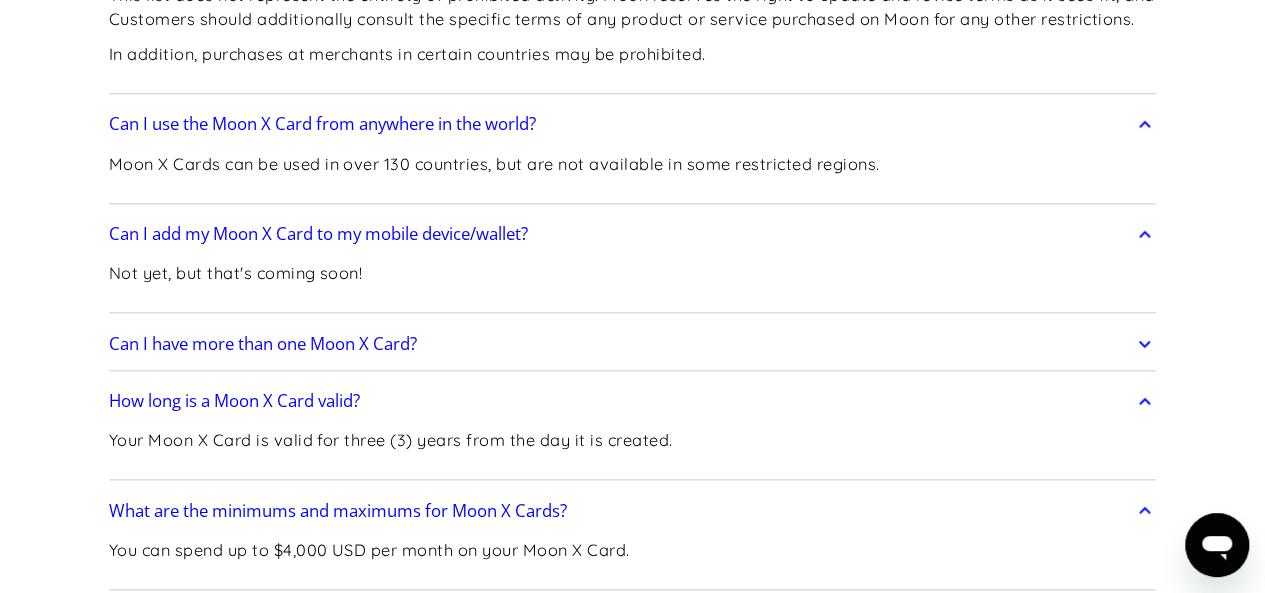 click 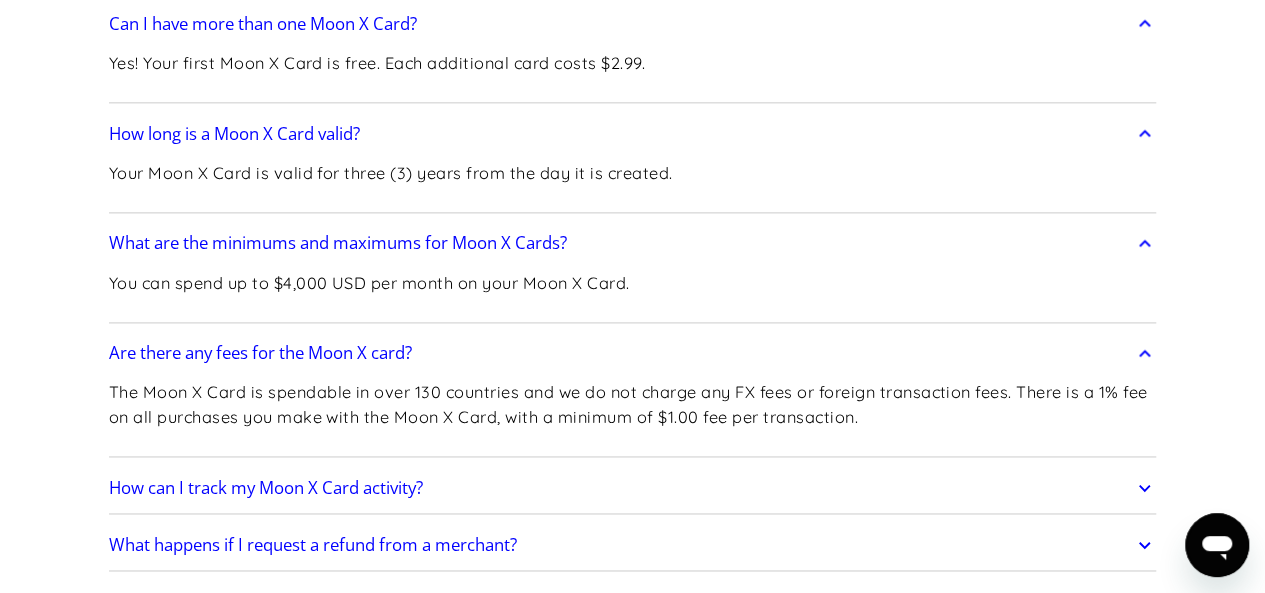 scroll, scrollTop: 5172, scrollLeft: 0, axis: vertical 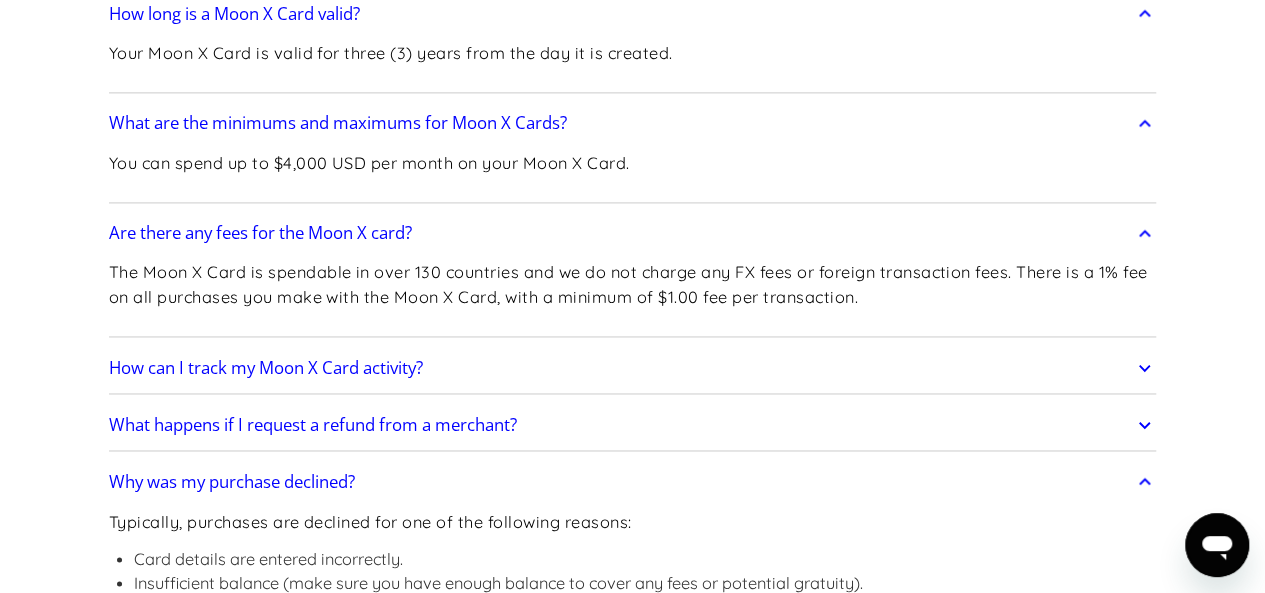 click 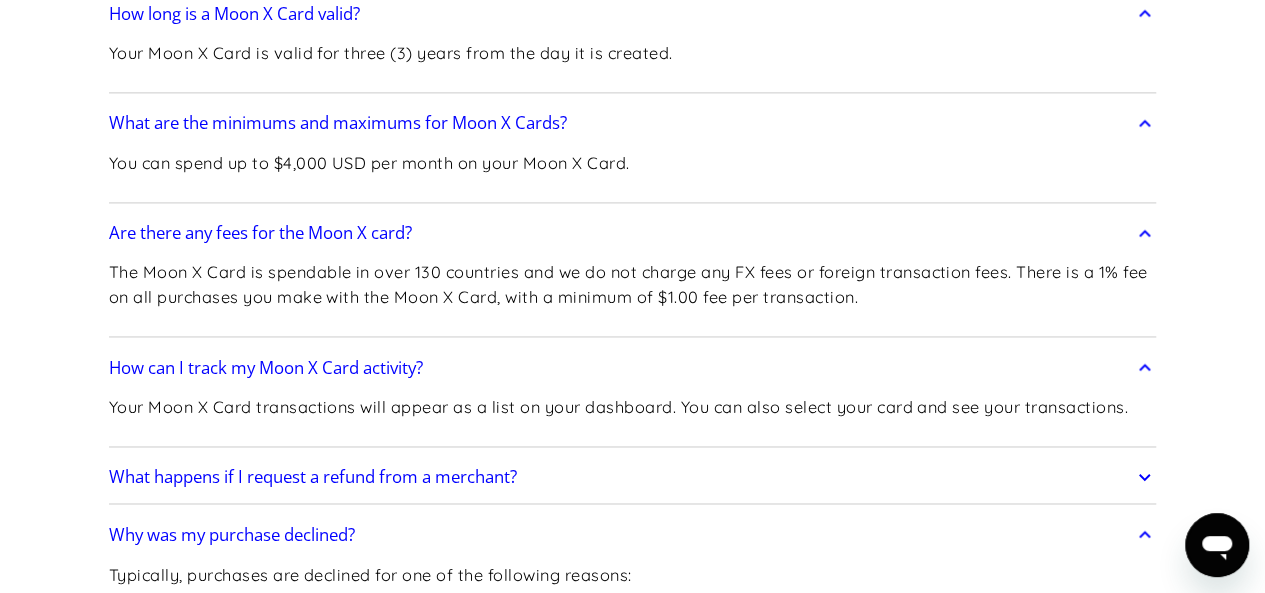 click 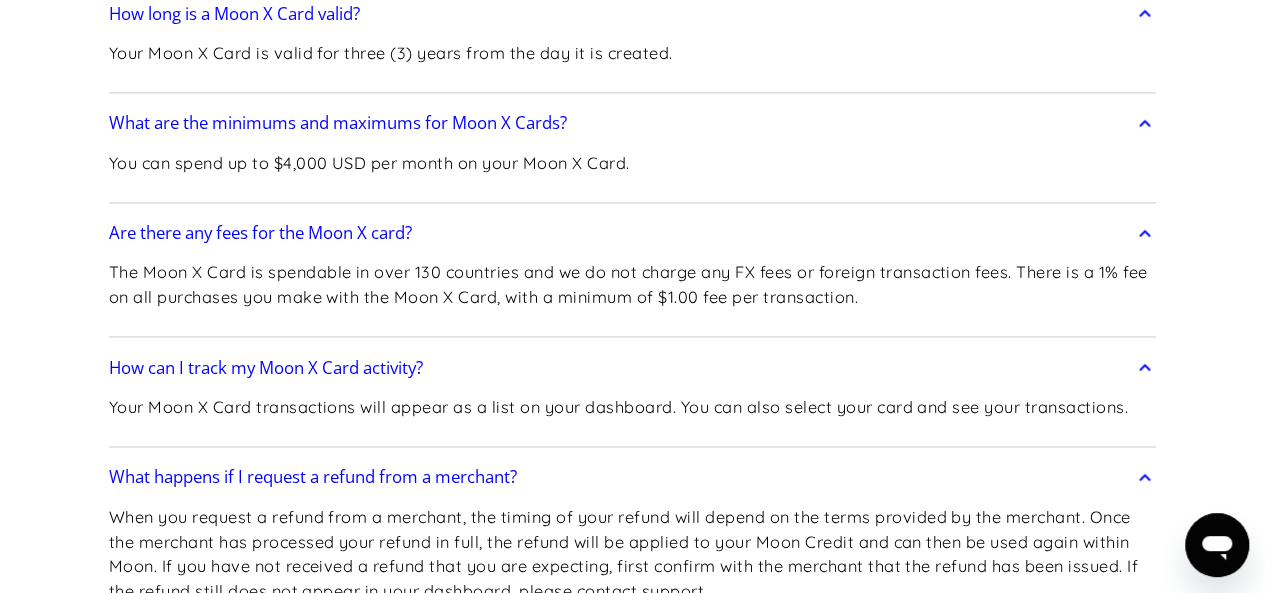 click on "Frequently Asked Questions Get Started
How do I sign up? Head to  paywithmoon.com/signup  to get started.
How do I login? Head to  paywithmoon.com/login  to get started.
What MFA method do you support? Moon supports account verification via email only. Email account verification is not needed for "Log in with Google".
What information do I need to sign up? To create a Moon account you need to provide an email address and a password. The email address you use to create your account will be used to receive 2FA codes, so please ensure you do not lose access to your email inbox.
Can I create more than one (1) Moon account? No. Each user may only have one account.
How It Works
How do virtual cards work? Virtual cards are just like regular cards, except there is no physical plastic. By entering virtual card details where you would normally input your credit or debit card details, you can complete purchases without giving out your personal card details.
What browsers does Moon support? Safari" at bounding box center [632, 77] 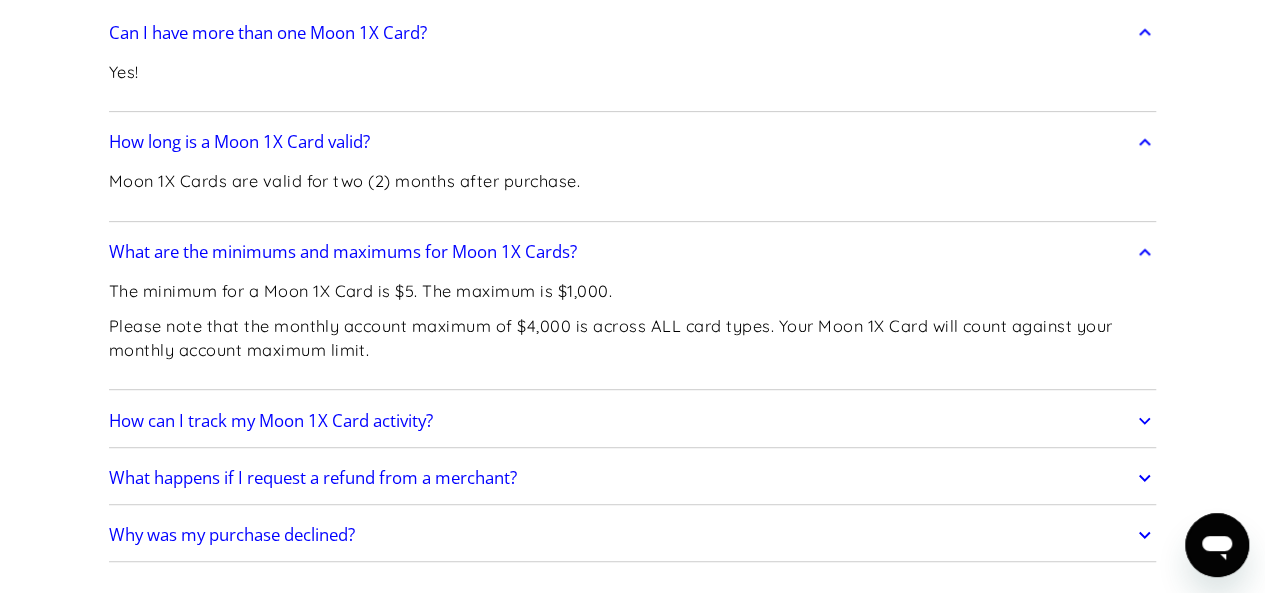 scroll, scrollTop: 8092, scrollLeft: 0, axis: vertical 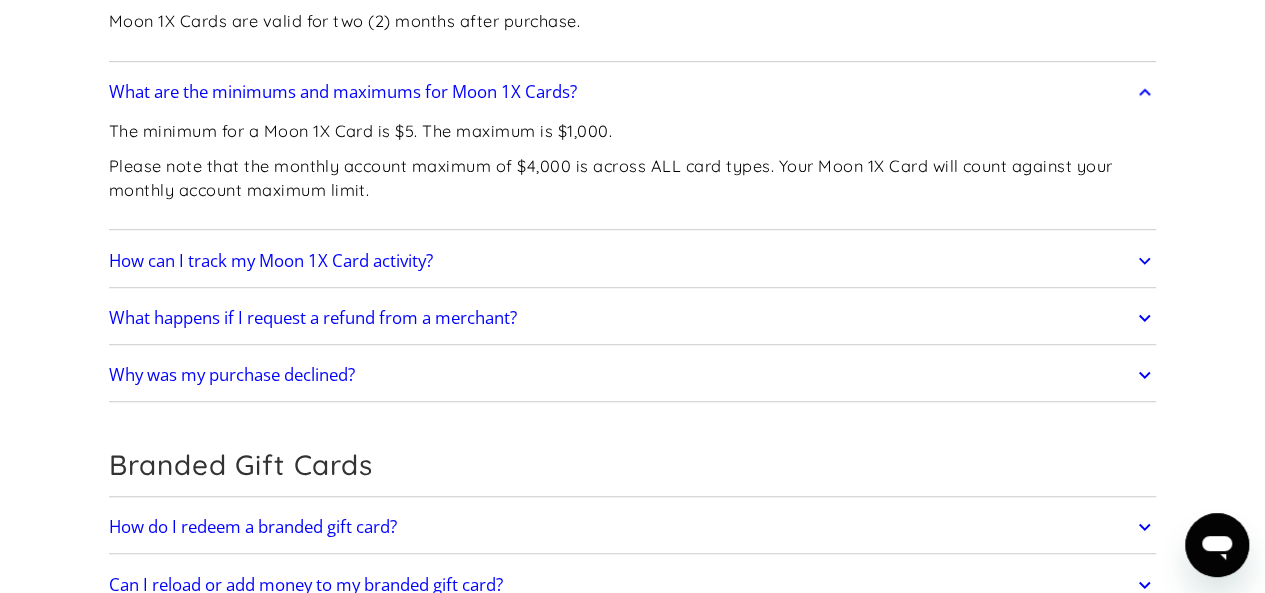 click 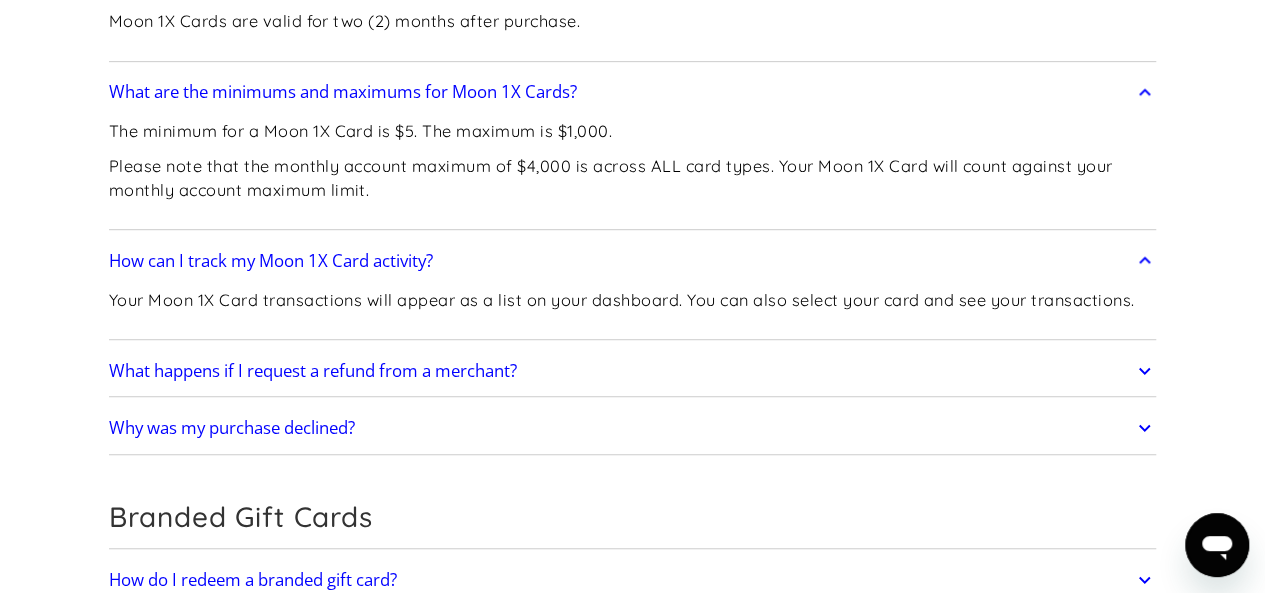 click 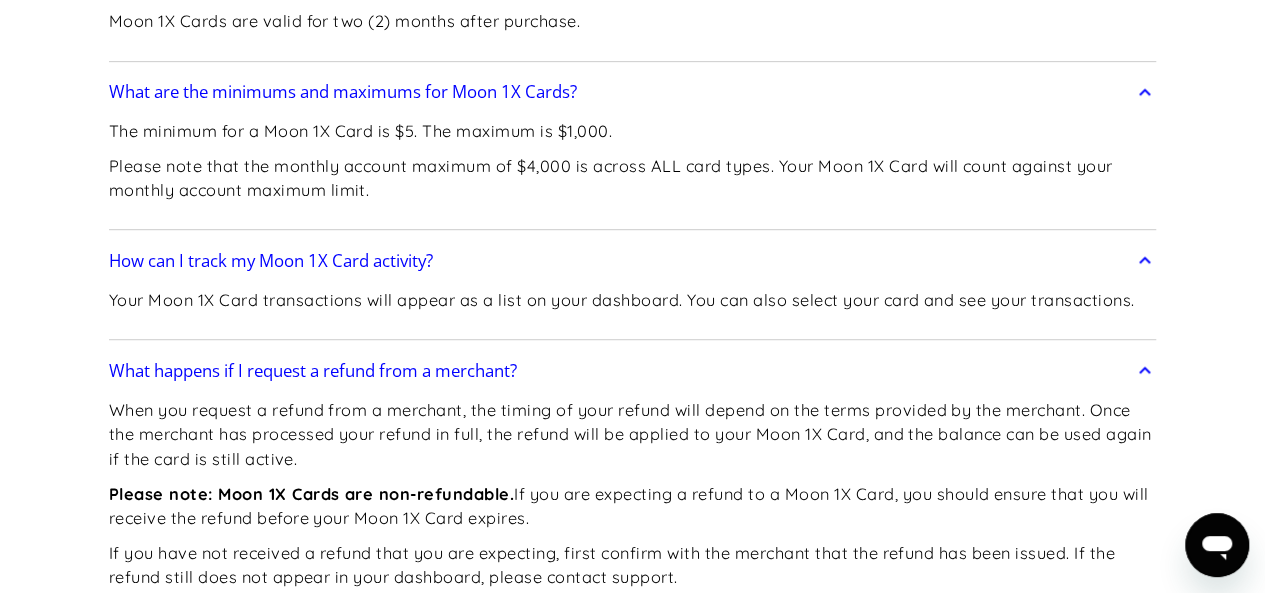 click on "Frequently Asked Questions Get Started
How do I sign up? Head to  paywithmoon.com/signup  to get started.
How do I login? Head to  paywithmoon.com/login  to get started.
What MFA method do you support? Moon supports account verification via email only. Email account verification is not needed for "Log in with Google".
What information do I need to sign up? To create a Moon account you need to provide an email address and a password. The email address you use to create your account will be used to receive 2FA codes, so please ensure you do not lose access to your email inbox.
Can I create more than one (1) Moon account? No. Each user may only have one account.
How It Works
How do virtual cards work? Virtual cards are just like regular cards, except there is no physical plastic. By entering virtual card details where you would normally input your credit or debit card details, you can complete purchases without giving out your personal card details.
What browsers does Moon support? Safari" at bounding box center [632, -2707] 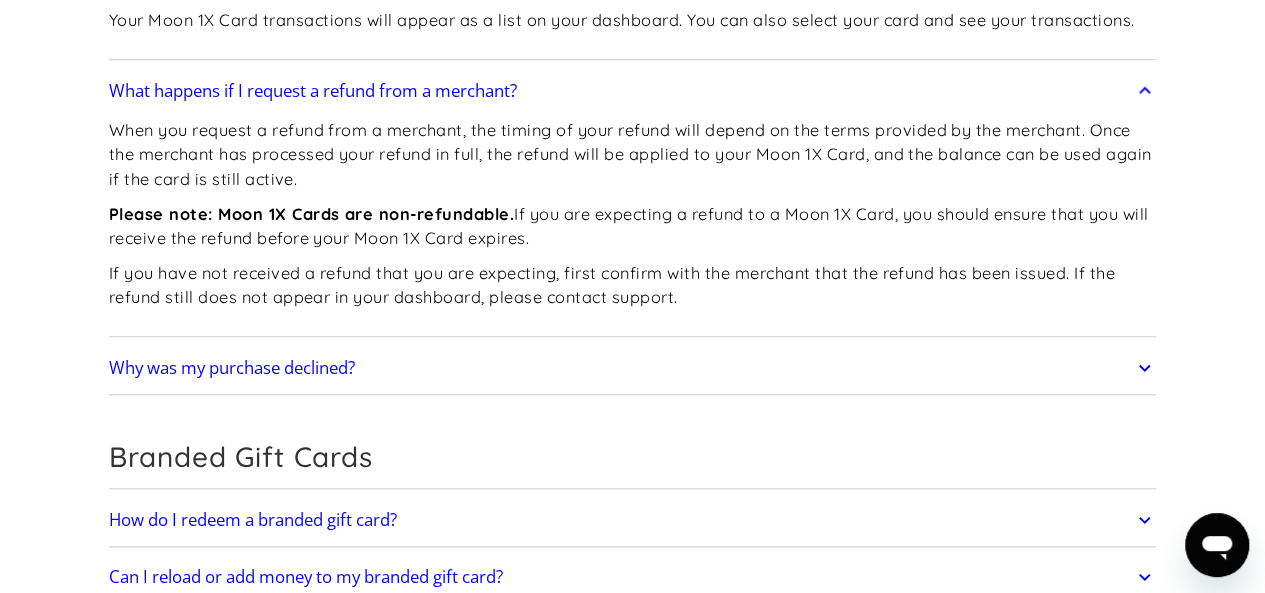 scroll, scrollTop: 8492, scrollLeft: 0, axis: vertical 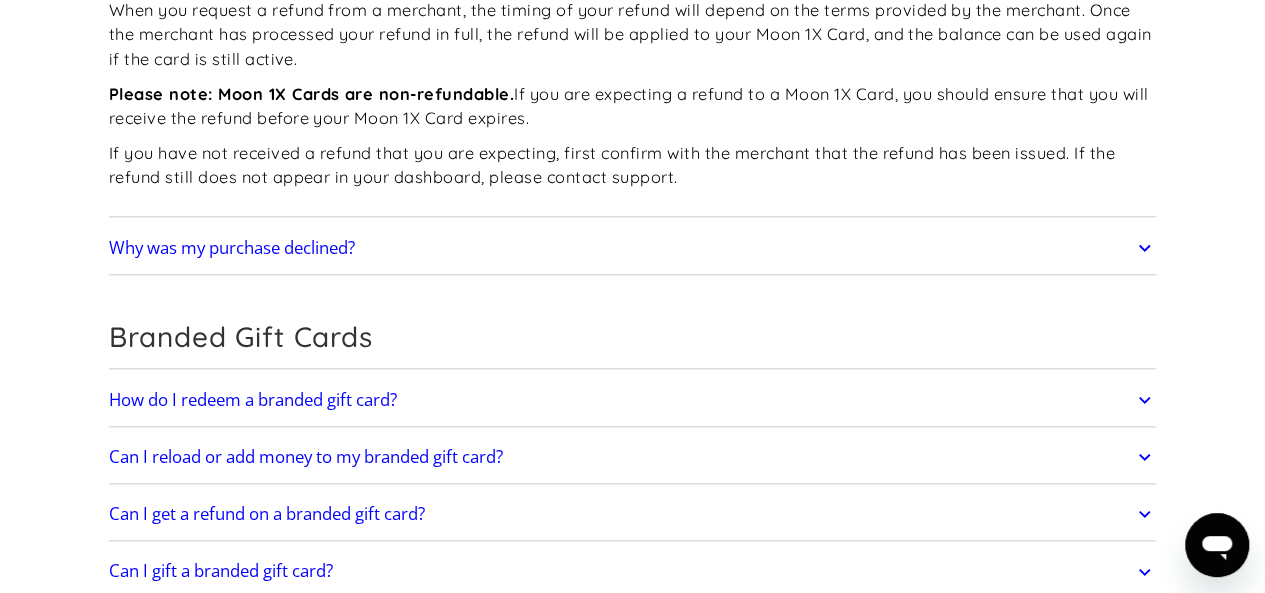 click 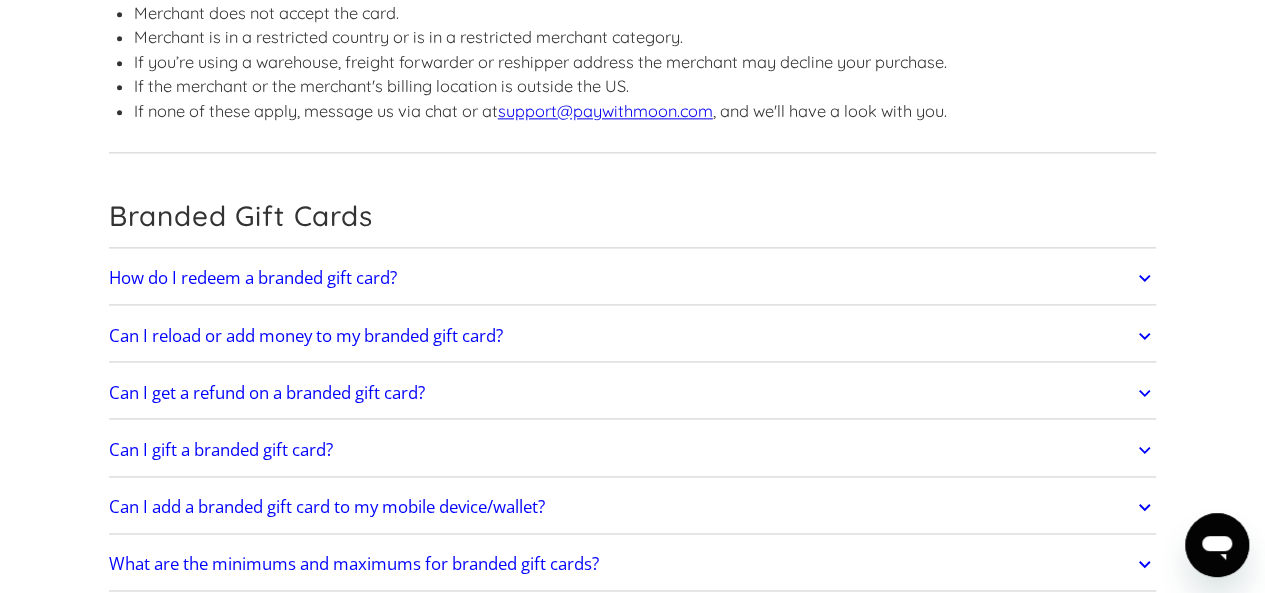 scroll, scrollTop: 8892, scrollLeft: 0, axis: vertical 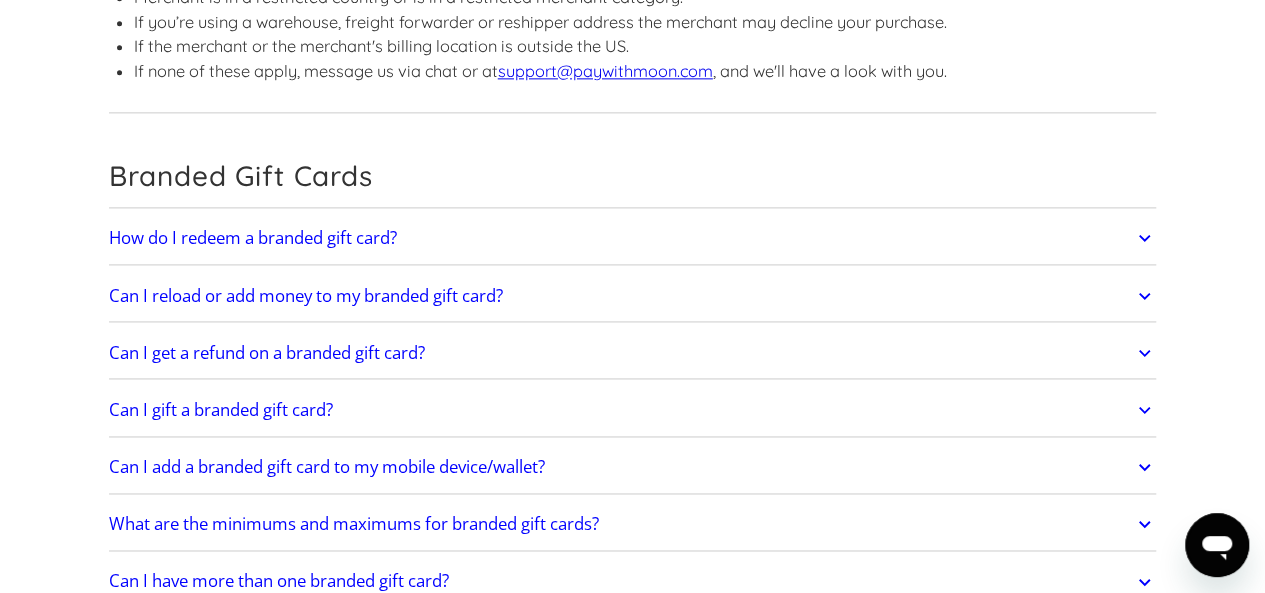 click 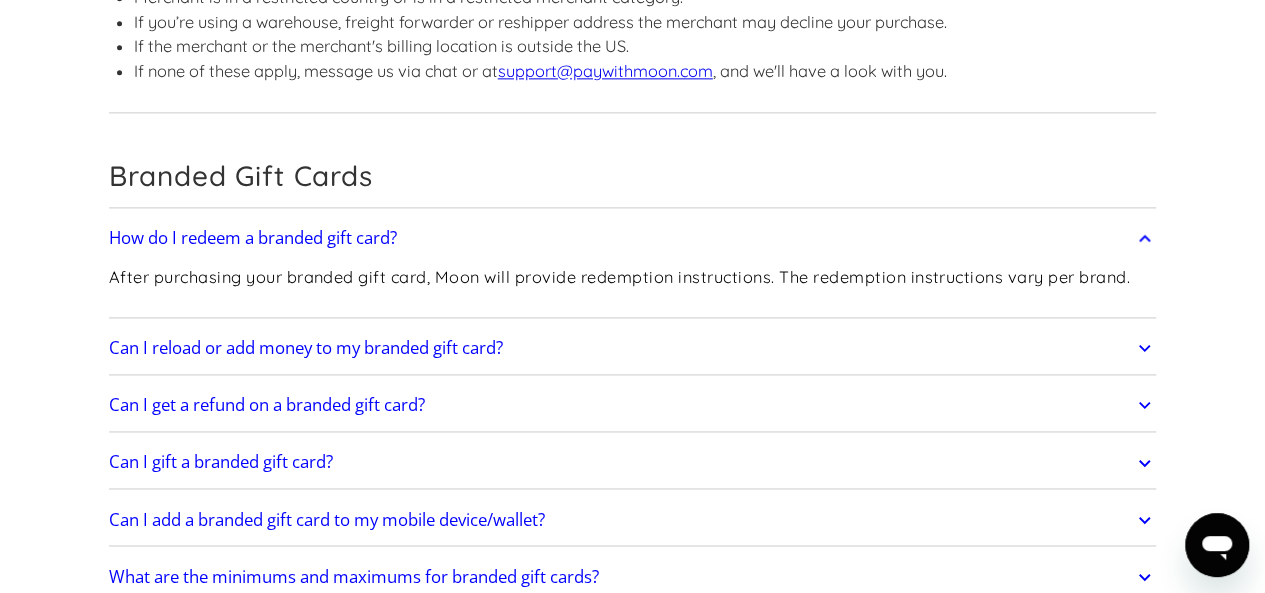click 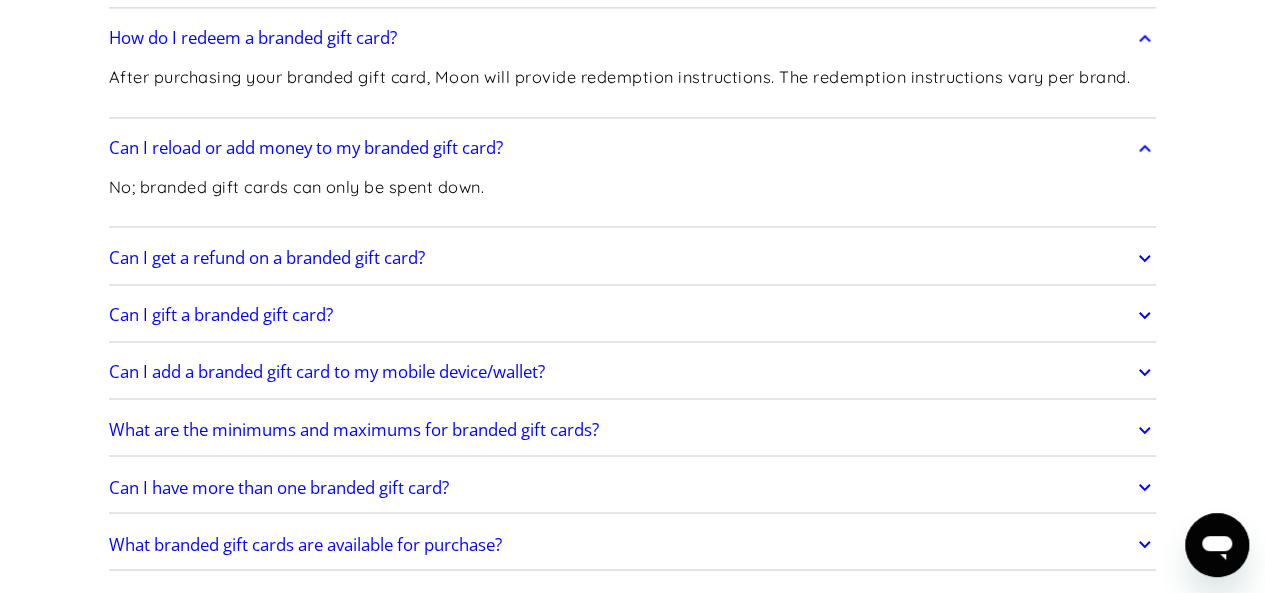 scroll, scrollTop: 9172, scrollLeft: 0, axis: vertical 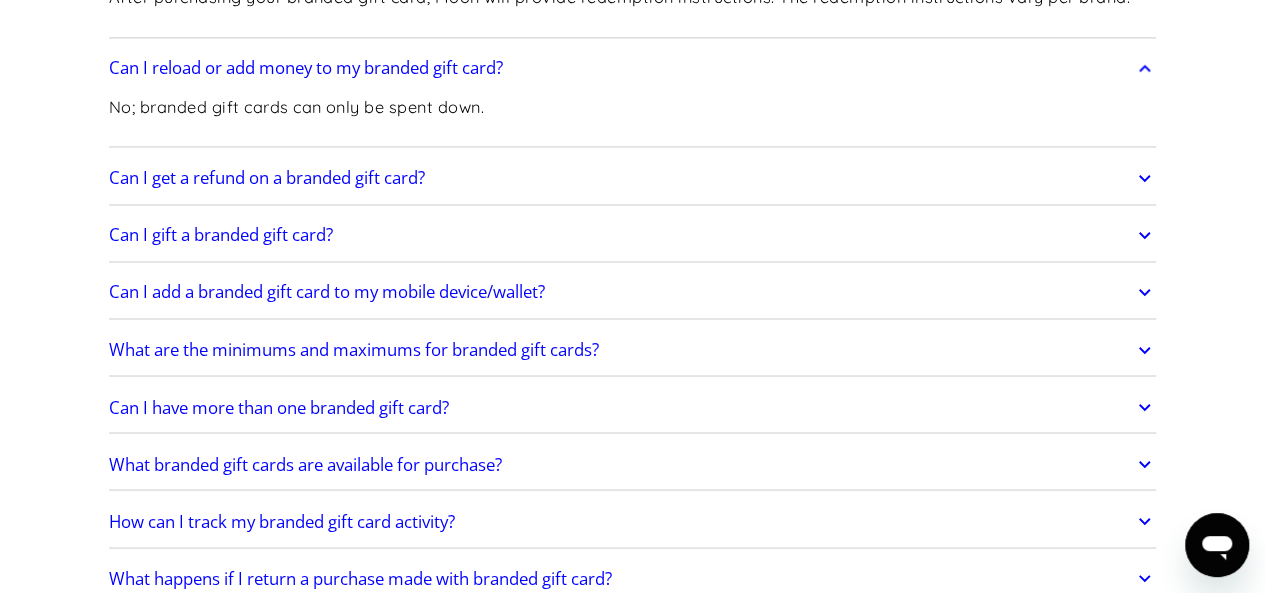 click 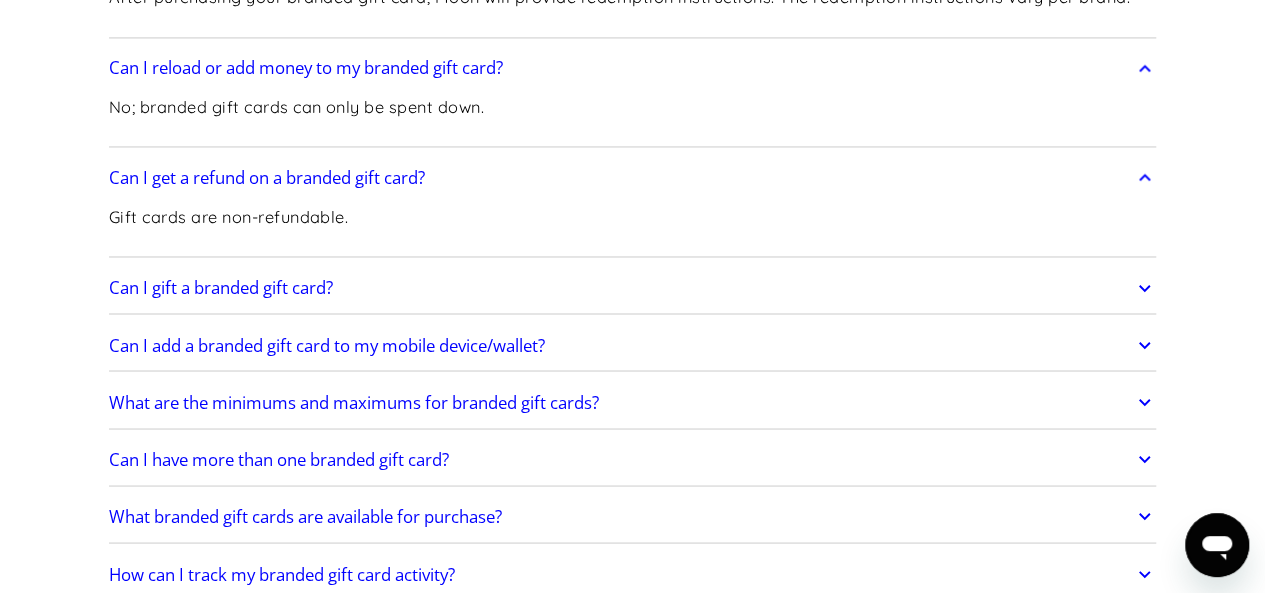 click 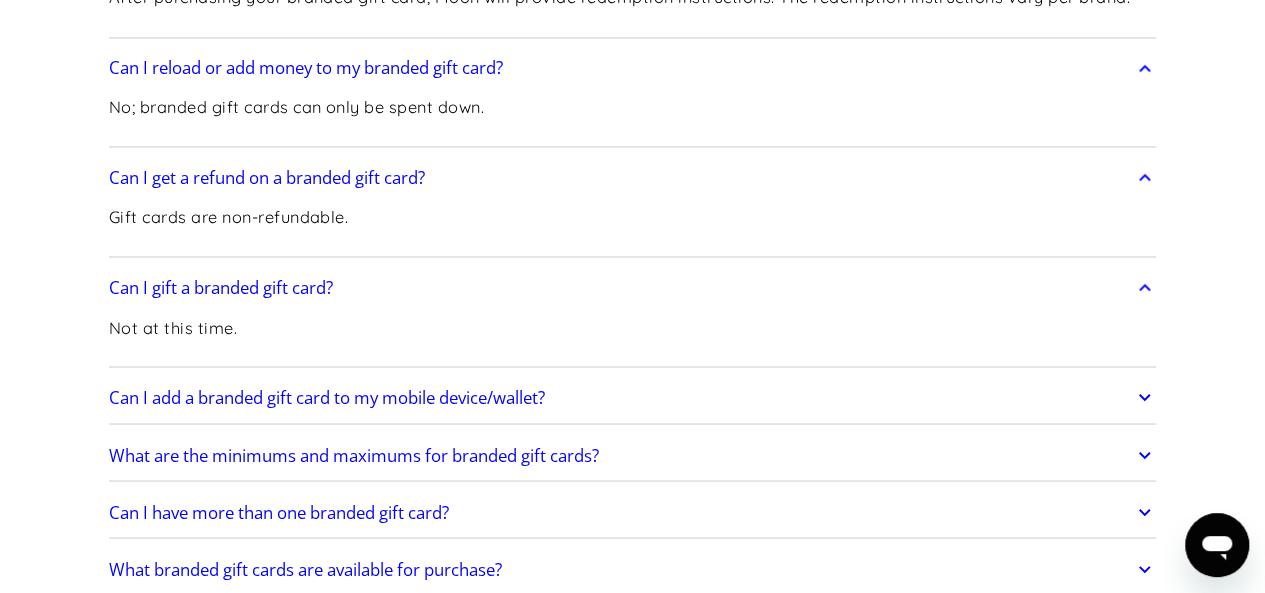 click 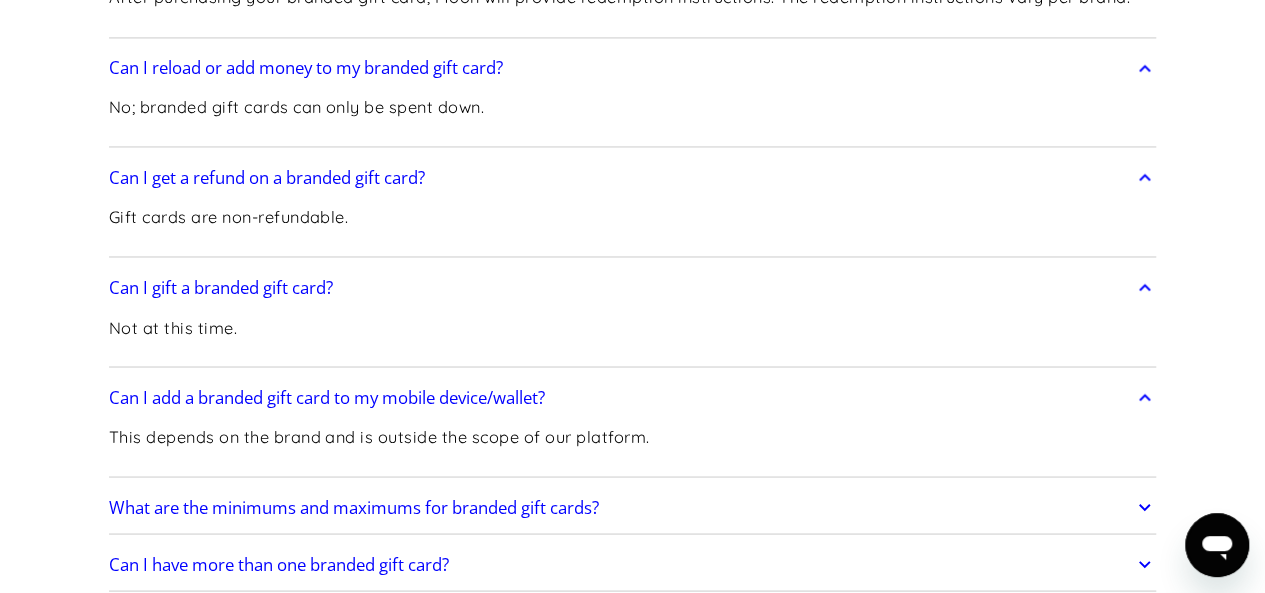 click 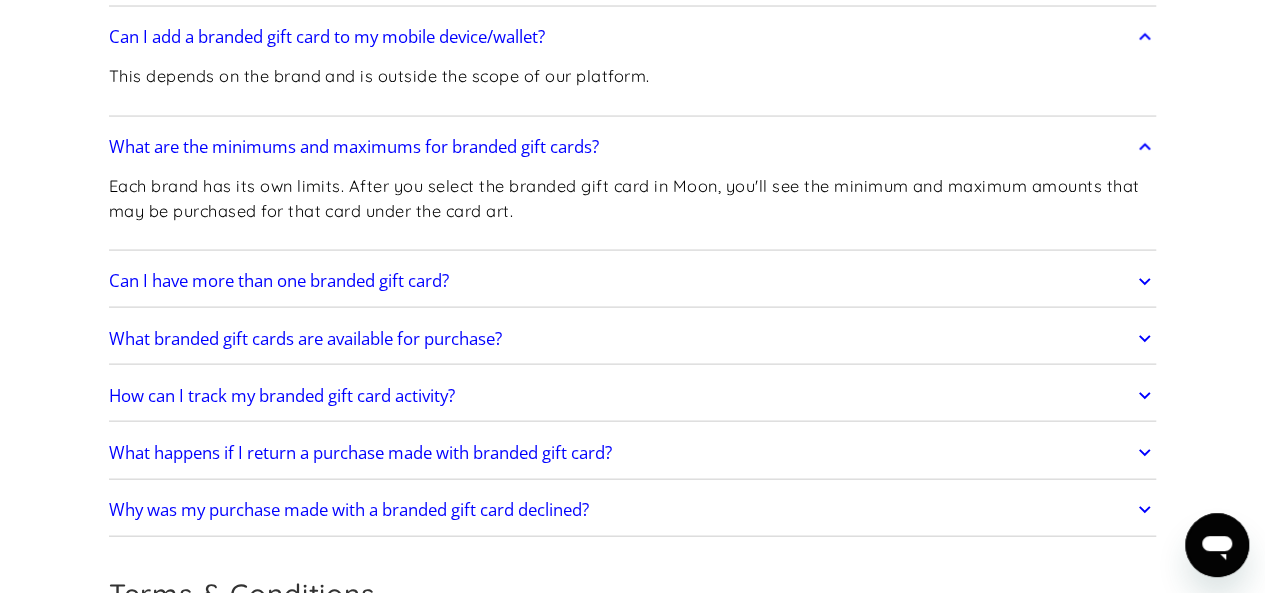 scroll, scrollTop: 9732, scrollLeft: 0, axis: vertical 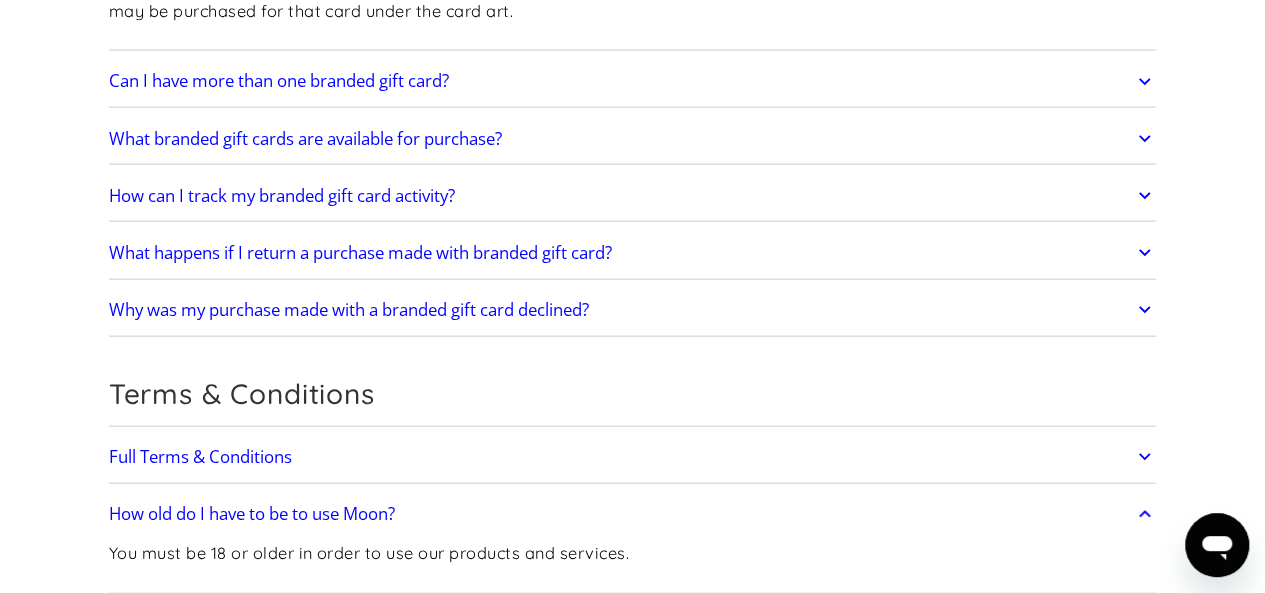 click 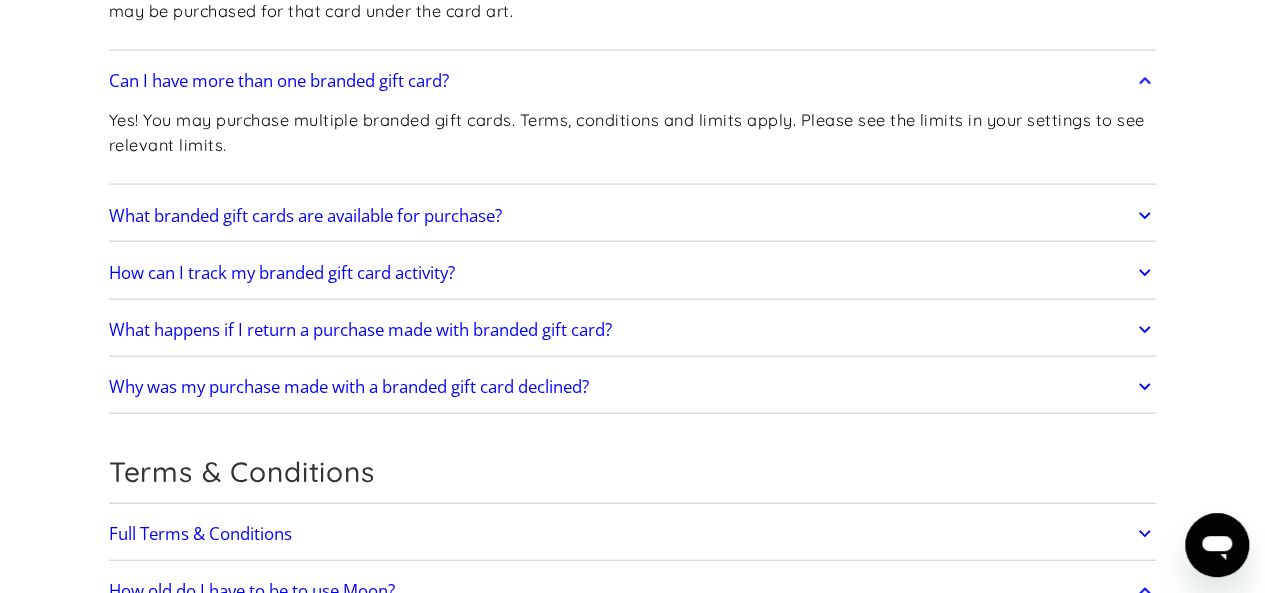 click 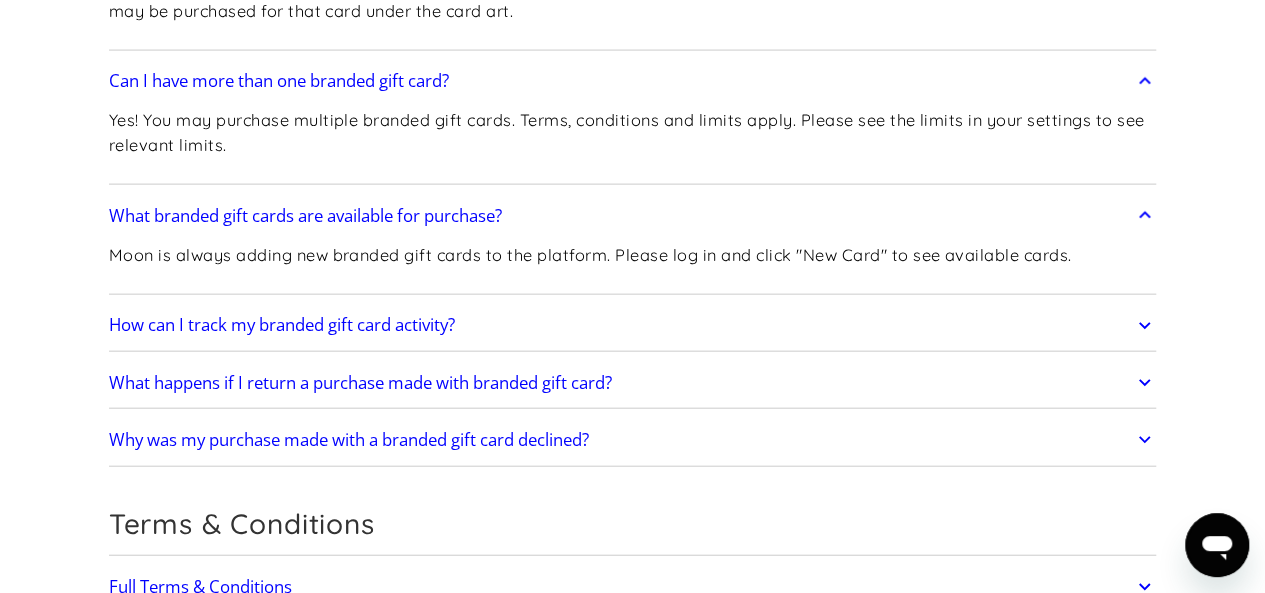 click 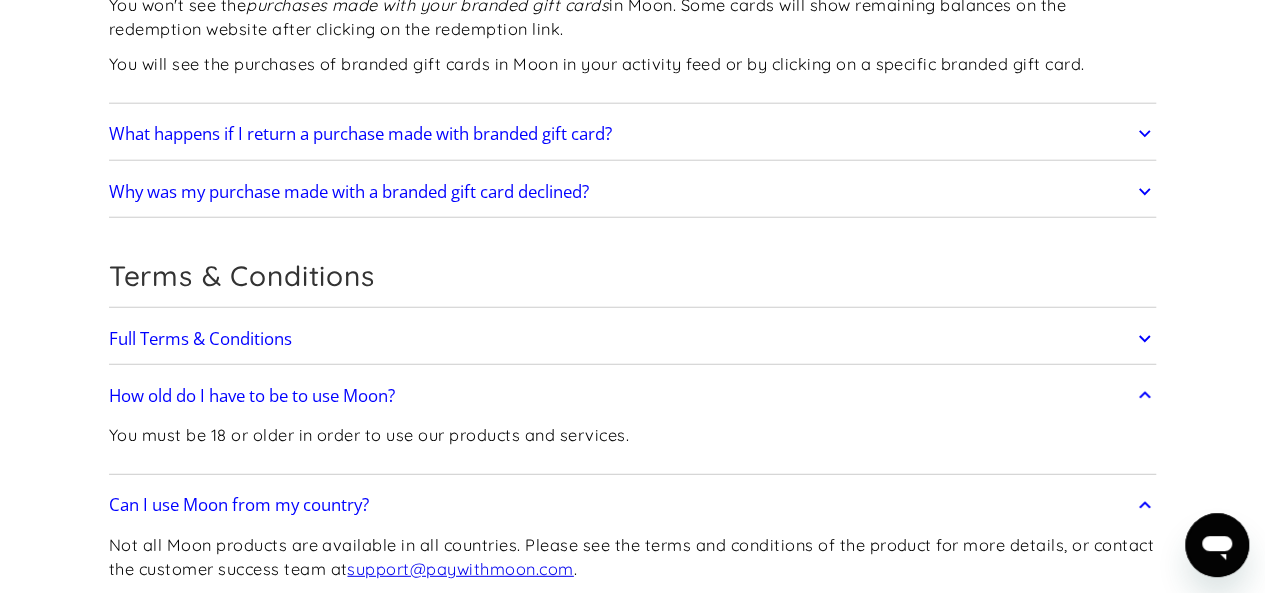scroll, scrollTop: 10132, scrollLeft: 0, axis: vertical 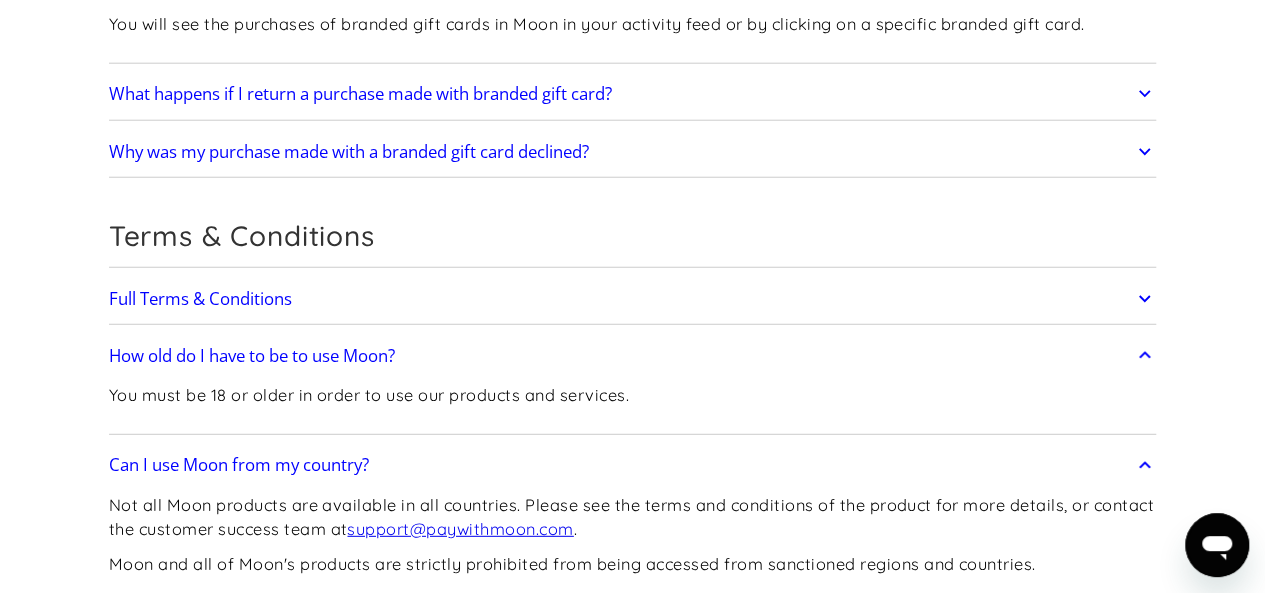click 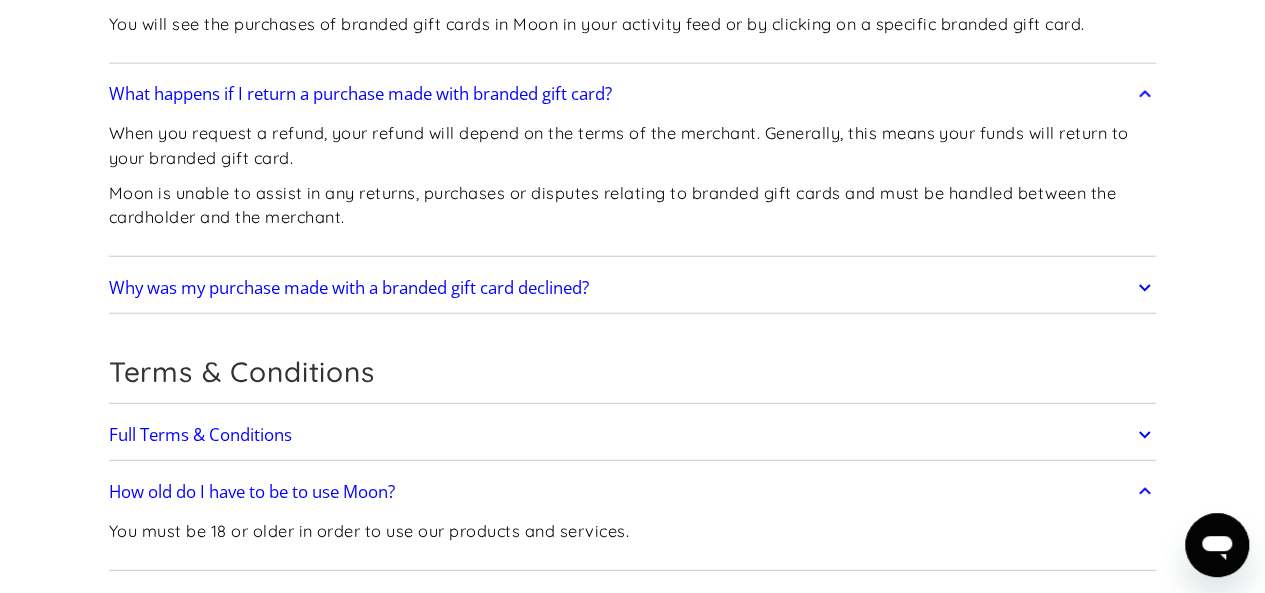 click 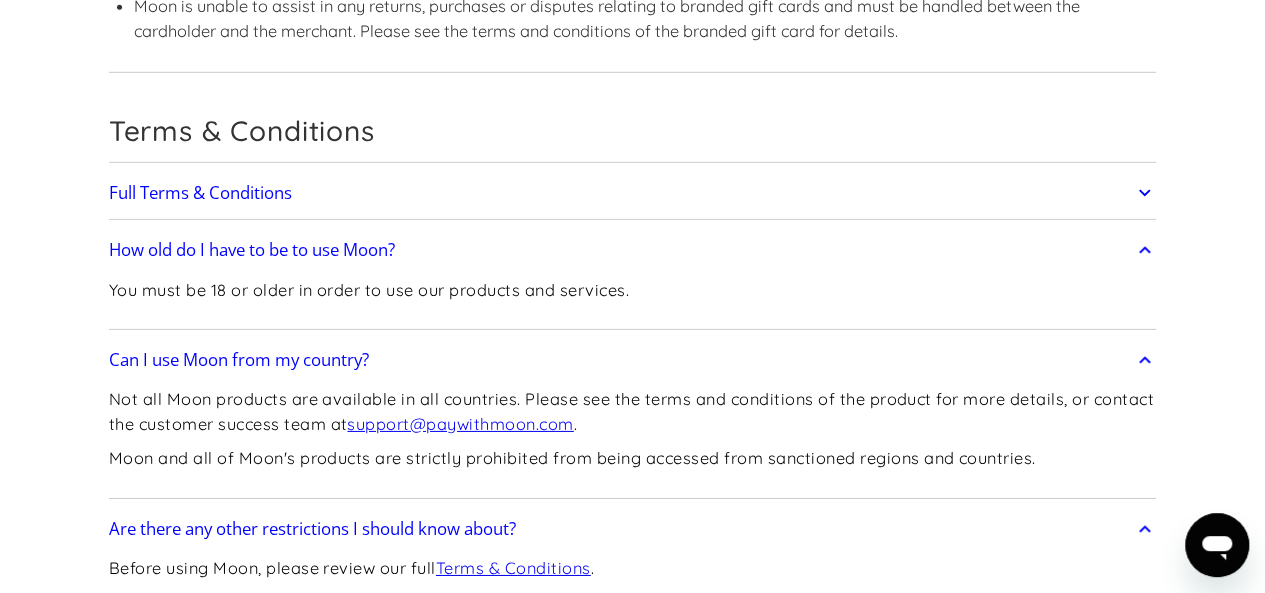 scroll, scrollTop: 10652, scrollLeft: 0, axis: vertical 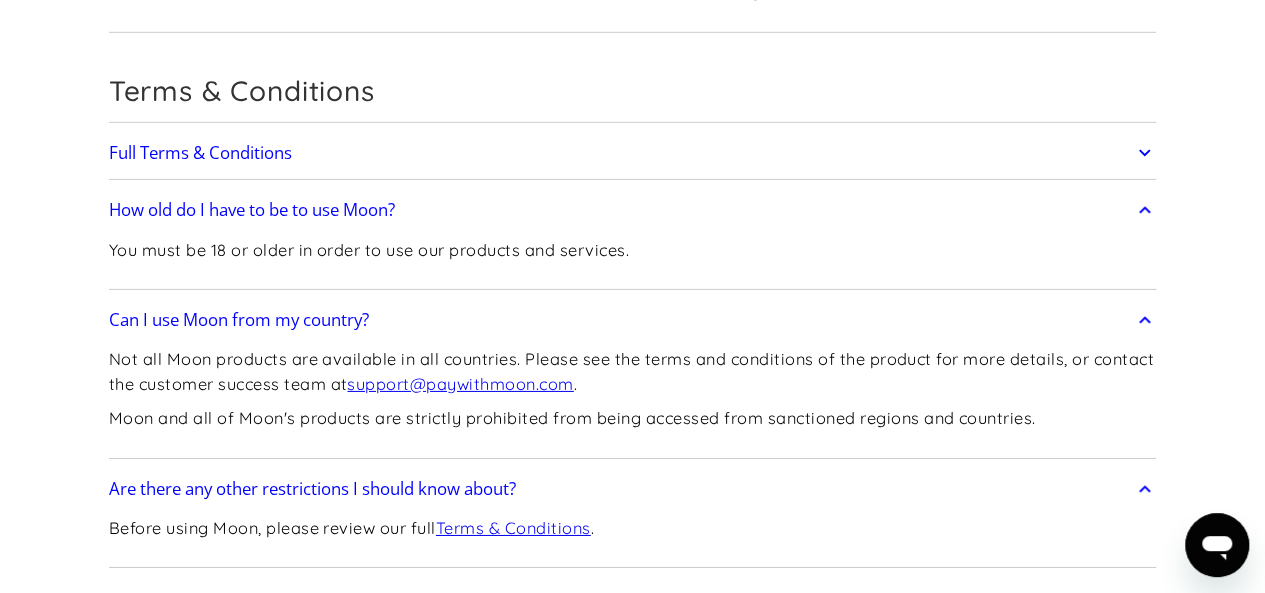 click 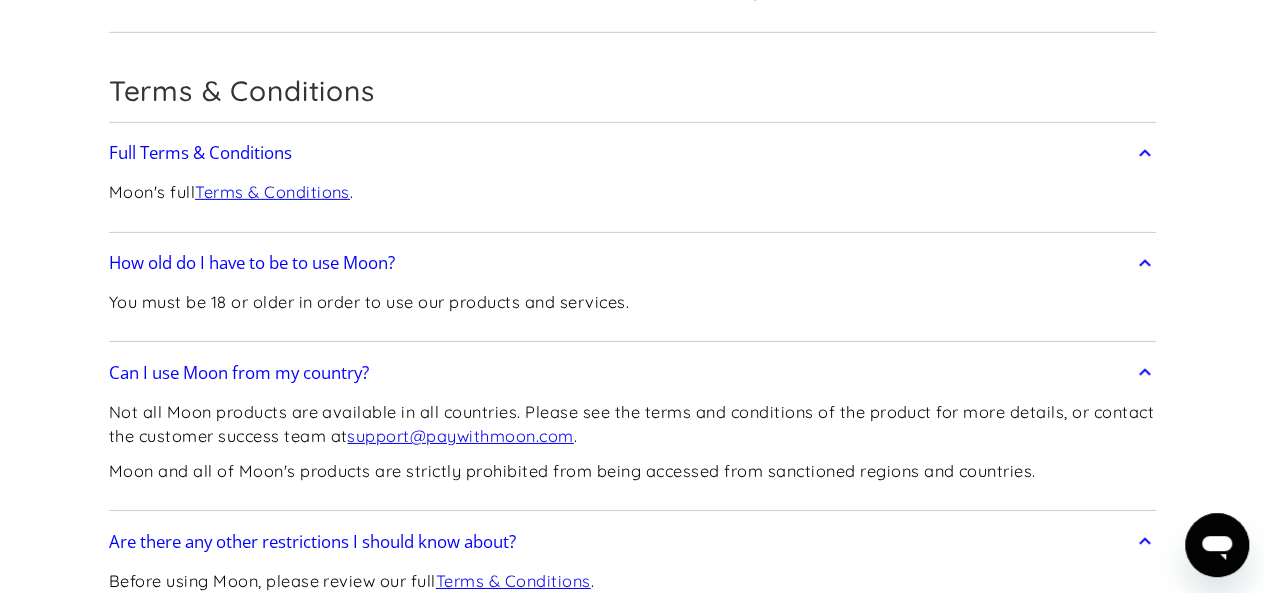 click 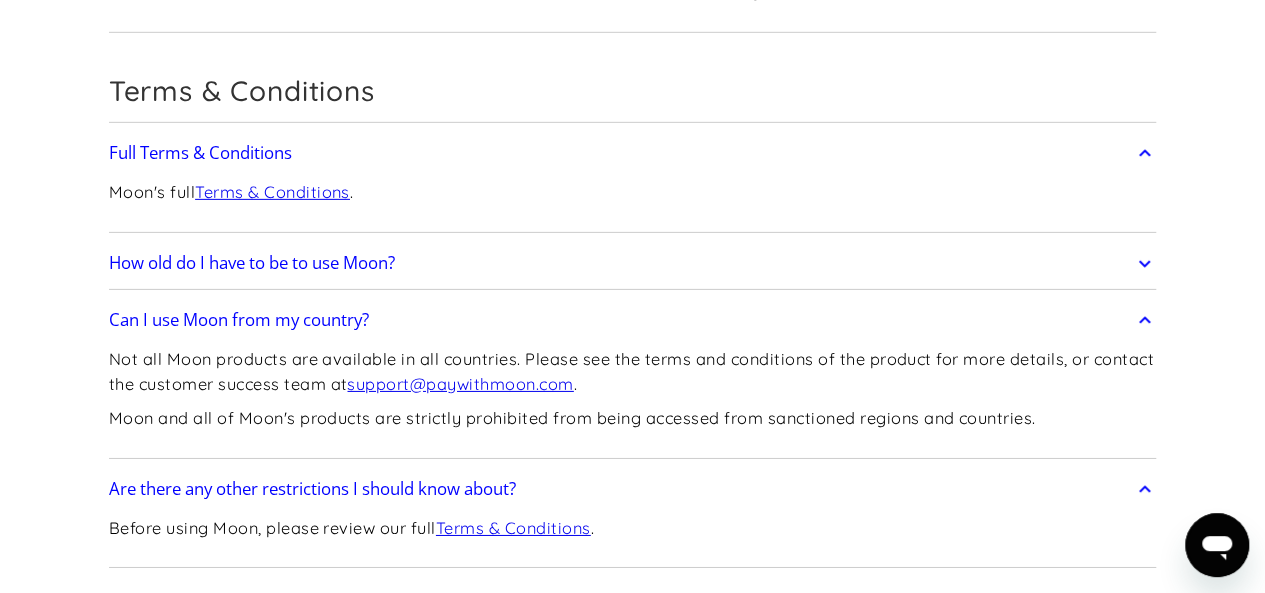 click 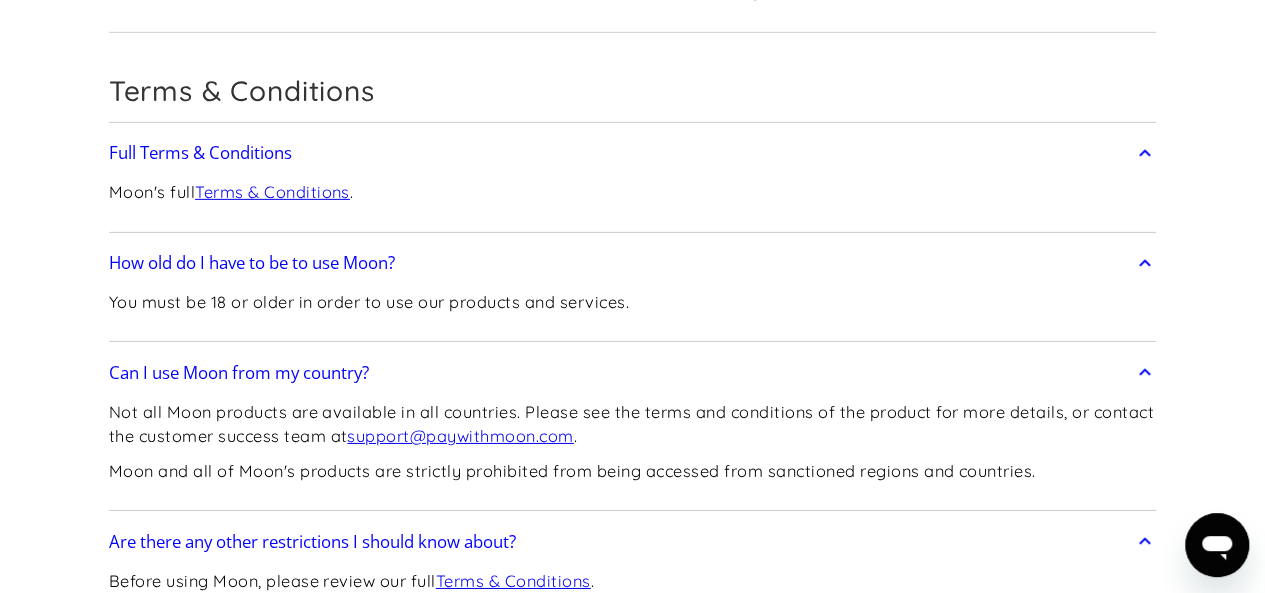 click 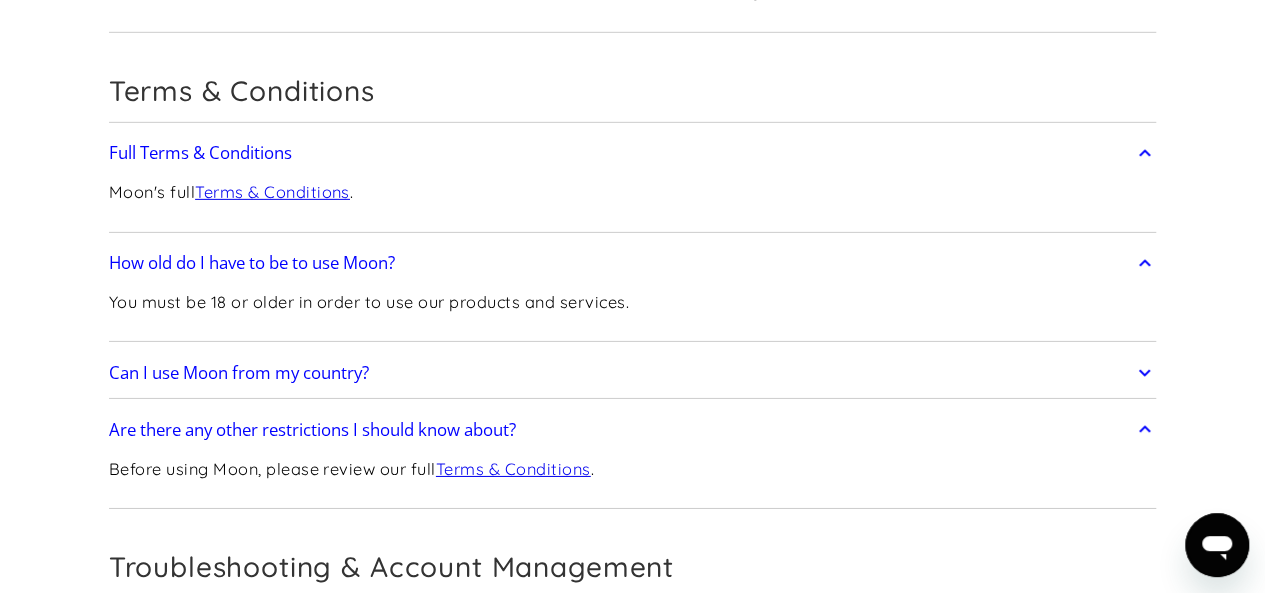 click 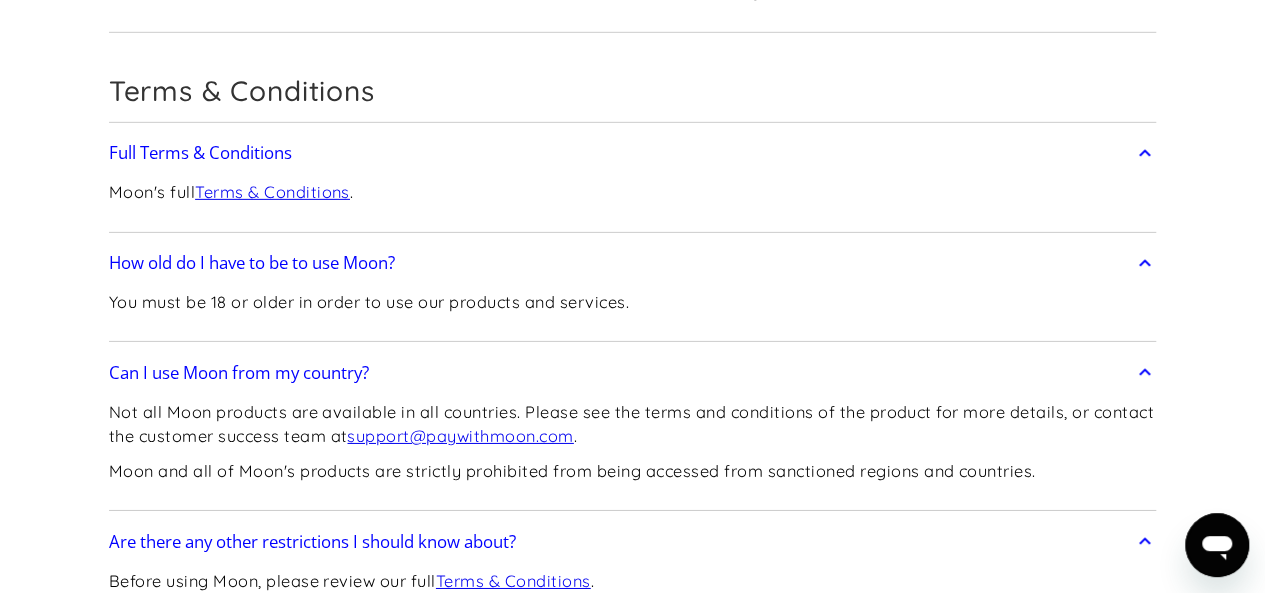 click on "Frequently Asked Questions Get Started
How do I sign up? Head to  paywithmoon.com/signup  to get started.
How do I login? Head to  paywithmoon.com/login  to get started.
What MFA method do you support? Moon supports account verification via email only. Email account verification is not needed for "Log in with Google".
What information do I need to sign up? To create a Moon account you need to provide an email address and a password. The email address you use to create your account will be used to receive 2FA codes, so please ensure you do not lose access to your email inbox.
Can I create more than one (1) Moon account? No. Each user may only have one account.
How It Works
How do virtual cards work? Virtual cards are just like regular cards, except there is no physical plastic. By entering virtual card details where you would normally input your credit or debit card details, you can complete purchases without giving out your personal card details.
What browsers does Moon support? Safari" at bounding box center (632, -4643) 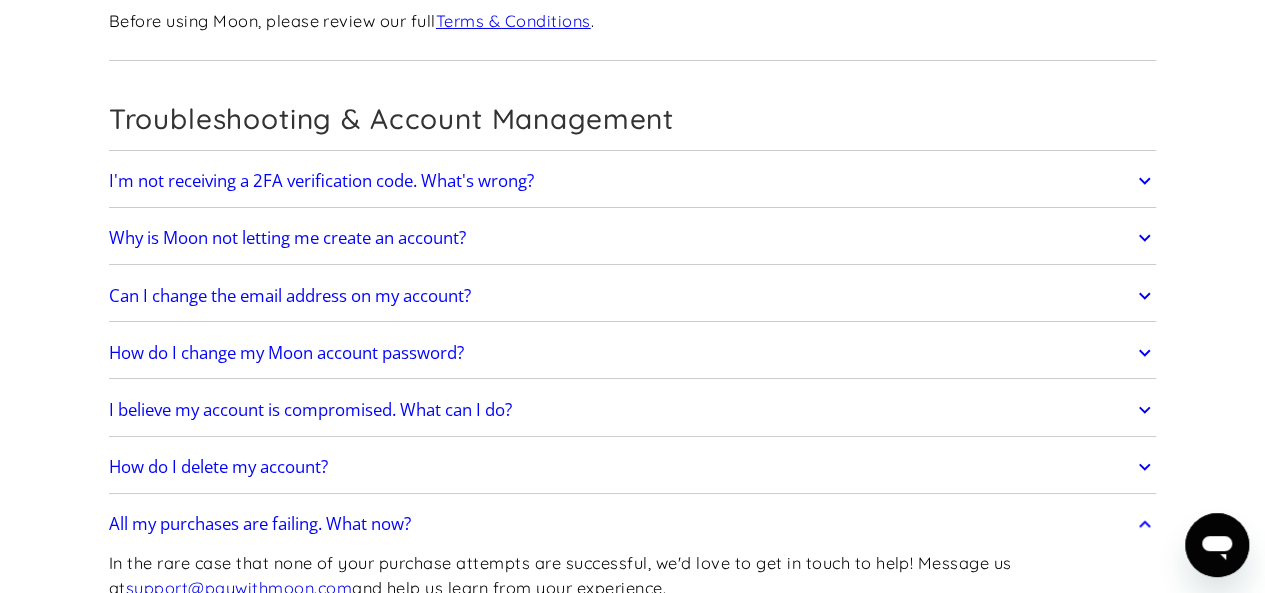 scroll, scrollTop: 11252, scrollLeft: 0, axis: vertical 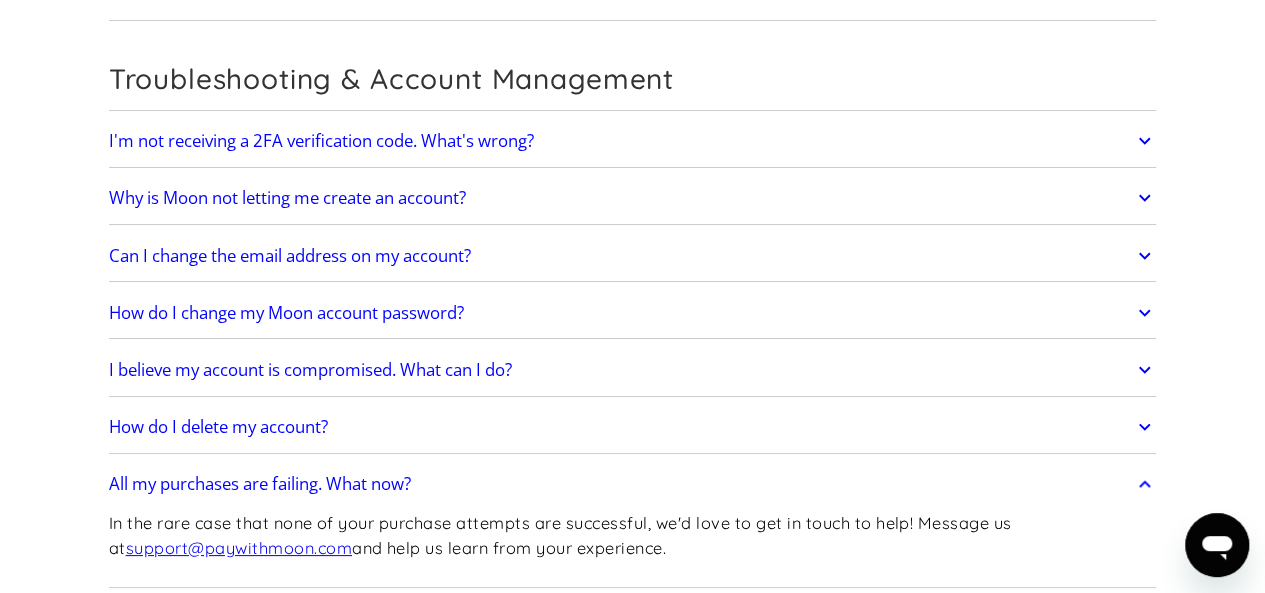 click 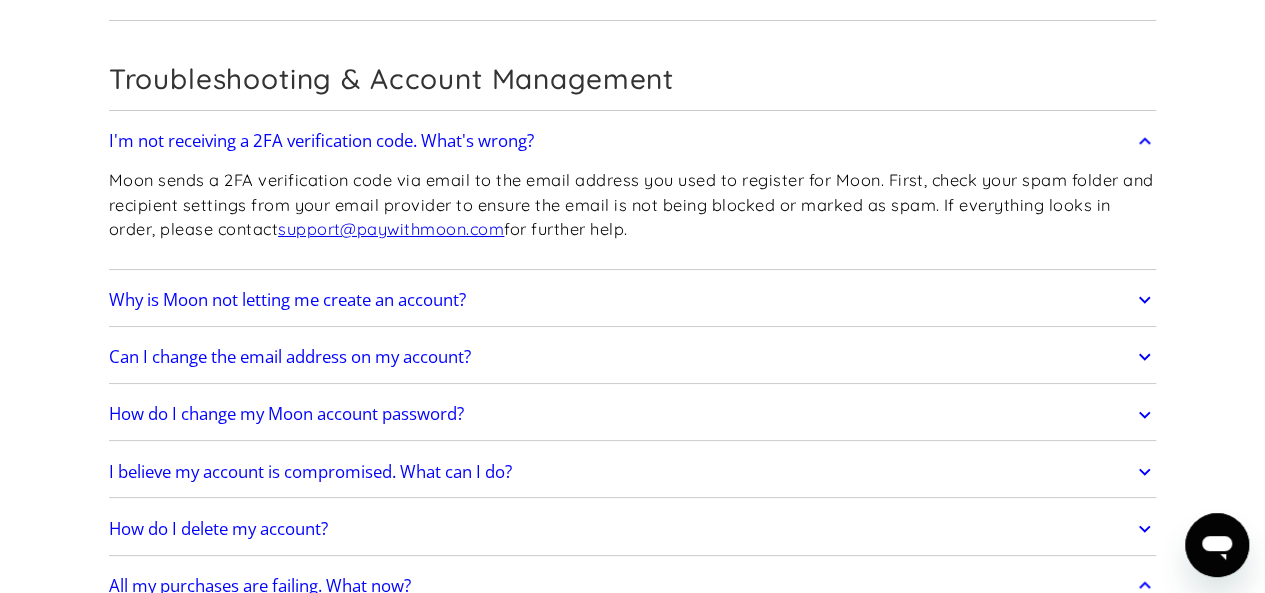 click 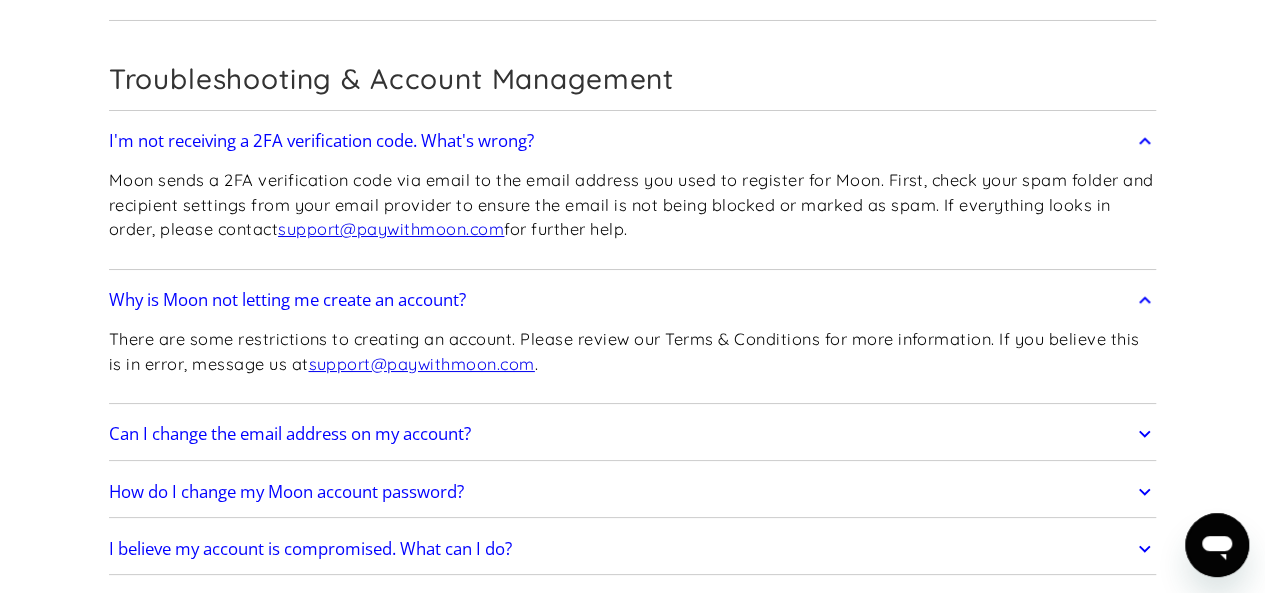 click 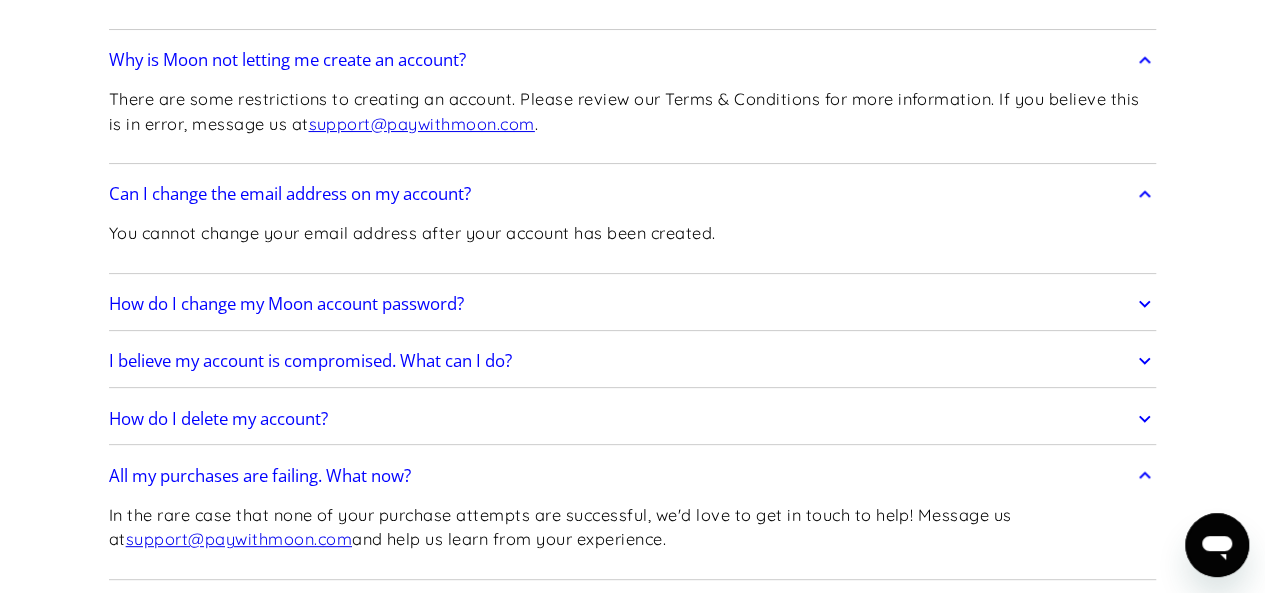 scroll, scrollTop: 11532, scrollLeft: 0, axis: vertical 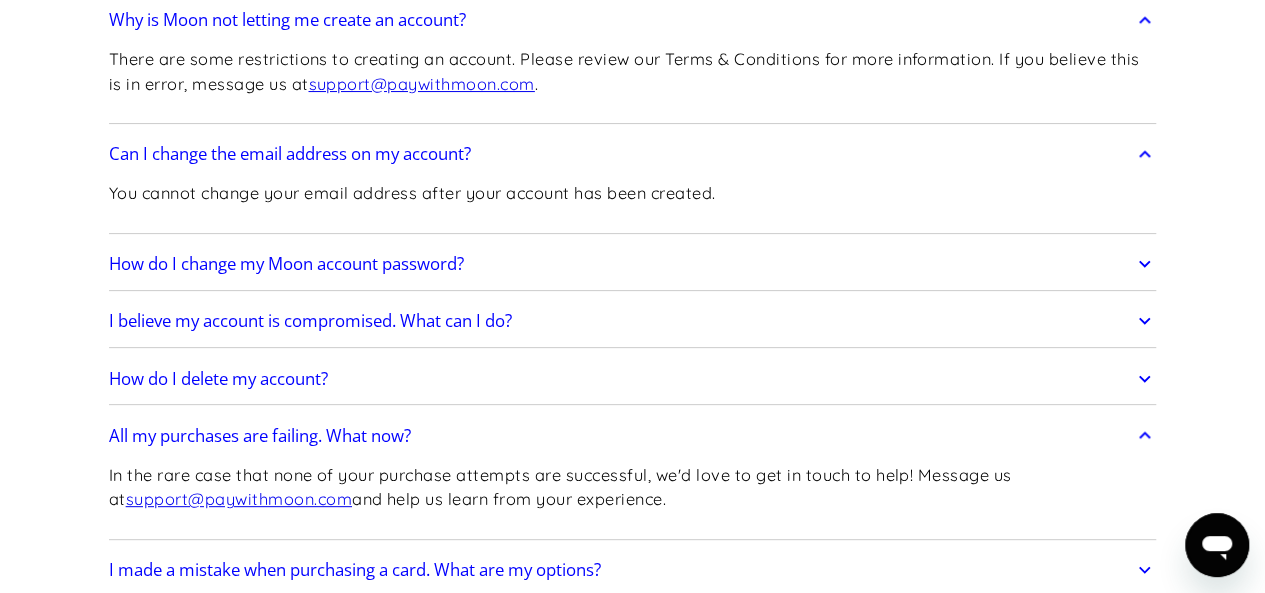 click 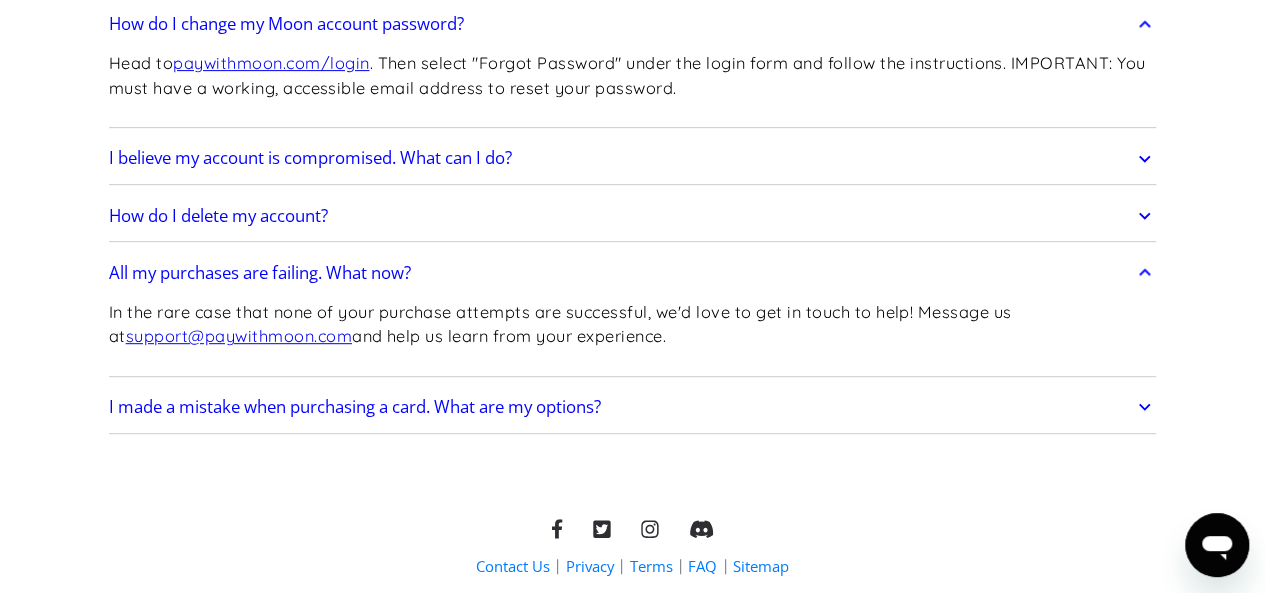 scroll, scrollTop: 11852, scrollLeft: 0, axis: vertical 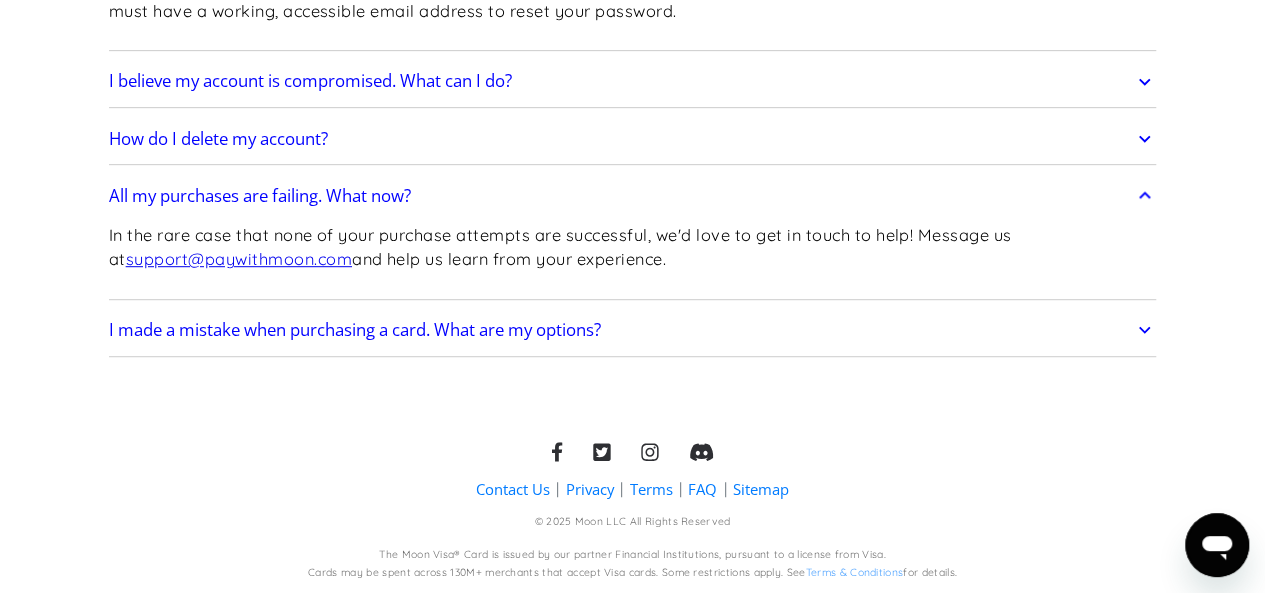 click 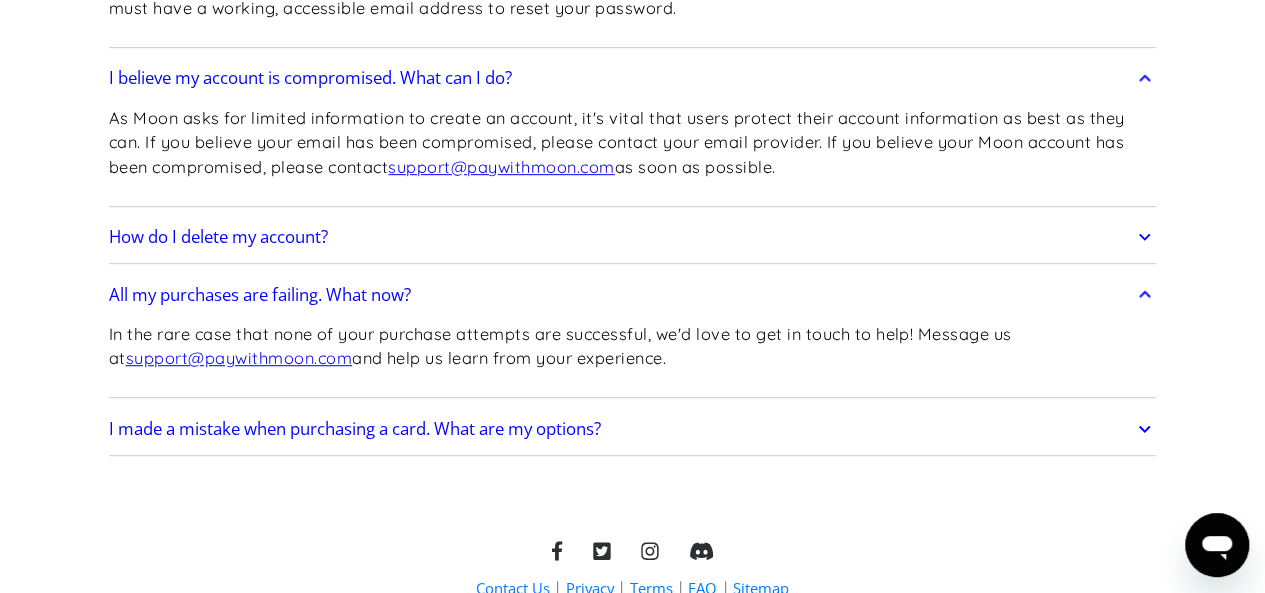 click 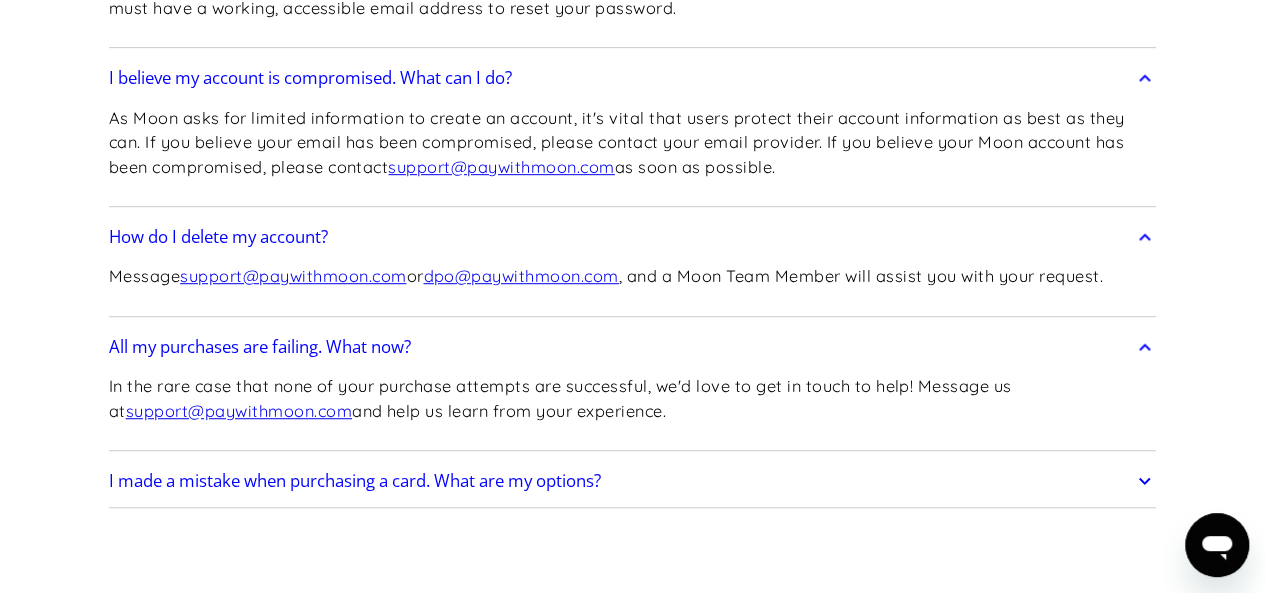 click 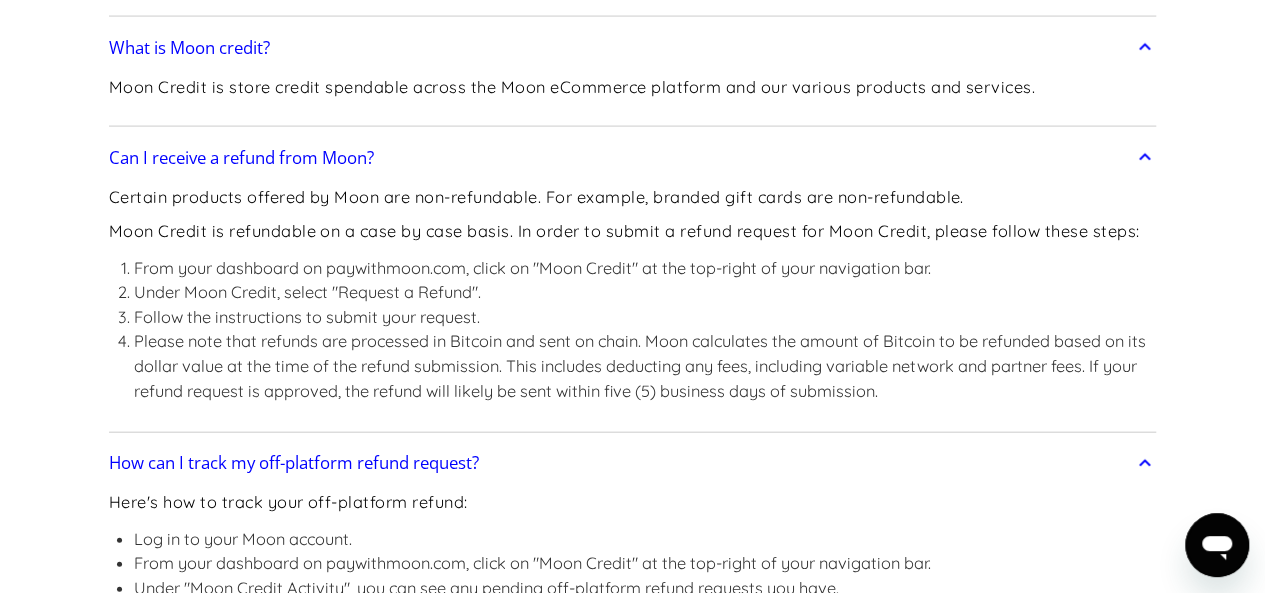 scroll, scrollTop: 848, scrollLeft: 0, axis: vertical 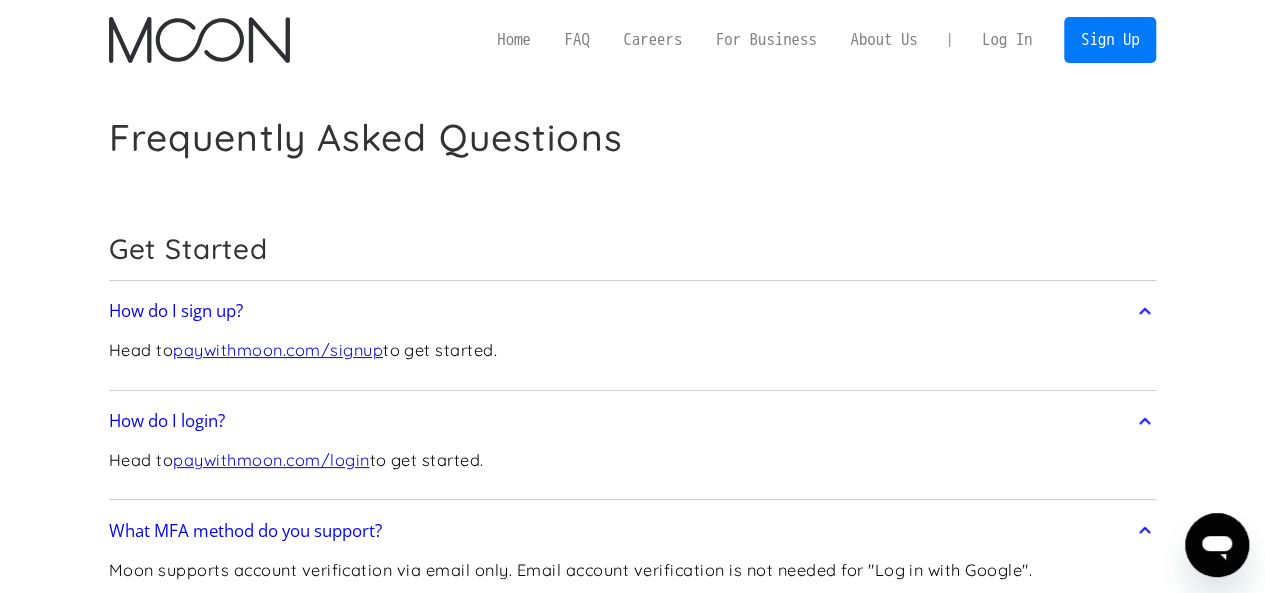 click on "Log In" at bounding box center [1007, 40] 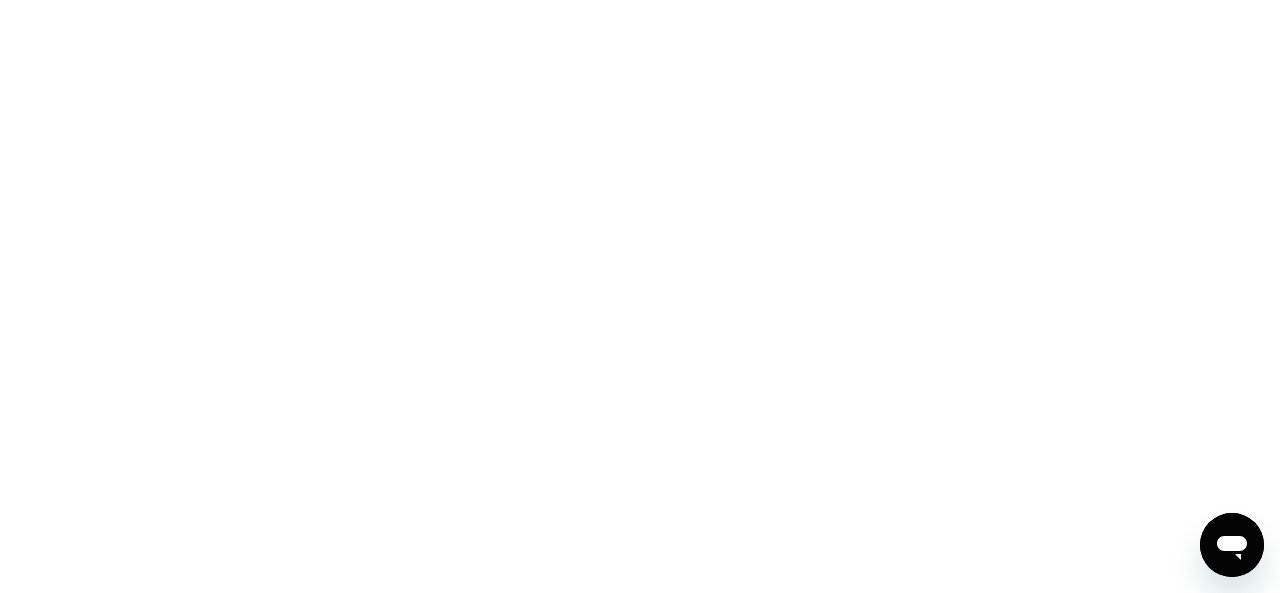 scroll, scrollTop: 0, scrollLeft: 0, axis: both 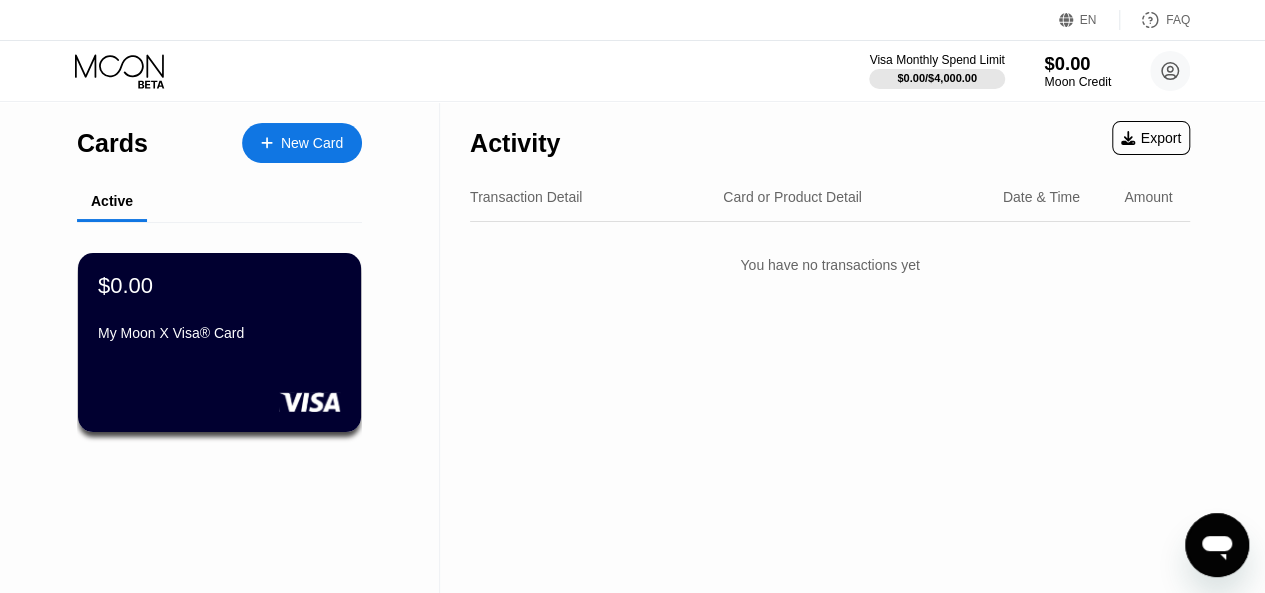 click on "$0.00" at bounding box center [1077, 63] 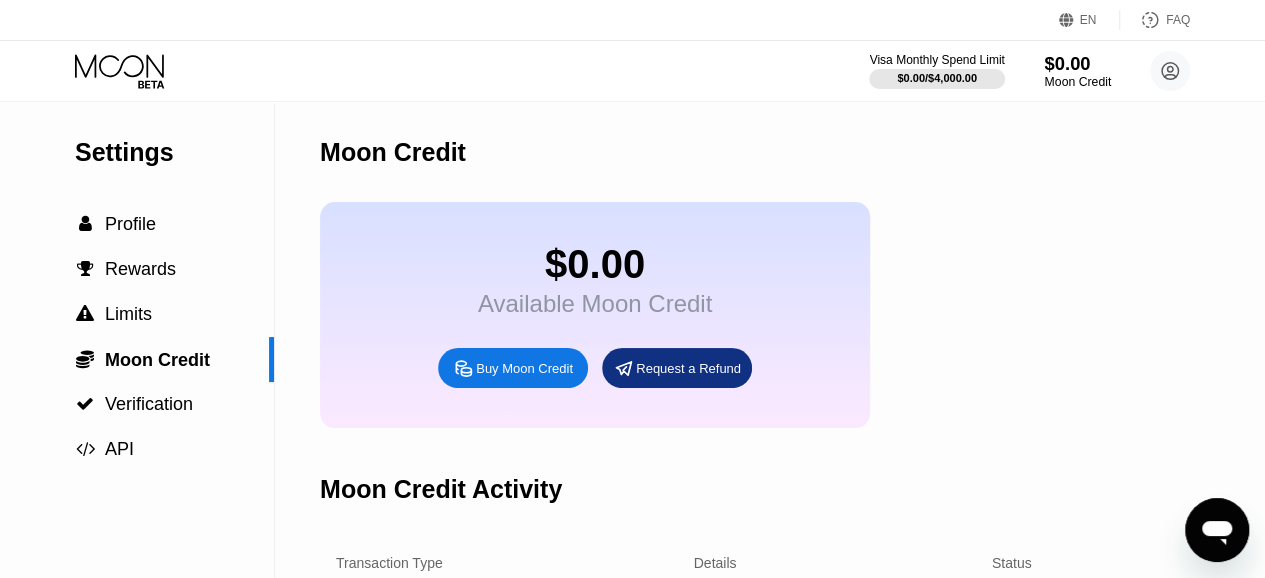 scroll, scrollTop: 0, scrollLeft: 0, axis: both 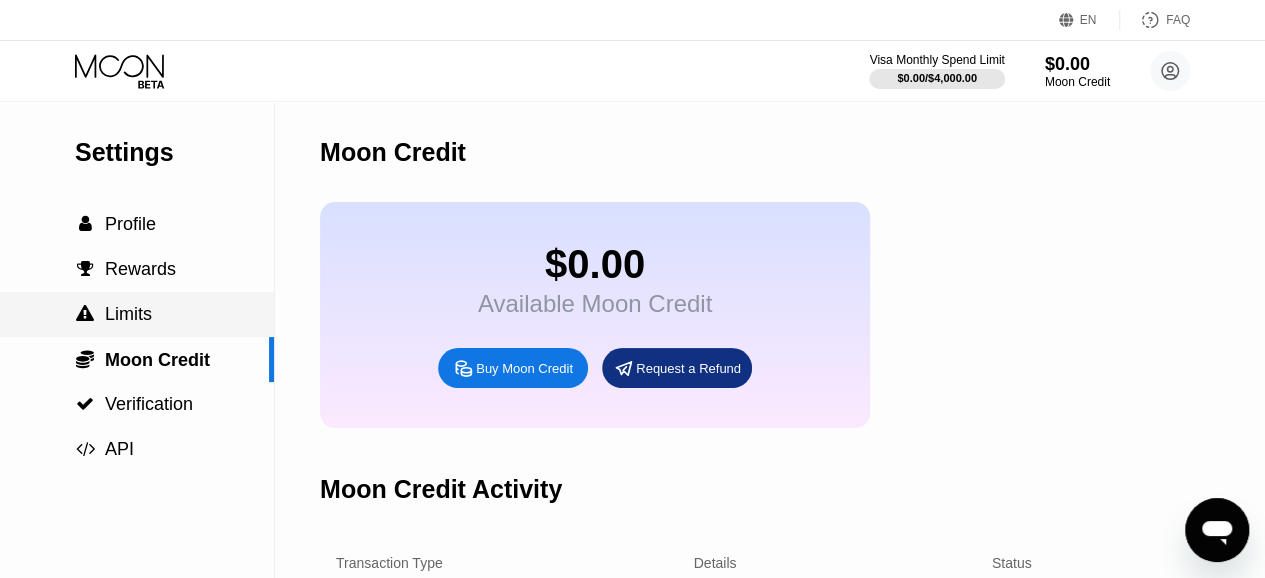 click on " Limits" at bounding box center [137, 314] 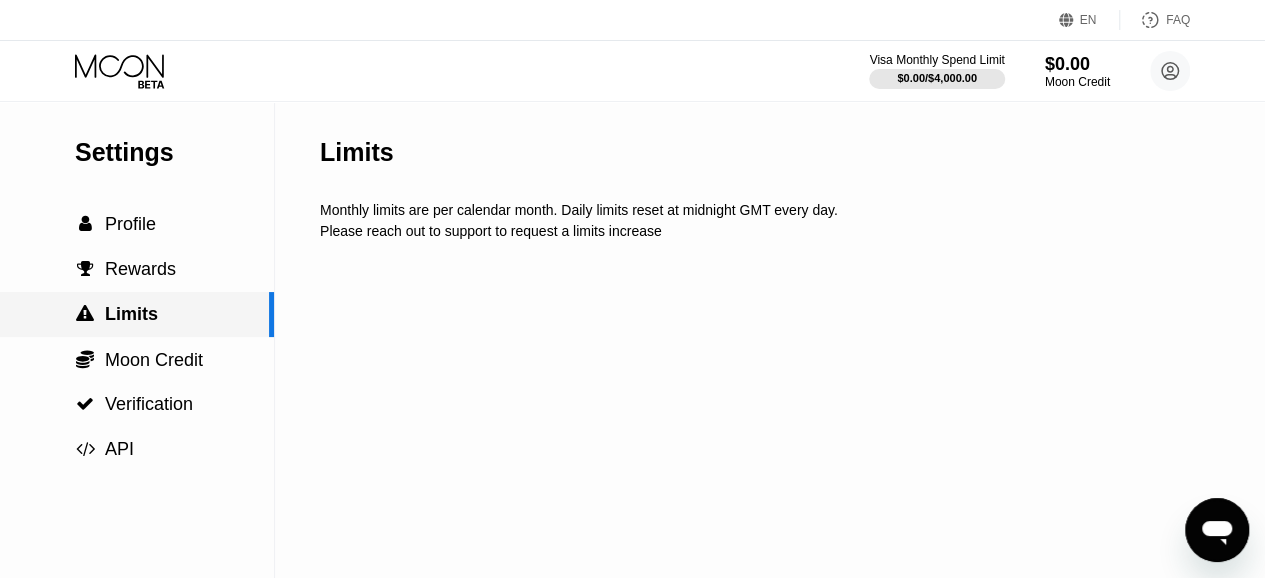 scroll, scrollTop: 0, scrollLeft: 0, axis: both 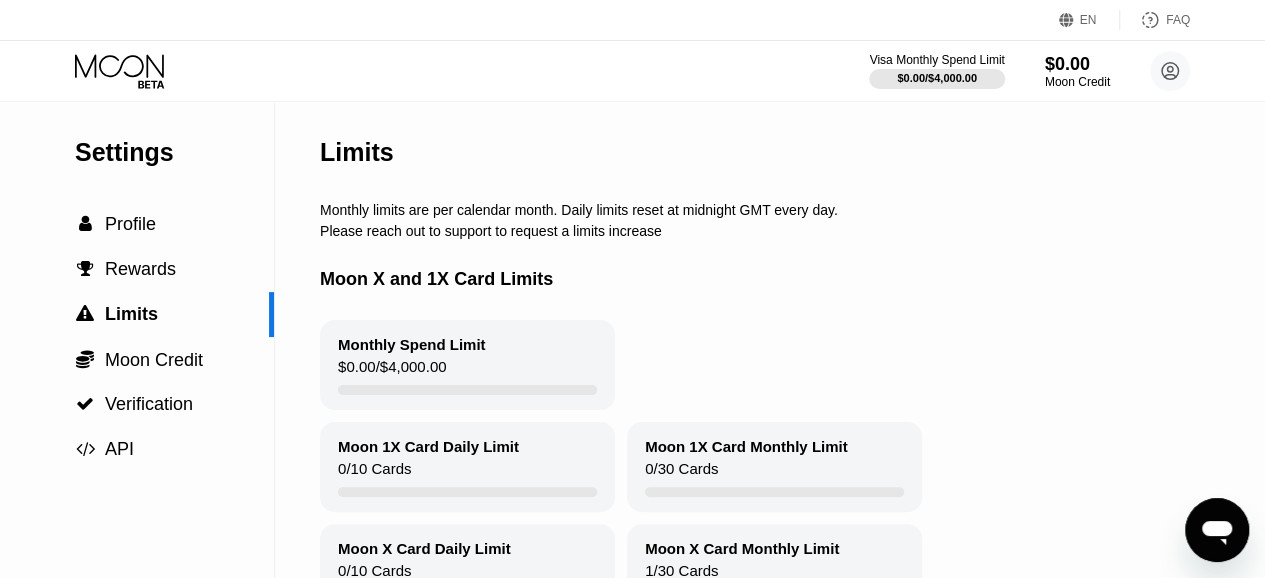 click on "Monthly Spend Limit $0.00 / $4,000.00" at bounding box center (826, 365) 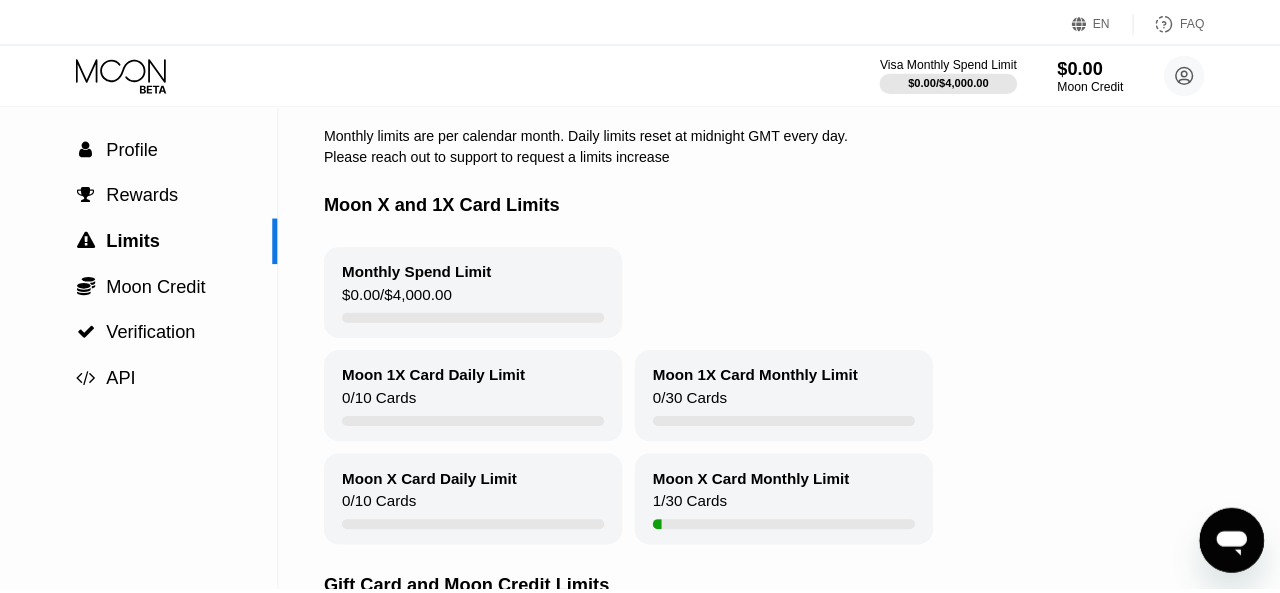 scroll, scrollTop: 0, scrollLeft: 0, axis: both 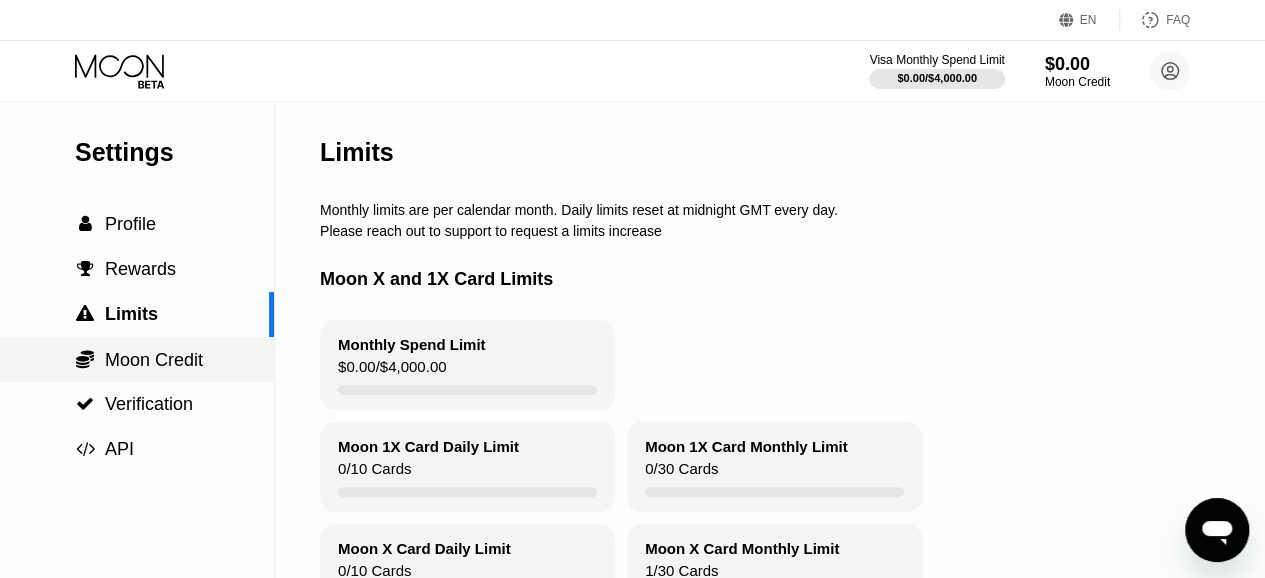 click on "Moon Credit" at bounding box center (154, 360) 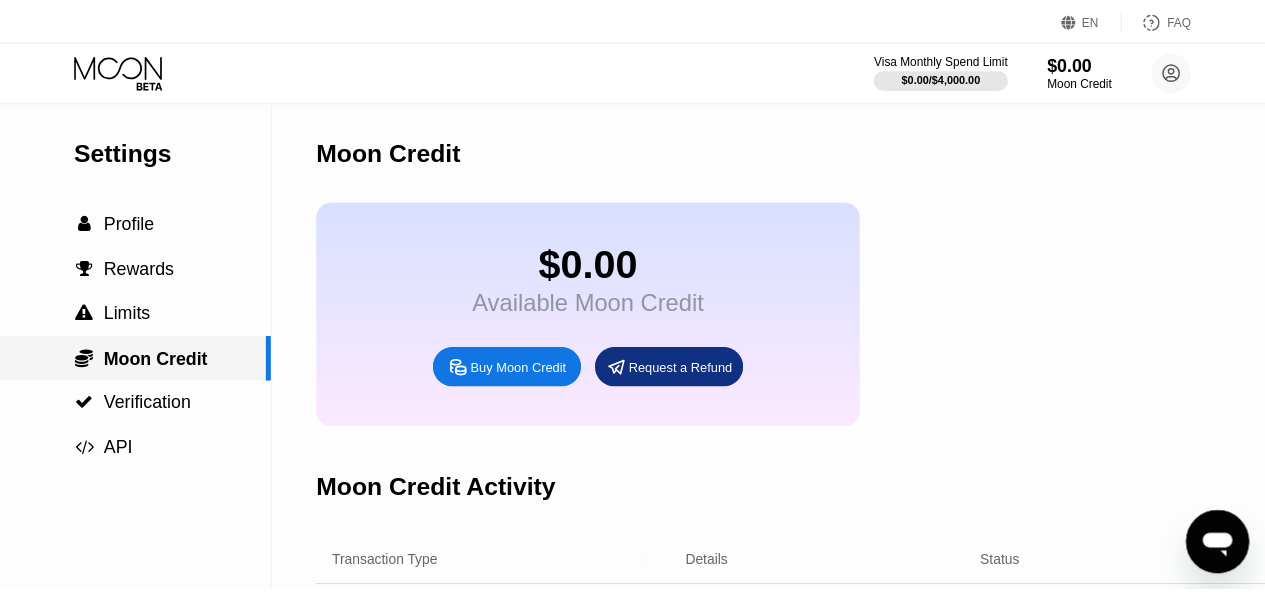 scroll, scrollTop: 0, scrollLeft: 0, axis: both 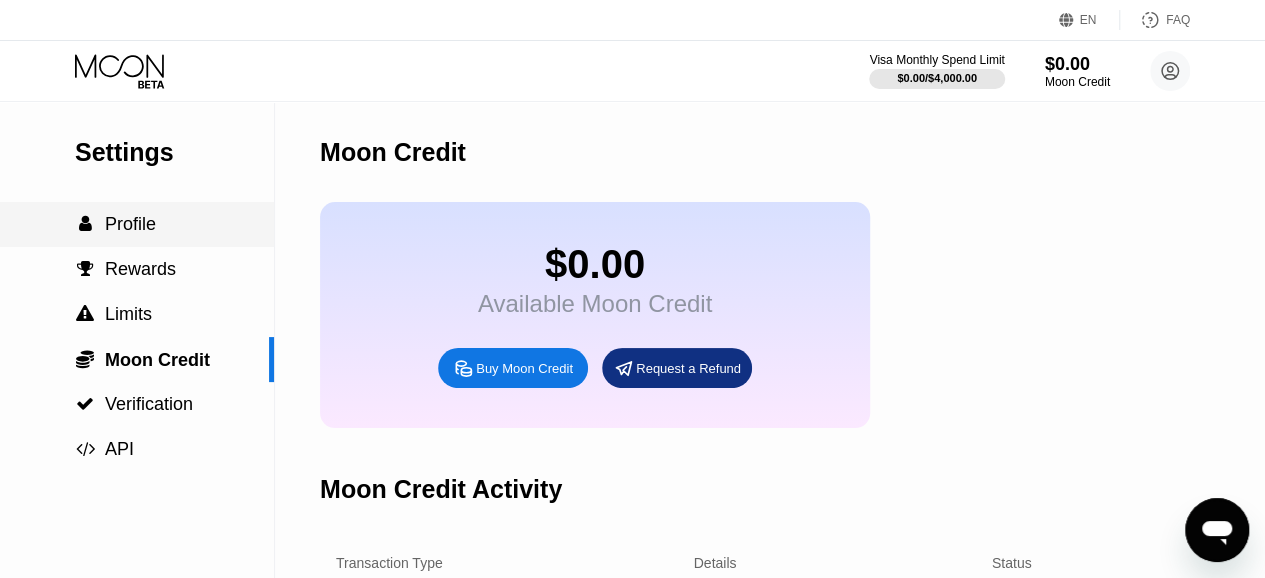 click on "Profile" at bounding box center [130, 224] 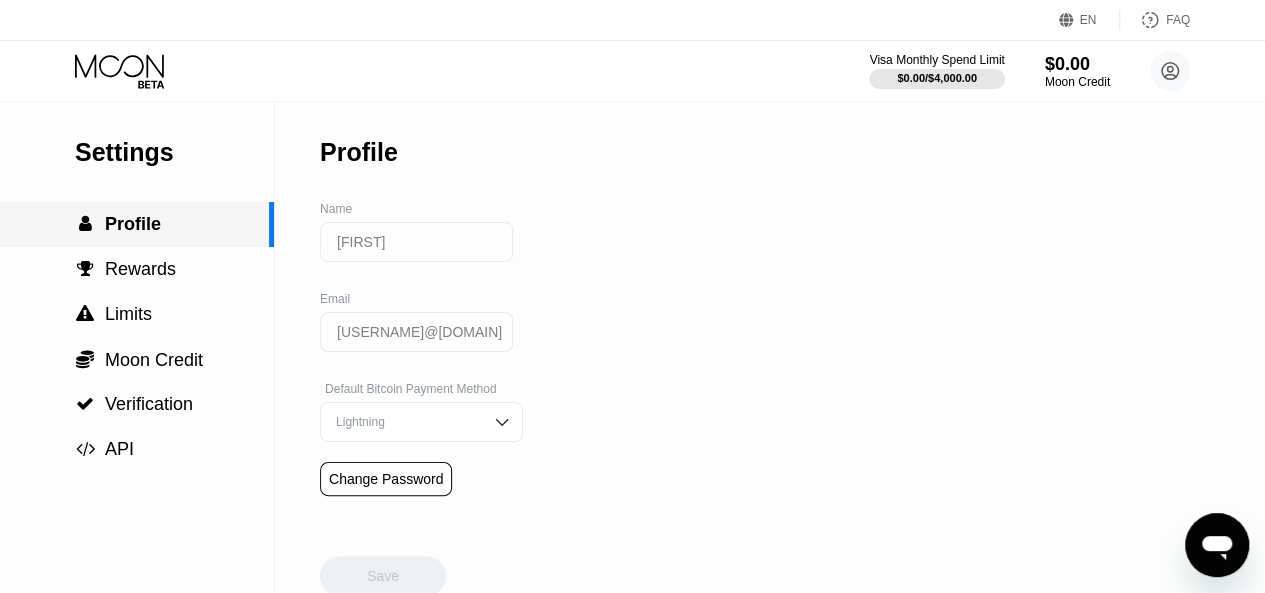 scroll, scrollTop: 0, scrollLeft: 0, axis: both 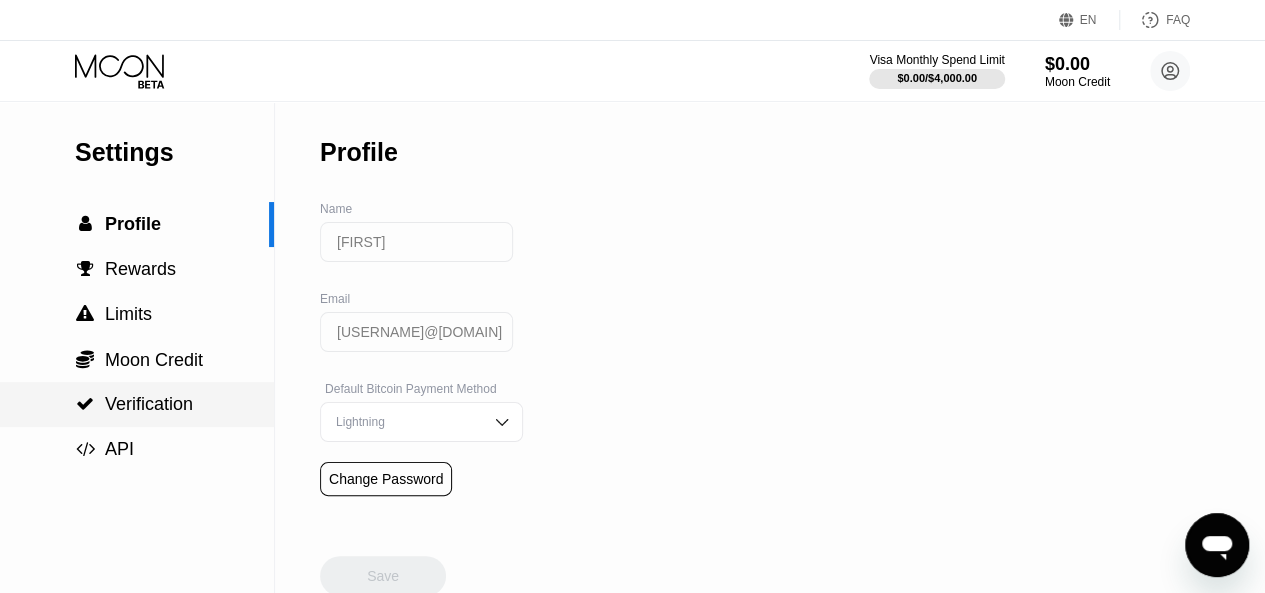 click on "Verification" at bounding box center [149, 404] 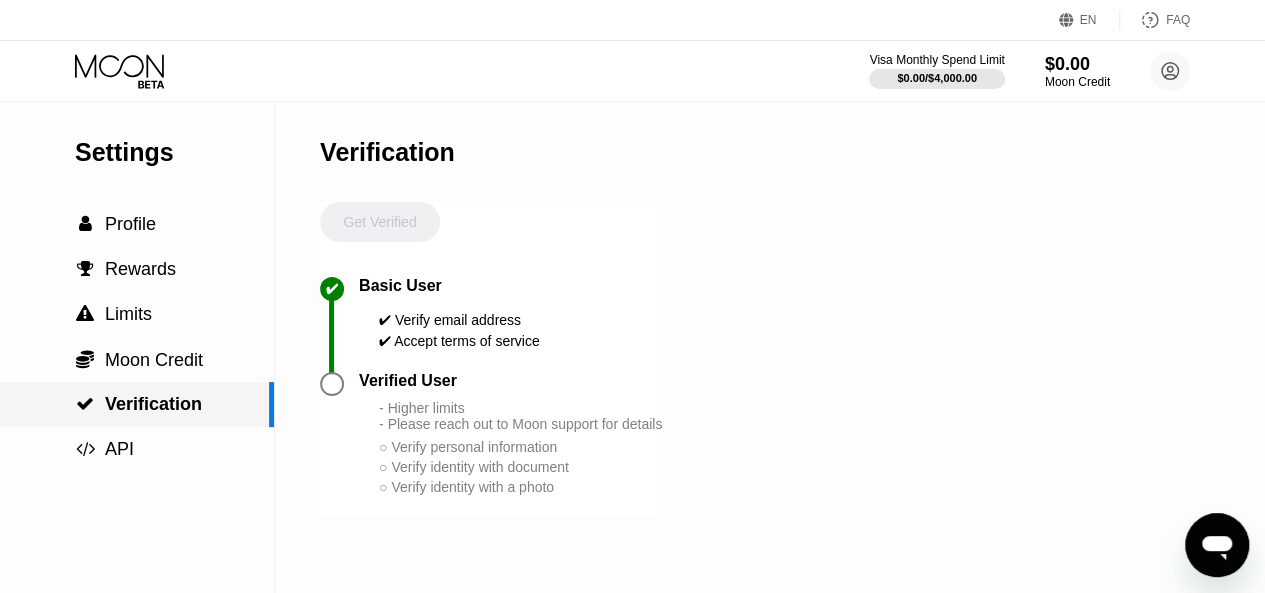 scroll, scrollTop: 0, scrollLeft: 0, axis: both 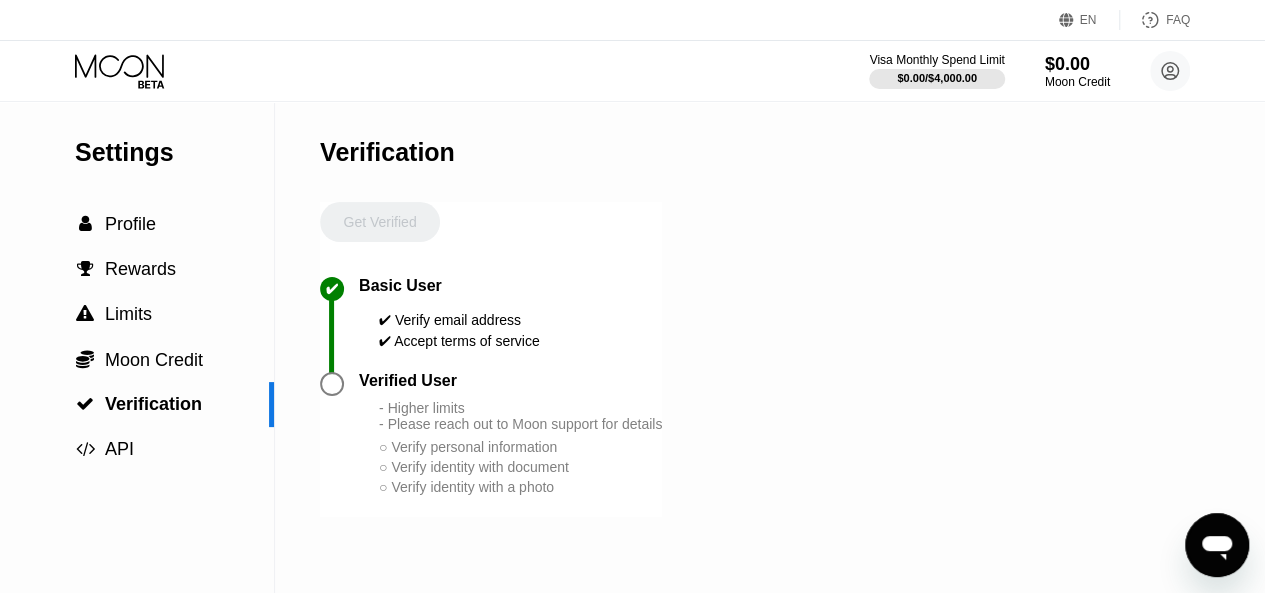 click on "Settings  Profile  Rewards  Limits  Moon Credit  Verification  API Verification Get Verified ✔ Basic User ✔   Verify email address ✔   Accept terms of service Verified User - Higher limits
- Please reach out to Moon support for details ○   Verify personal information ○   Verify identity with document ○   Verify identity with a photo" at bounding box center (632, 348) 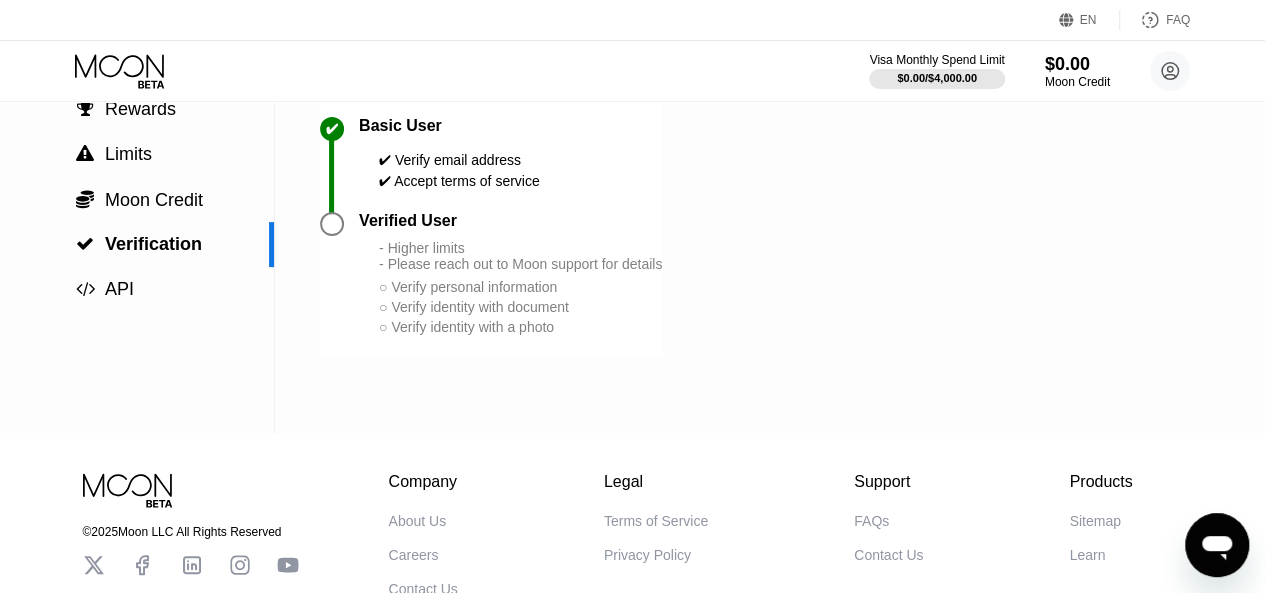 scroll, scrollTop: 200, scrollLeft: 0, axis: vertical 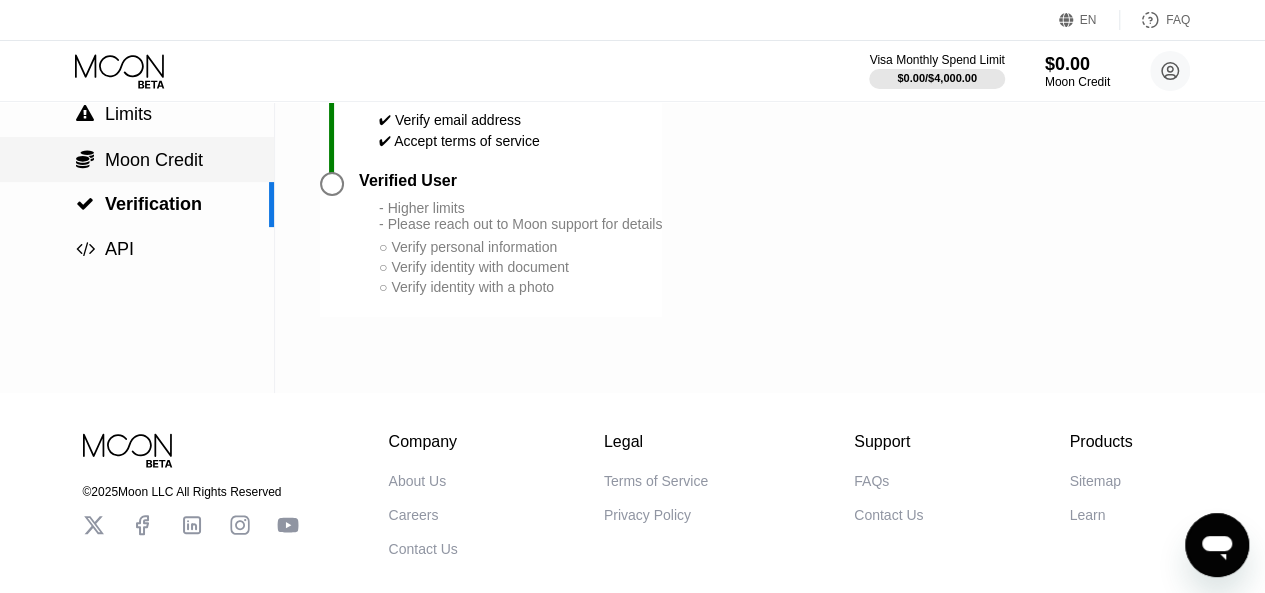 click on "Moon Credit" at bounding box center (154, 160) 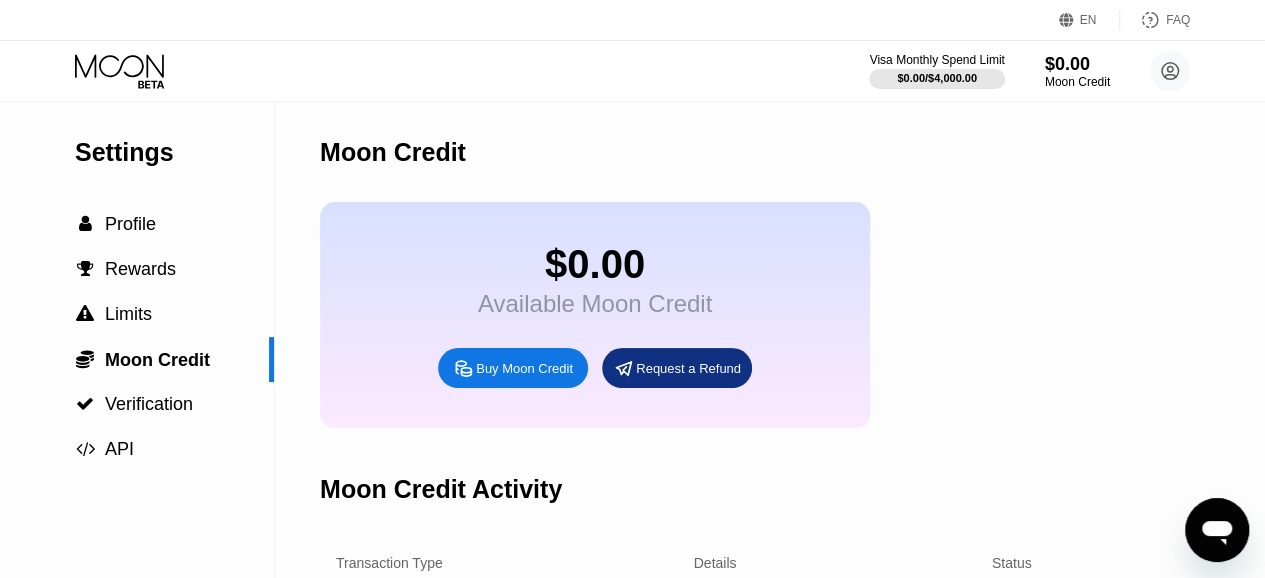 scroll, scrollTop: 0, scrollLeft: 0, axis: both 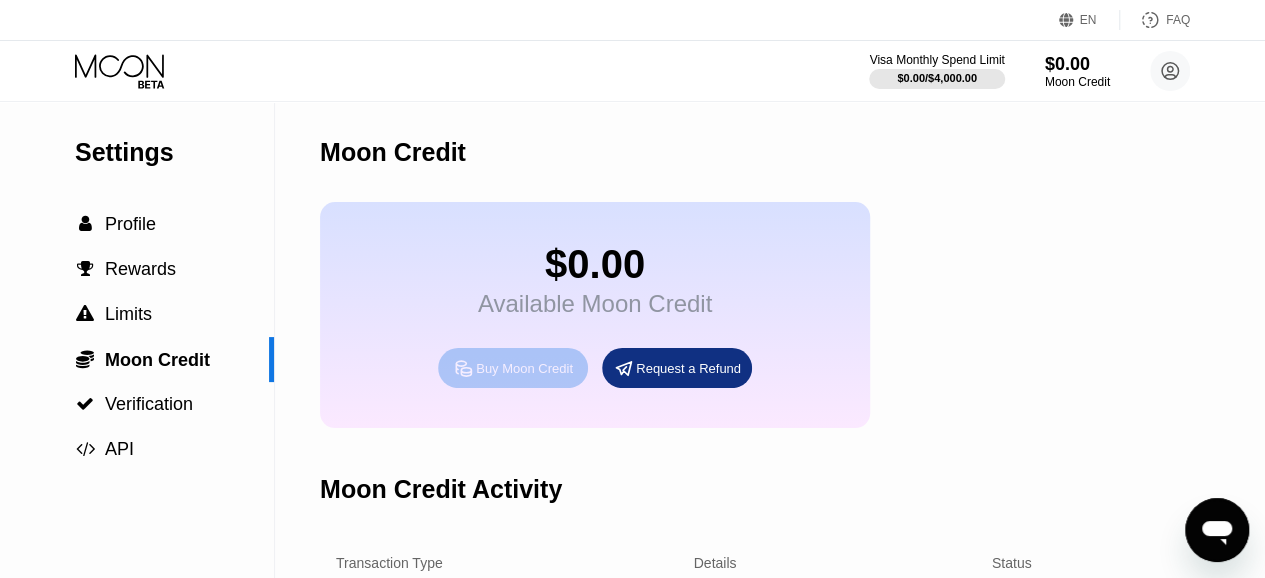 click on "Buy Moon Credit" at bounding box center [513, 368] 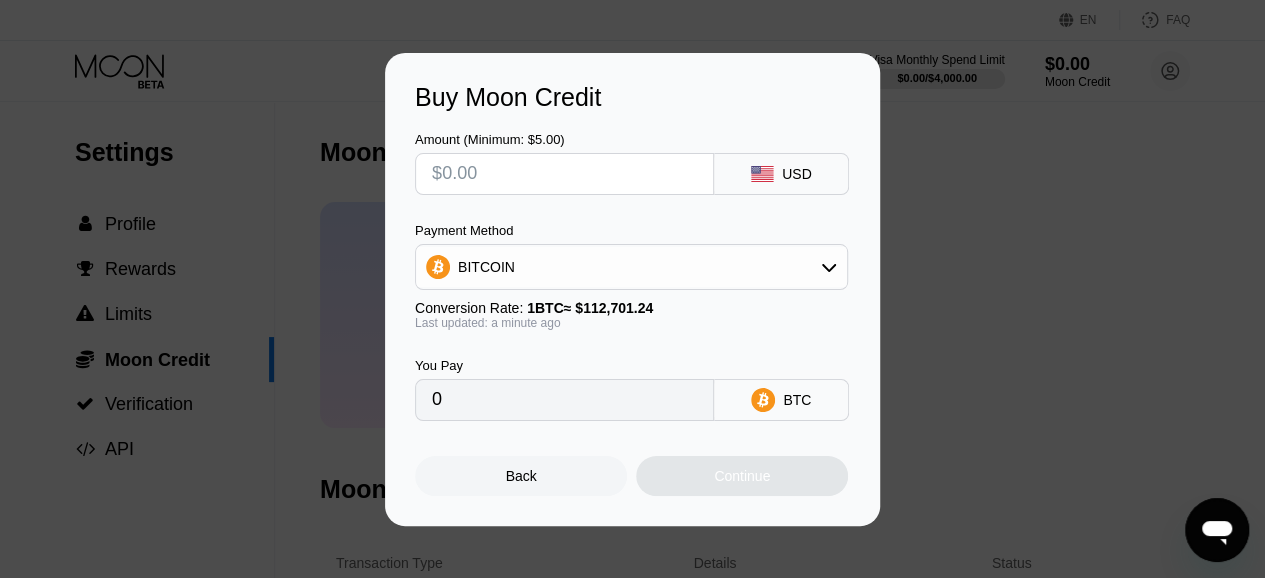 click at bounding box center (564, 174) 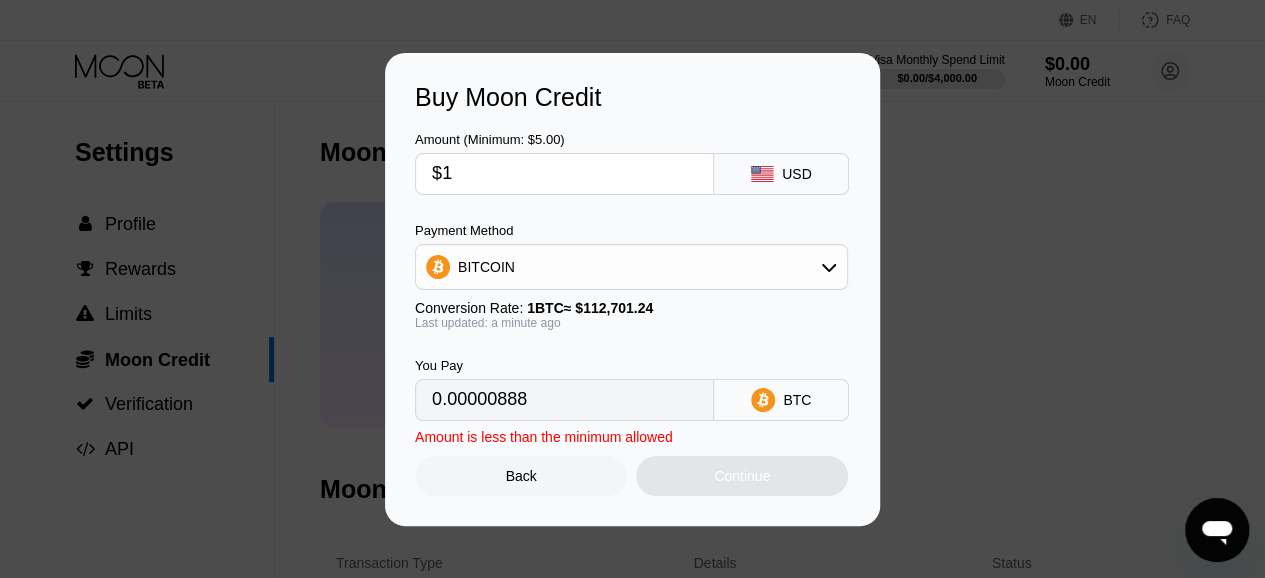 type on "0.00000888" 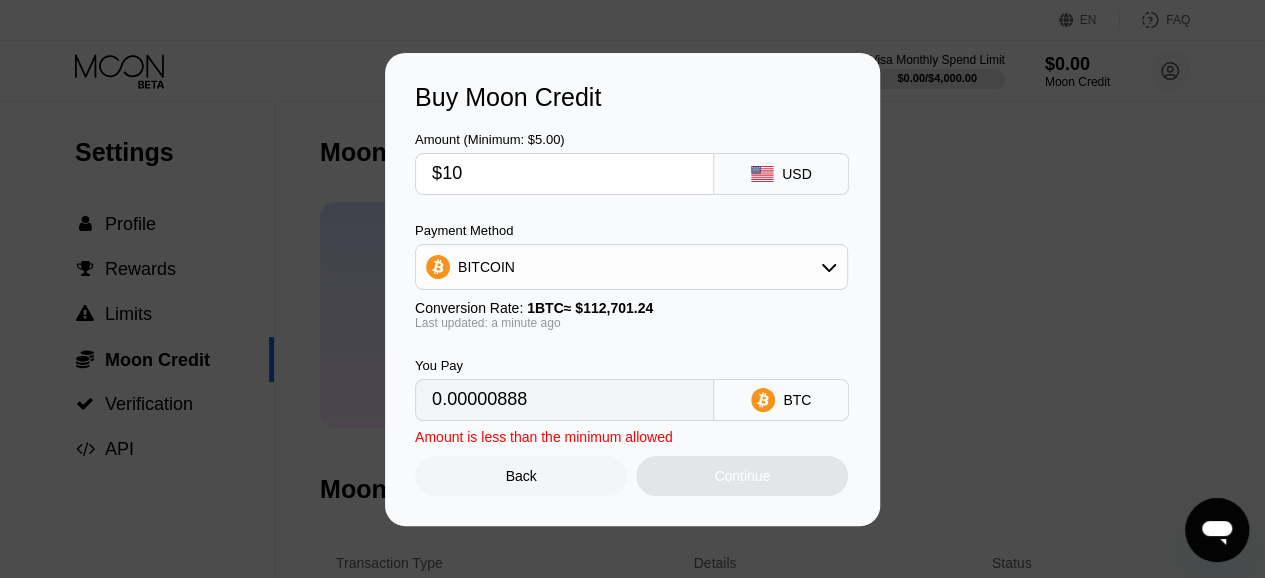 type on "0.00008874" 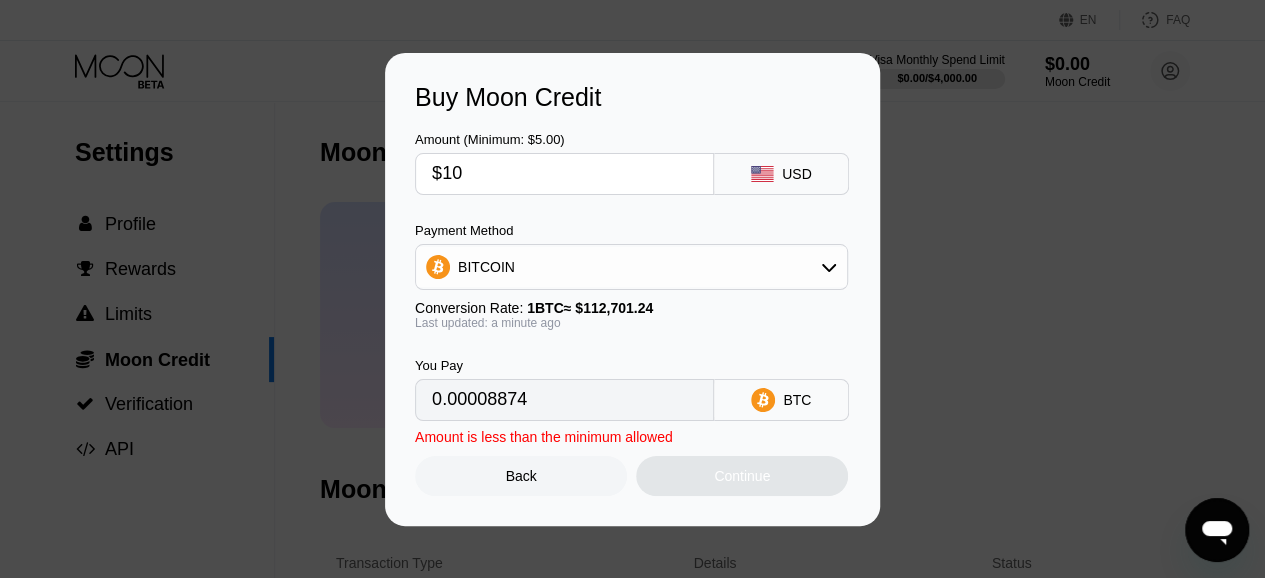 type on "$100" 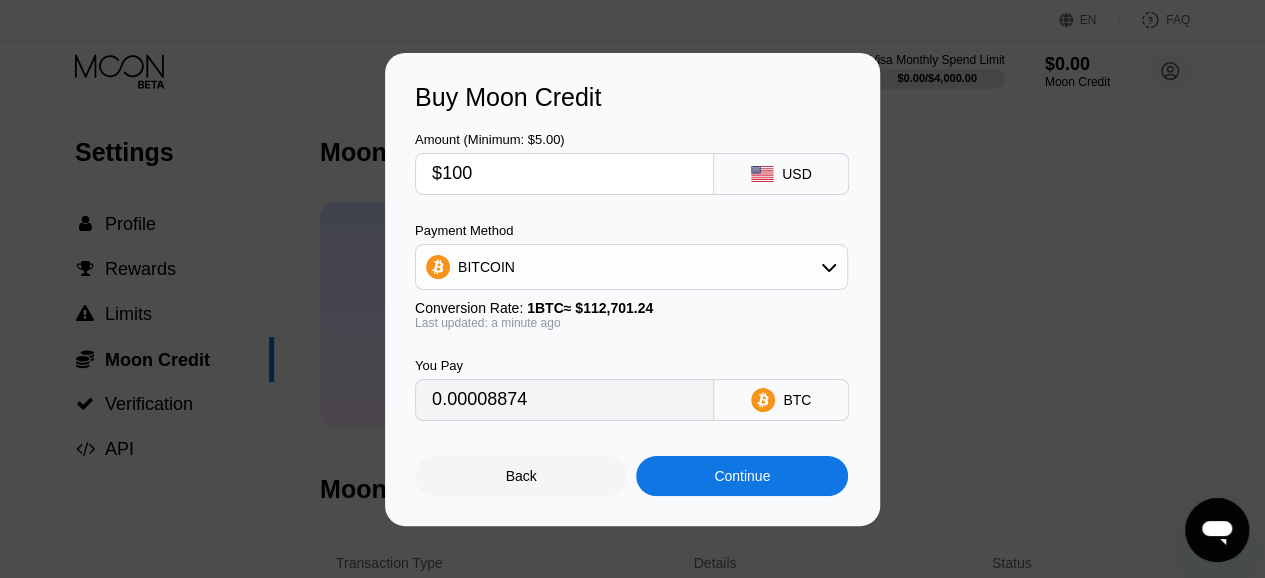 type on "0.00088731" 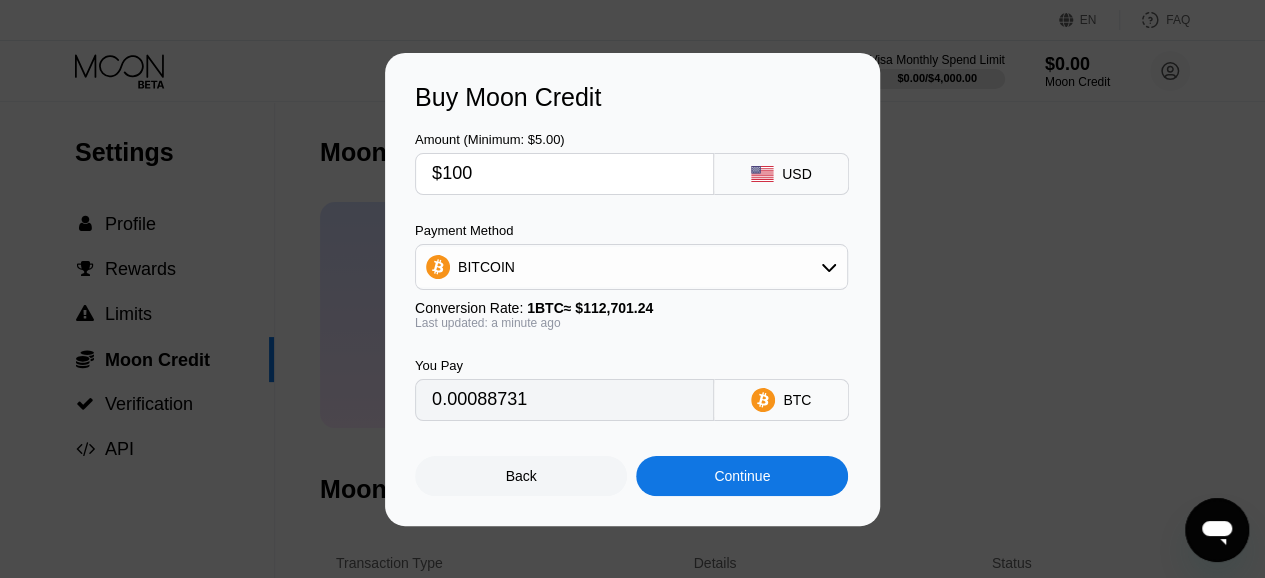 type on "$100" 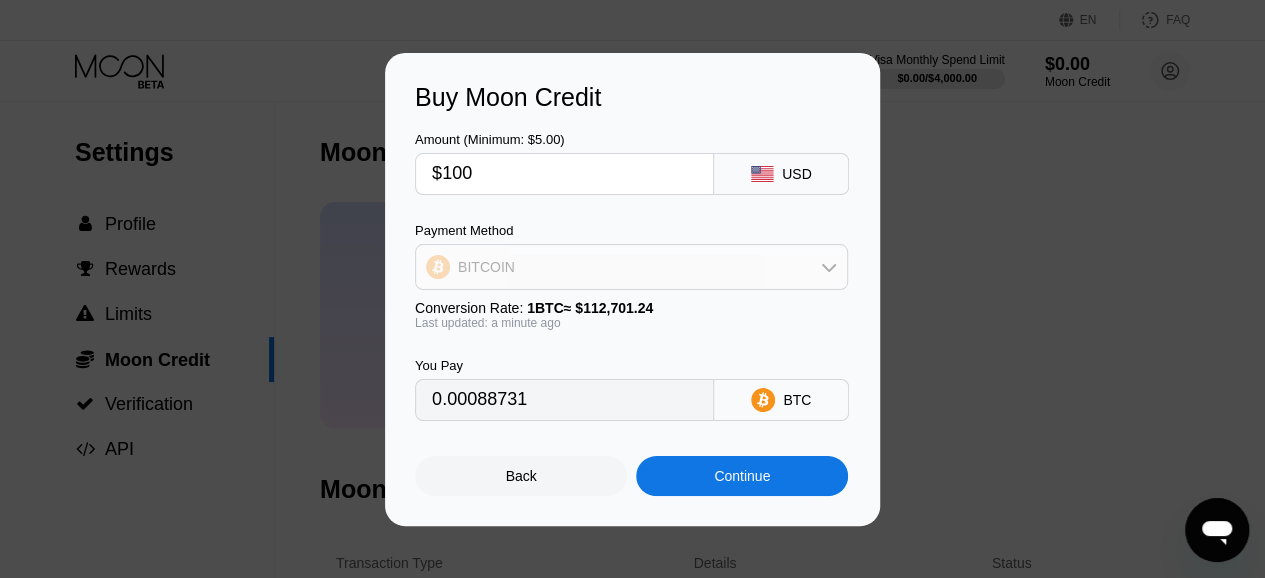 click on "BITCOIN" at bounding box center (631, 267) 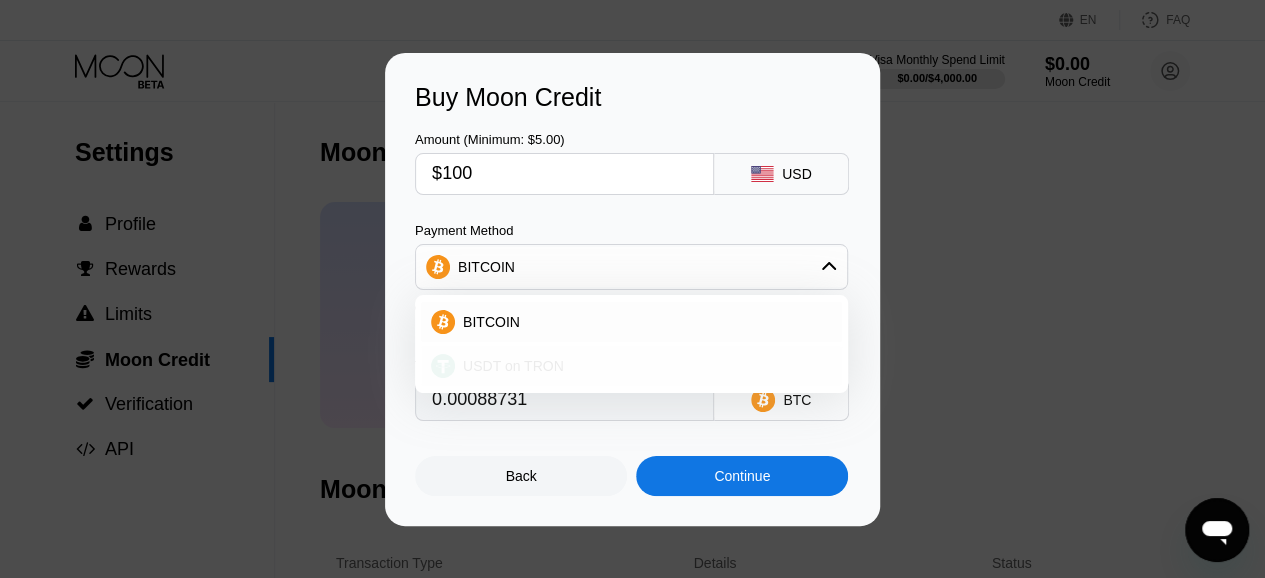click on "USDT on TRON" at bounding box center [643, 366] 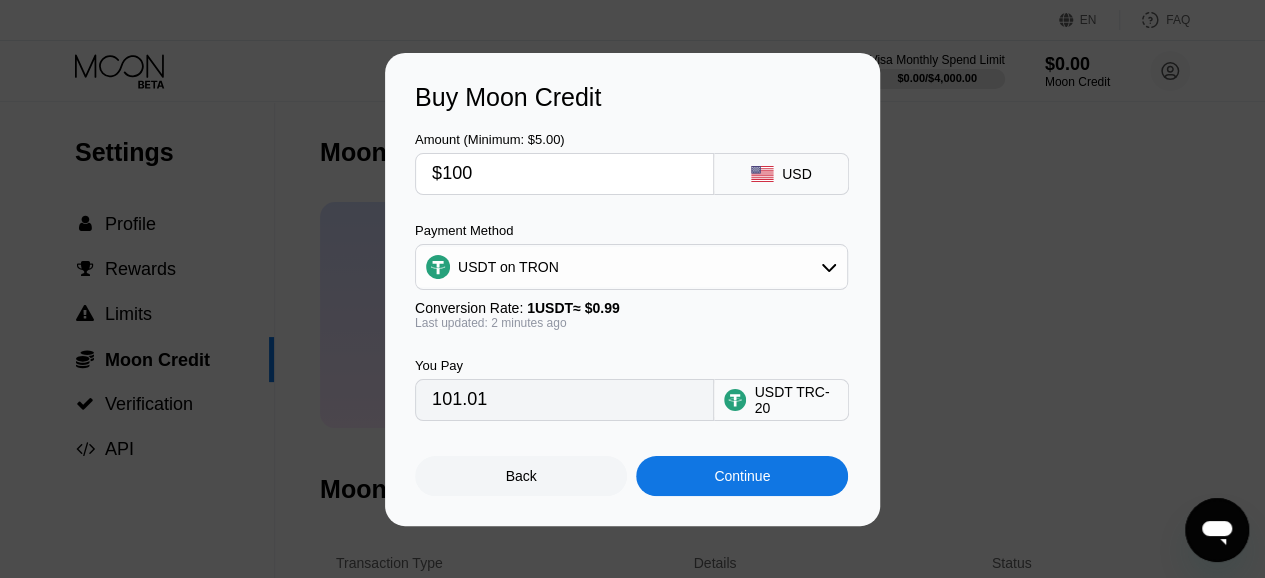 click on "You Pay 101.01 USDT TRC-20" at bounding box center (632, 375) 